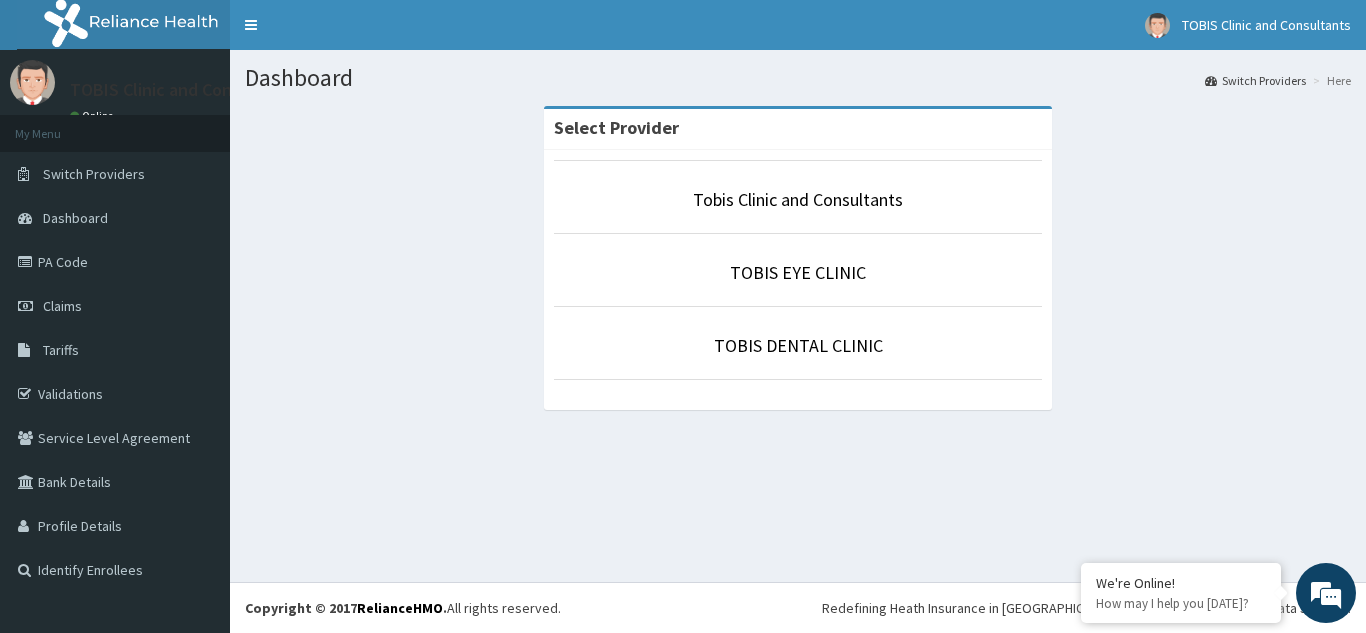 scroll, scrollTop: 0, scrollLeft: 0, axis: both 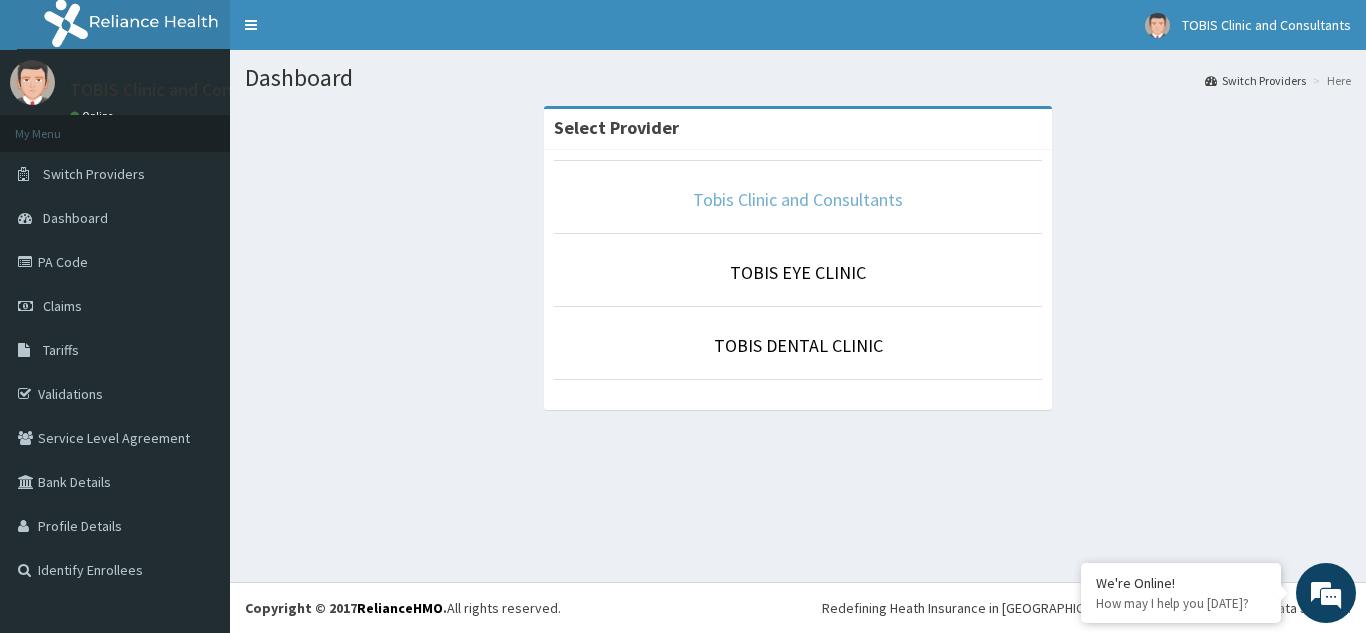 click on "Tobis Clinic and Consultants" at bounding box center (798, 199) 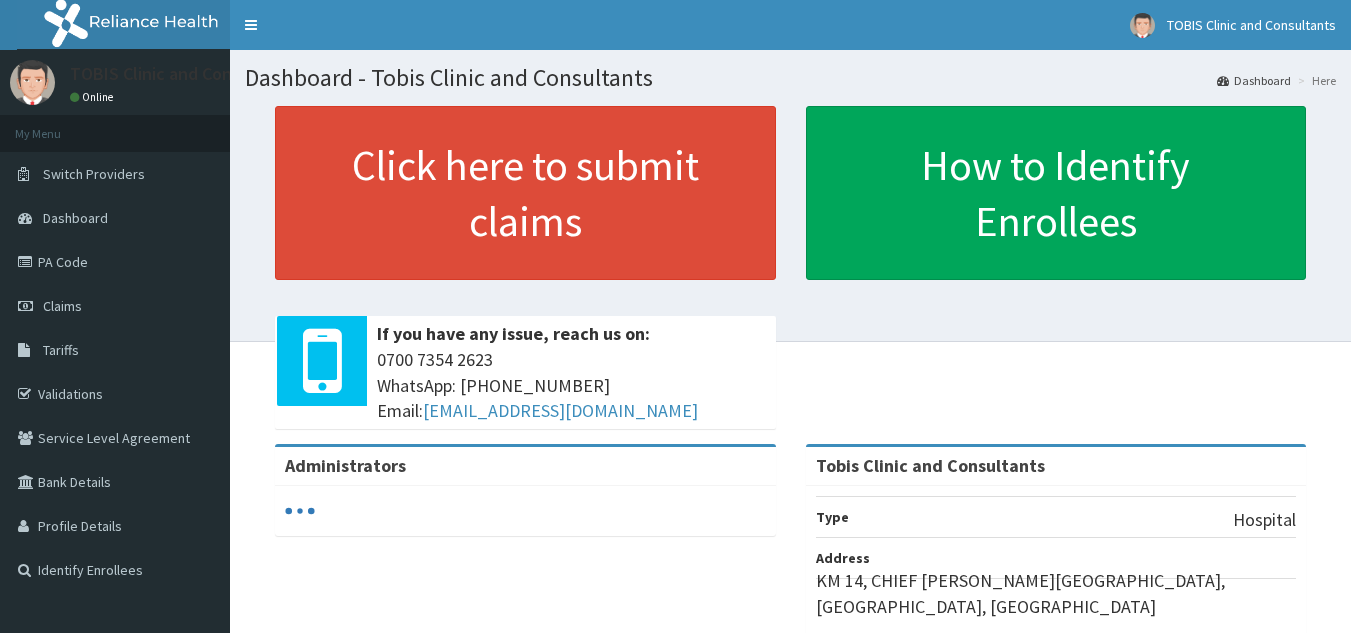 scroll, scrollTop: 0, scrollLeft: 0, axis: both 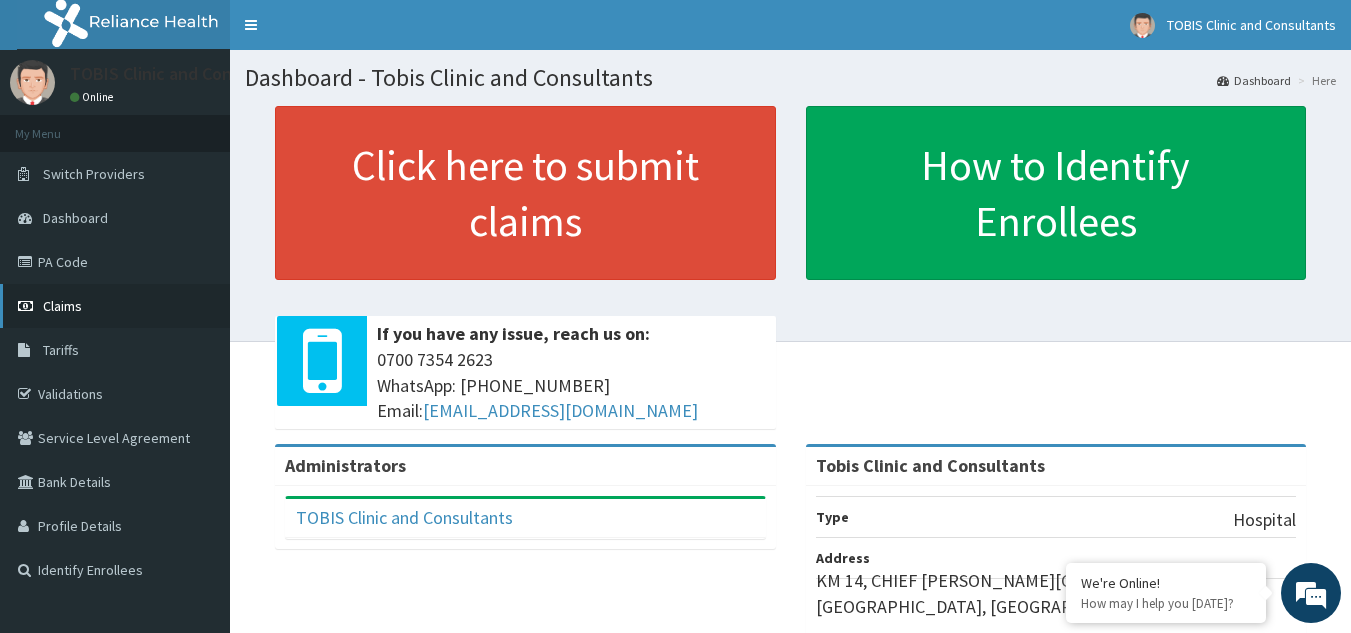 click on "Claims" at bounding box center [62, 306] 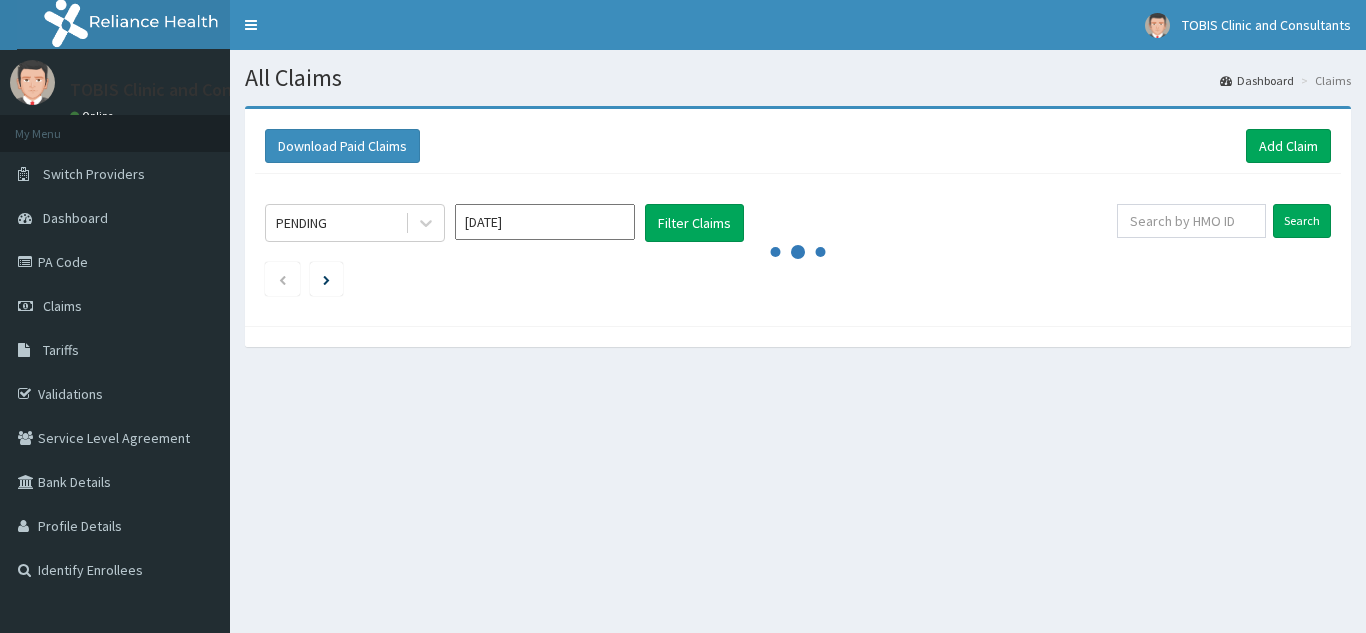 scroll, scrollTop: 0, scrollLeft: 0, axis: both 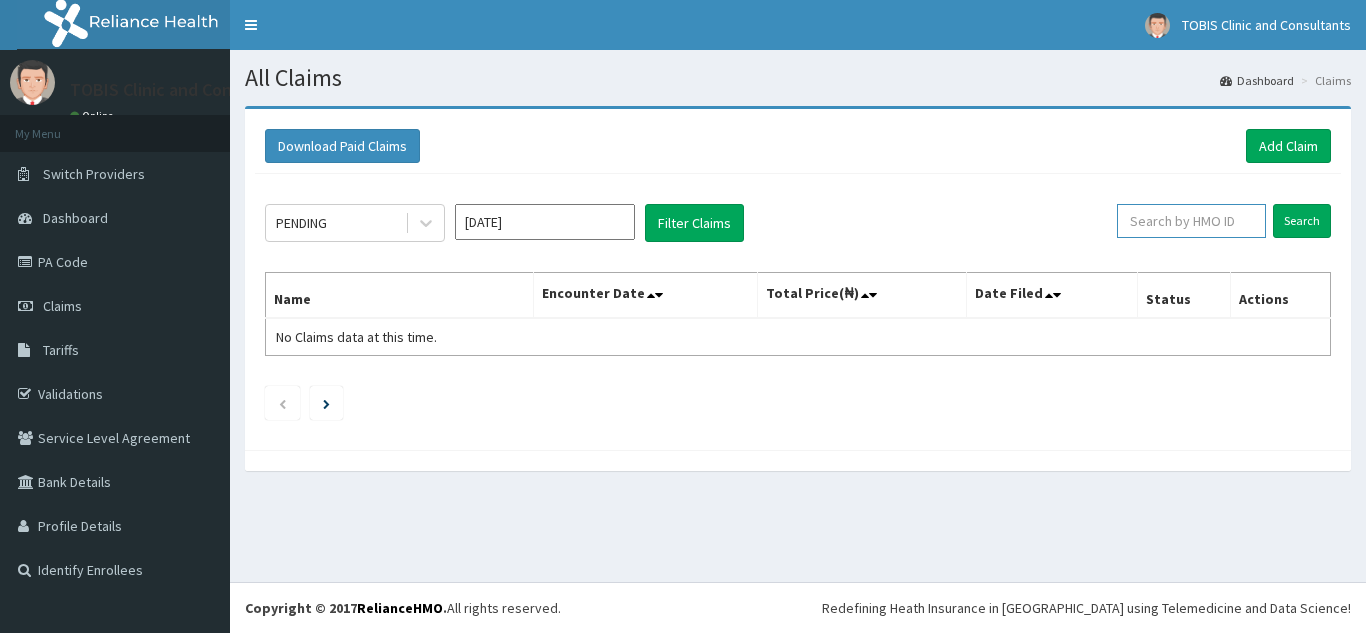 click at bounding box center (1191, 221) 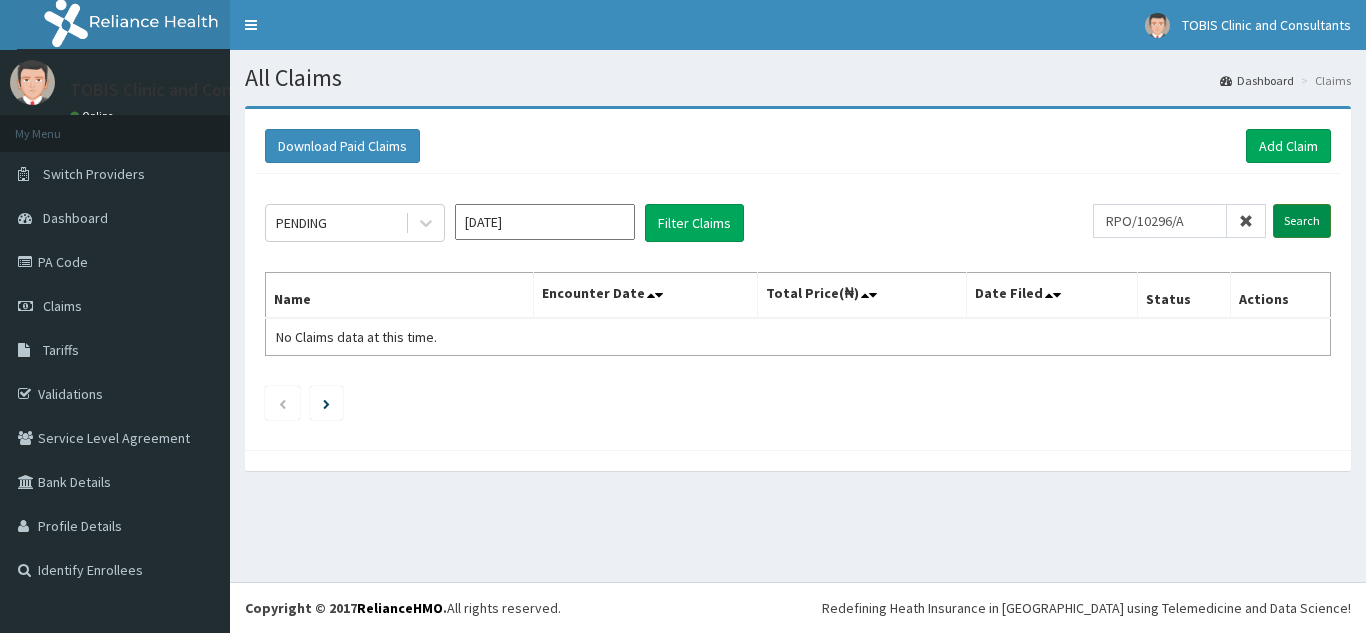 click on "Search" at bounding box center [1302, 221] 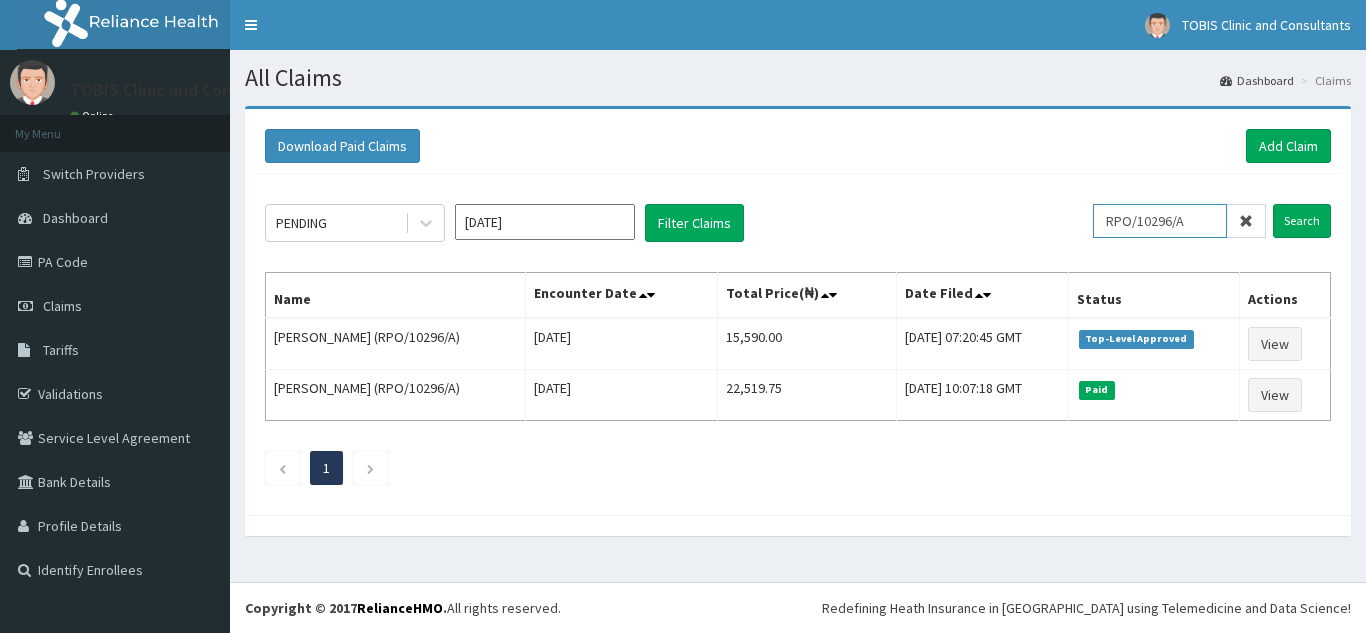 drag, startPoint x: 1202, startPoint y: 223, endPoint x: 973, endPoint y: 247, distance: 230.25421 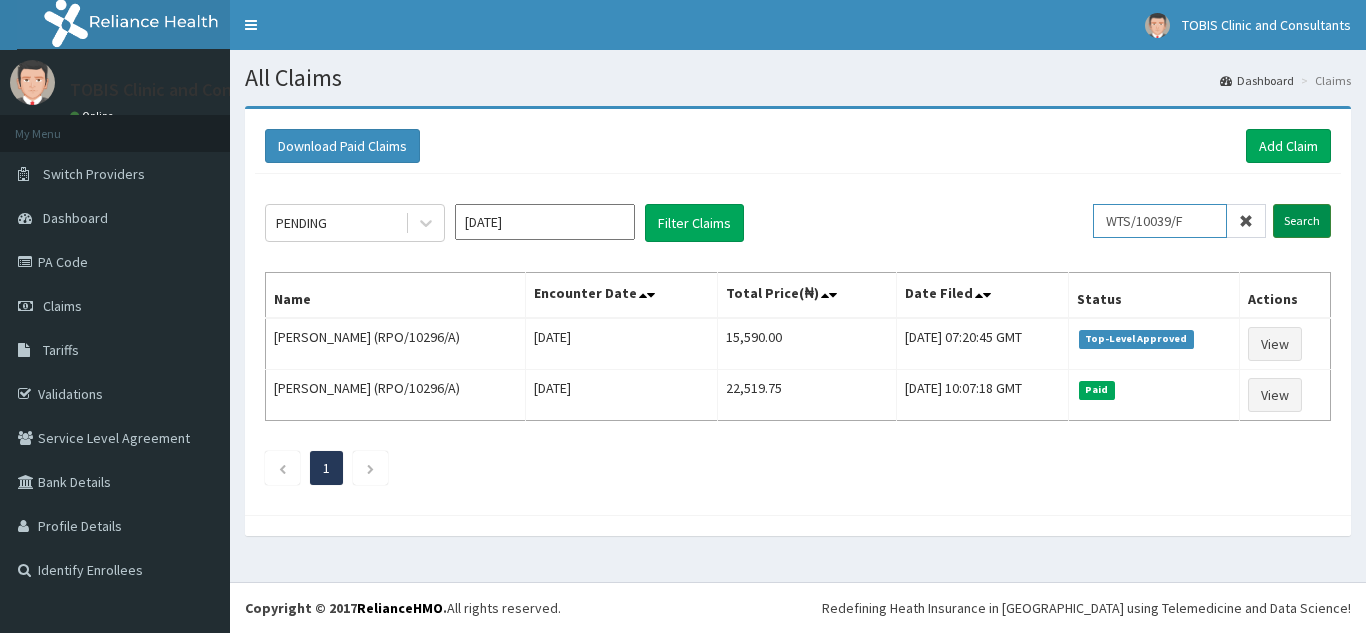 type on "WTS/10039/F" 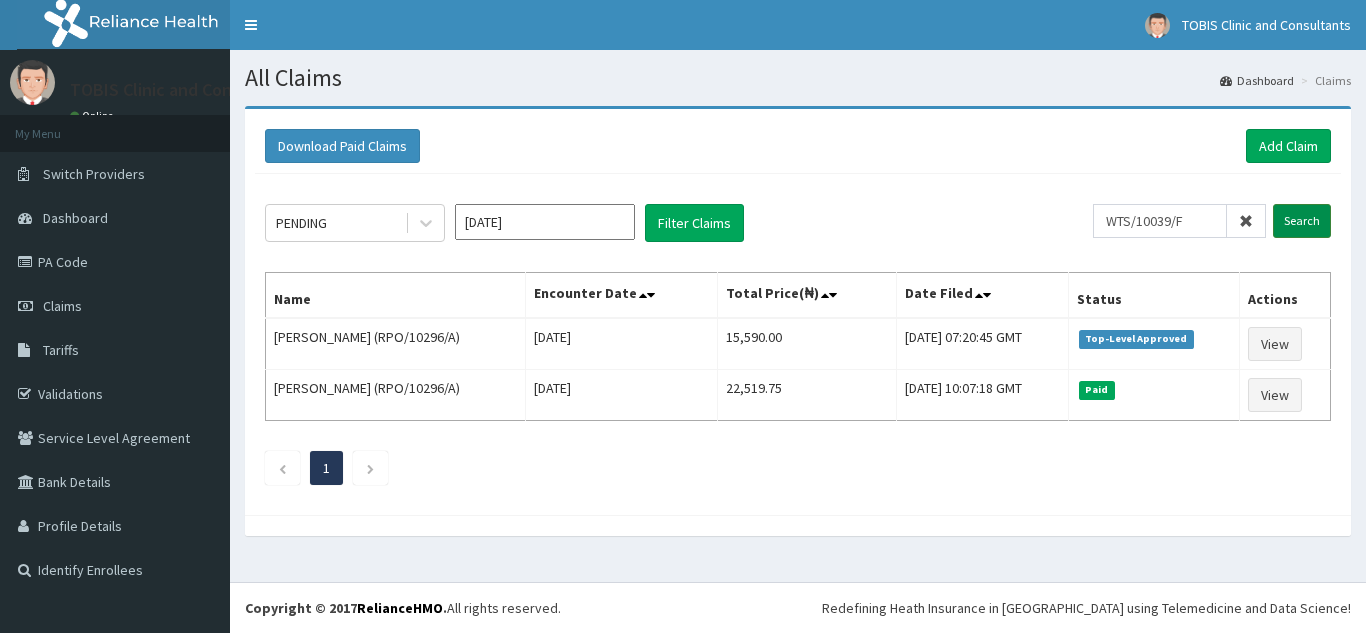 click on "Search" at bounding box center [1302, 221] 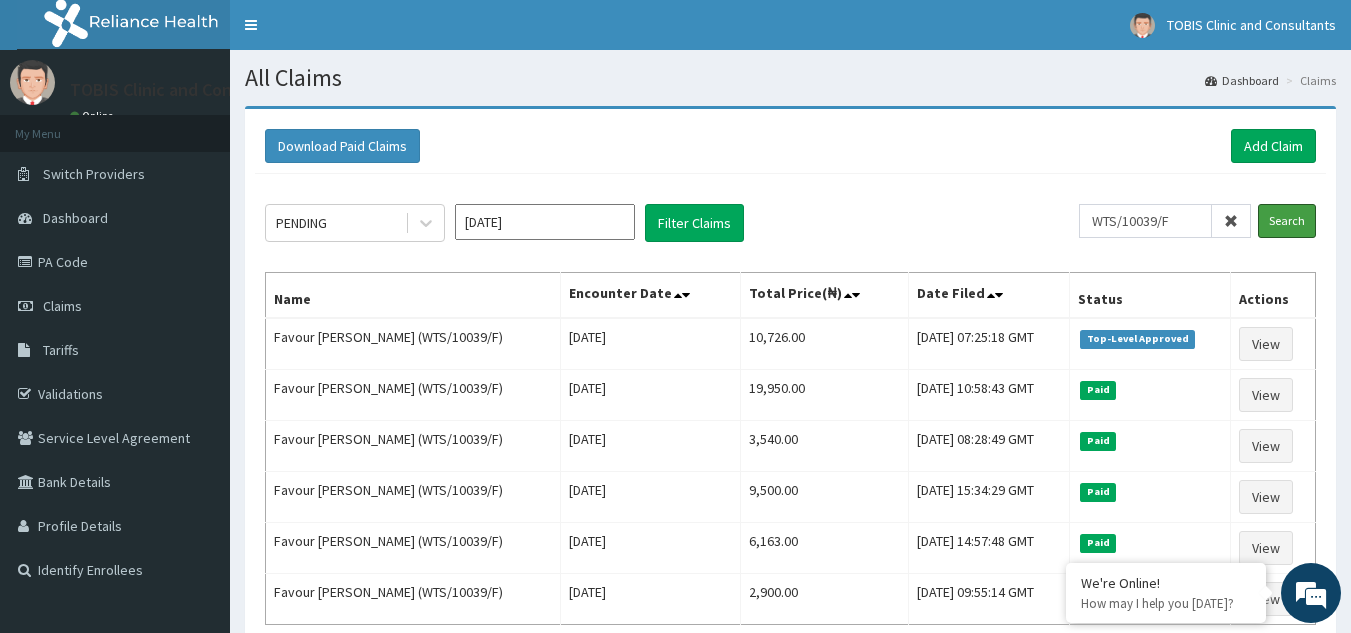 scroll, scrollTop: 0, scrollLeft: 0, axis: both 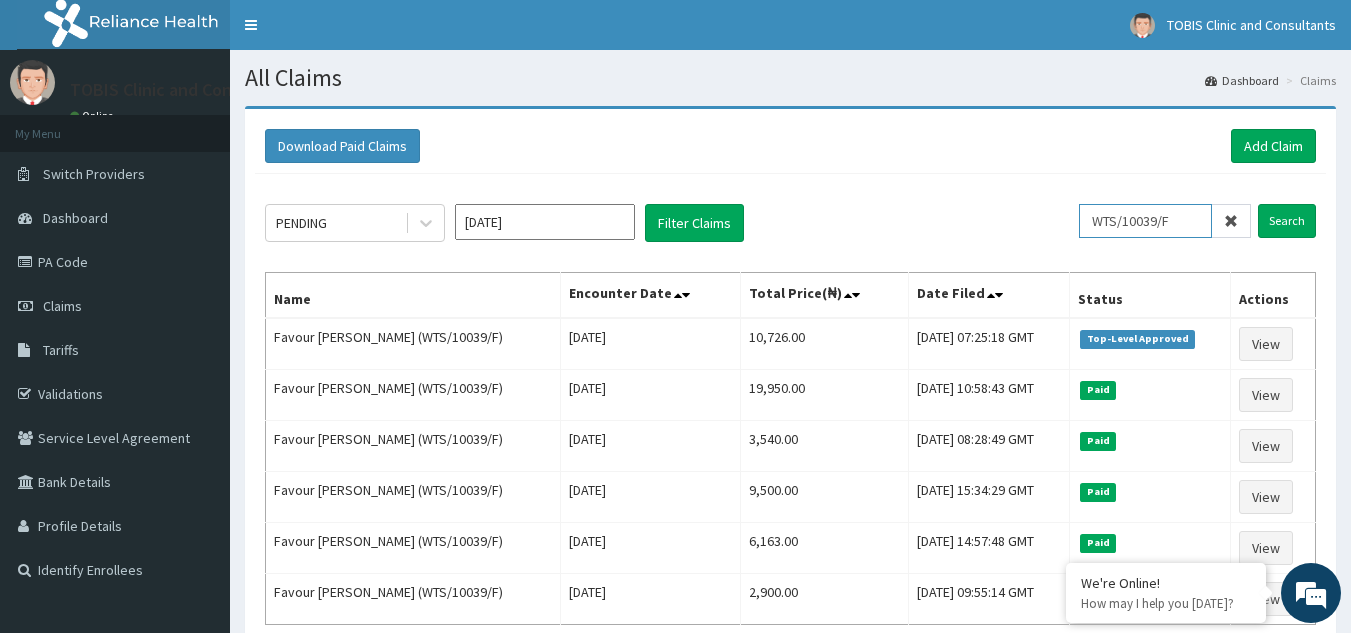 drag, startPoint x: 1195, startPoint y: 221, endPoint x: 988, endPoint y: 235, distance: 207.47289 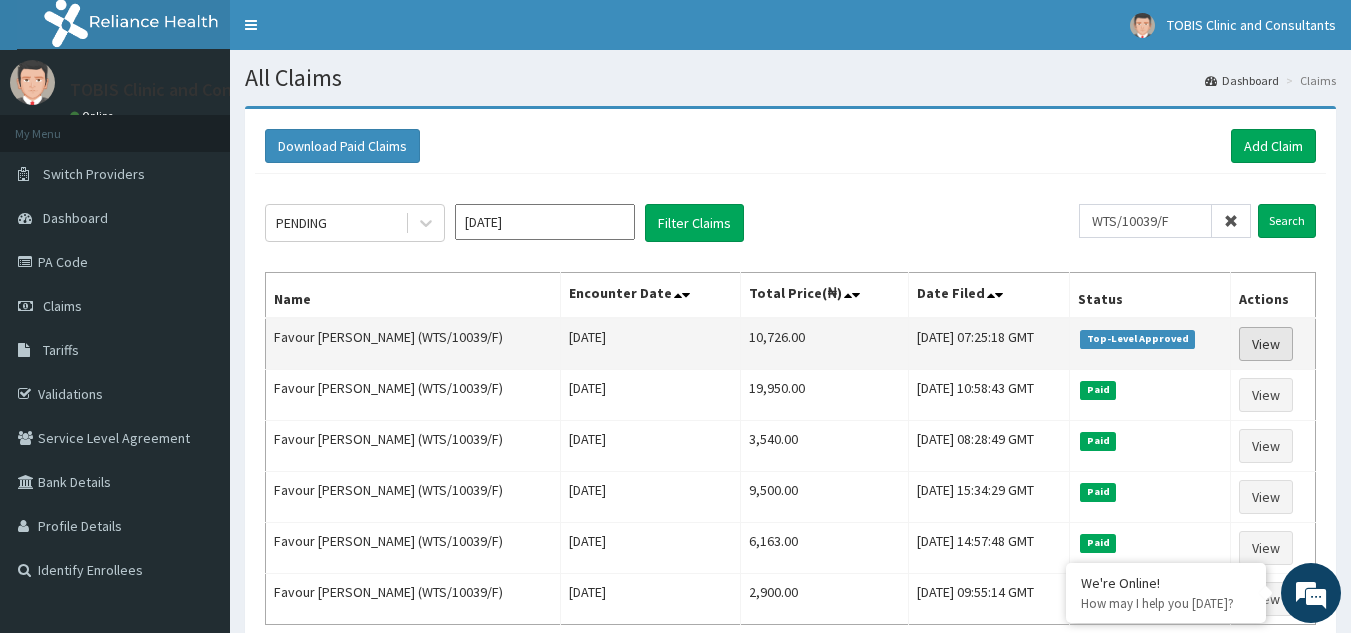 click on "View" at bounding box center [1266, 344] 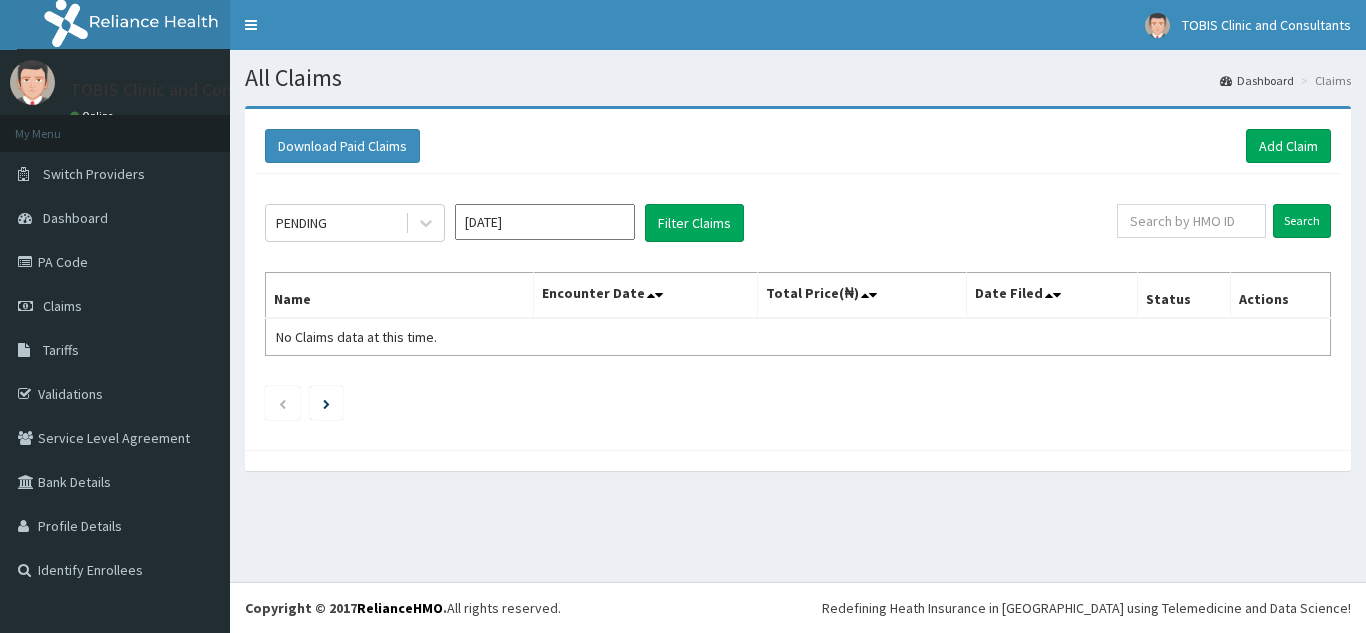 scroll, scrollTop: 0, scrollLeft: 0, axis: both 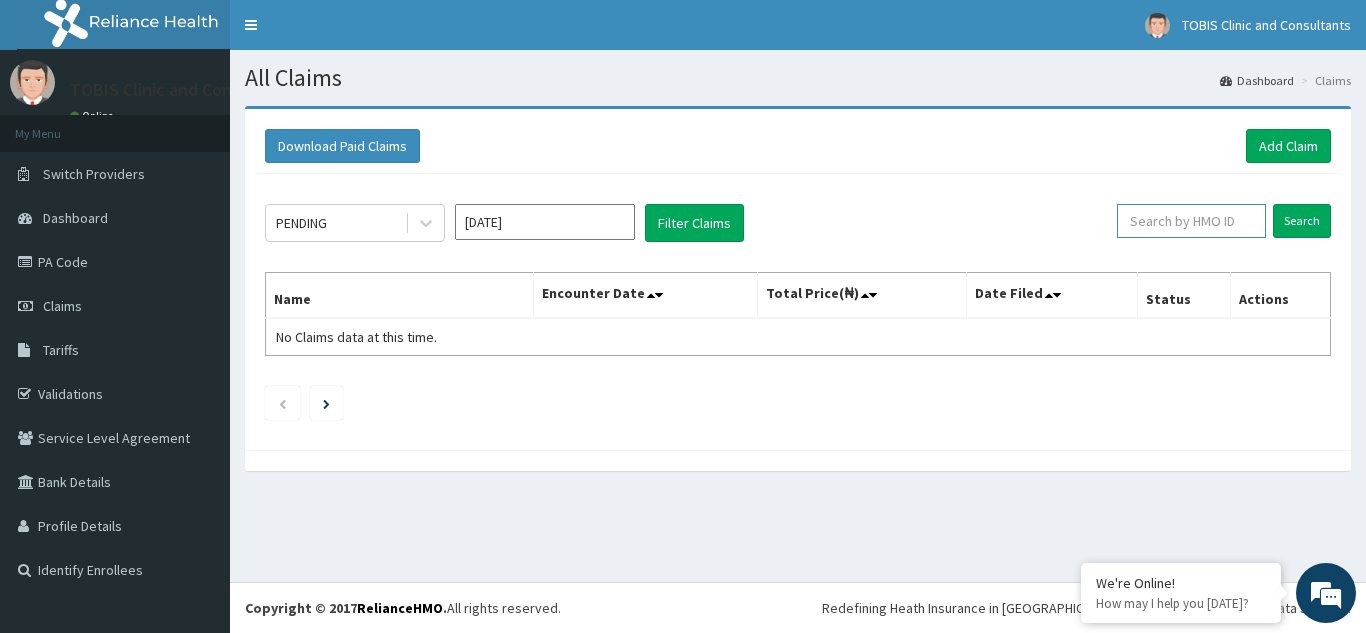 click at bounding box center (1191, 221) 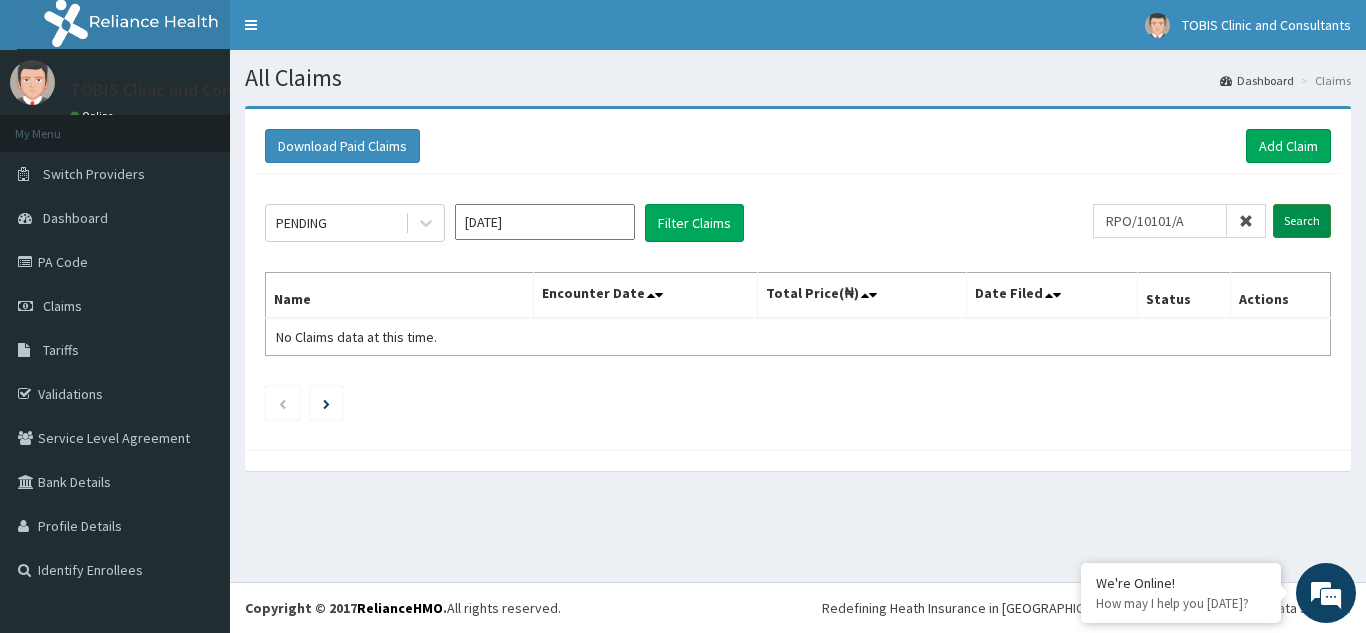 click on "Search" at bounding box center (1302, 221) 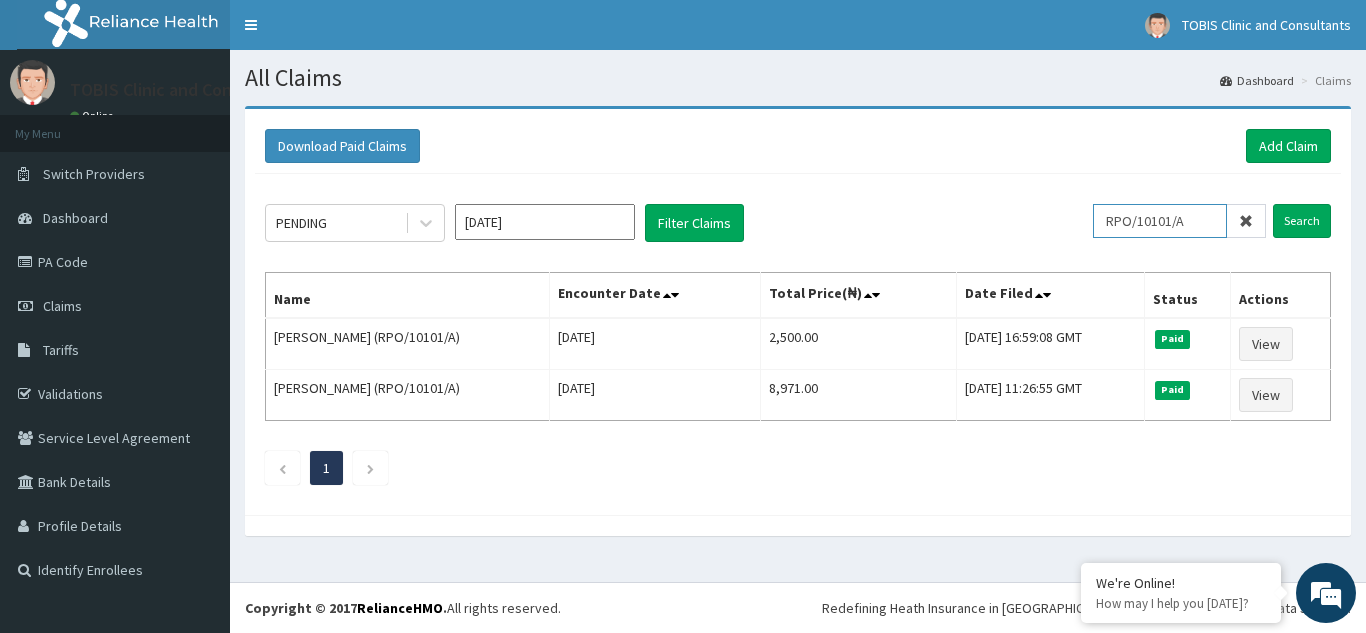 drag, startPoint x: 1207, startPoint y: 227, endPoint x: 963, endPoint y: 234, distance: 244.10039 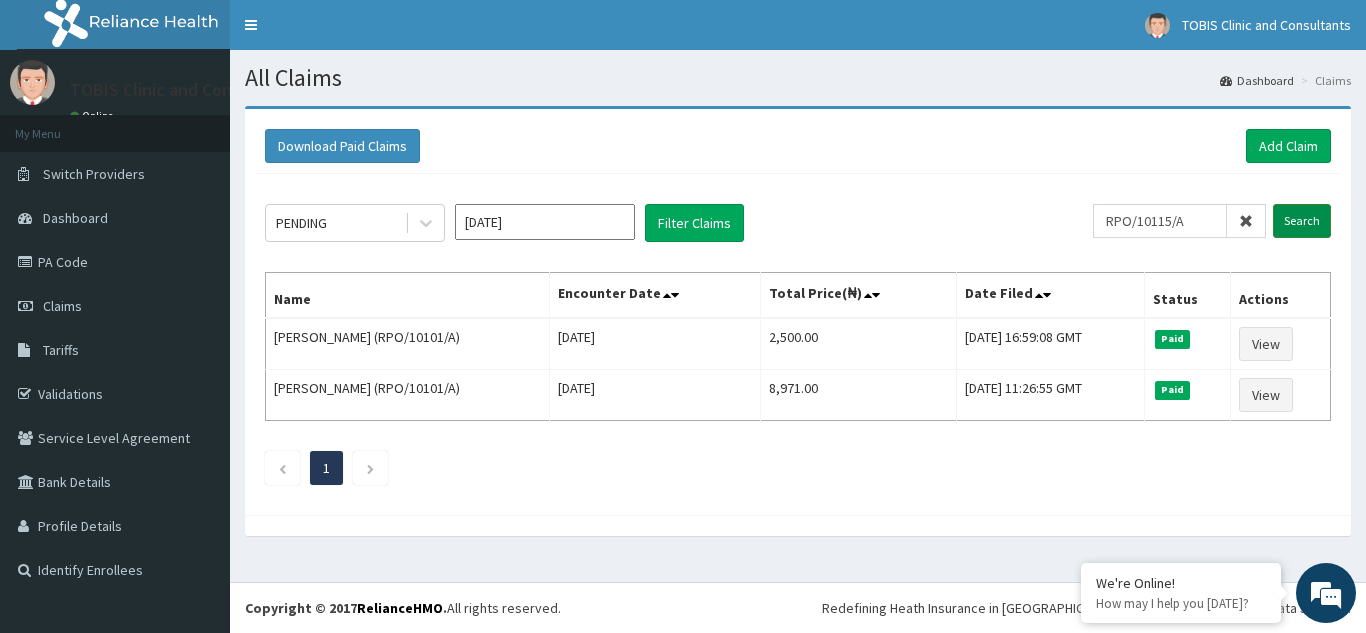click on "Search" at bounding box center (1302, 221) 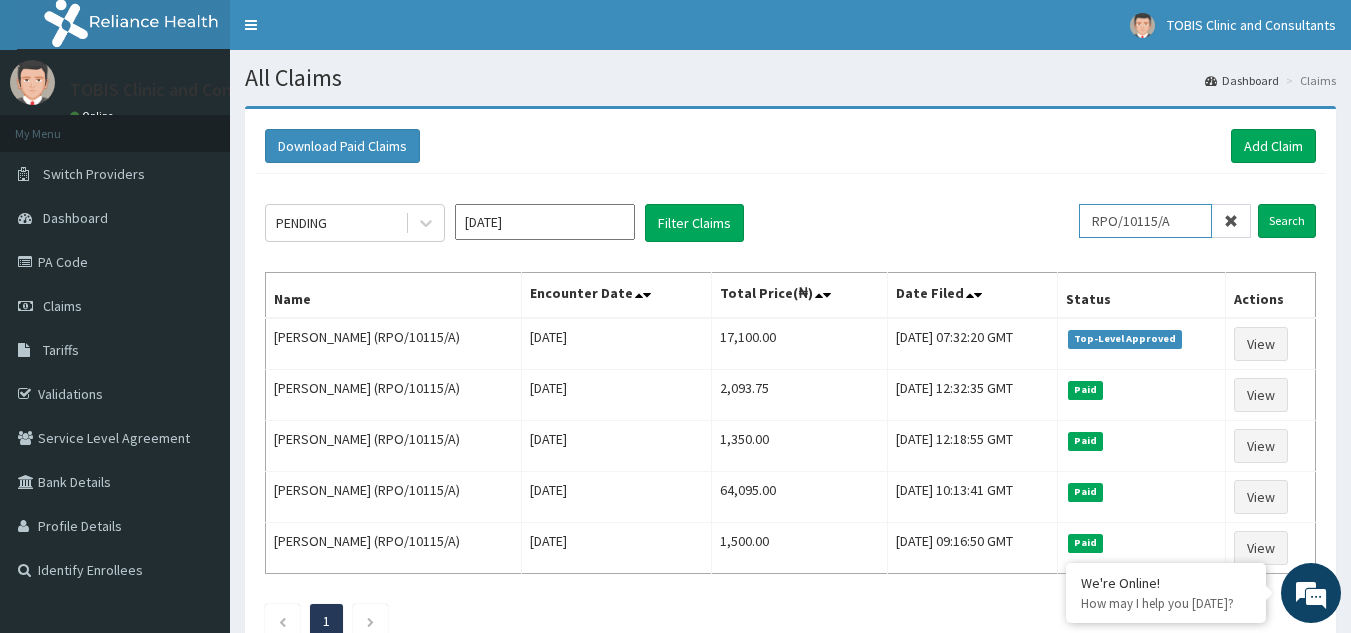 drag, startPoint x: 1205, startPoint y: 232, endPoint x: 759, endPoint y: 242, distance: 446.1121 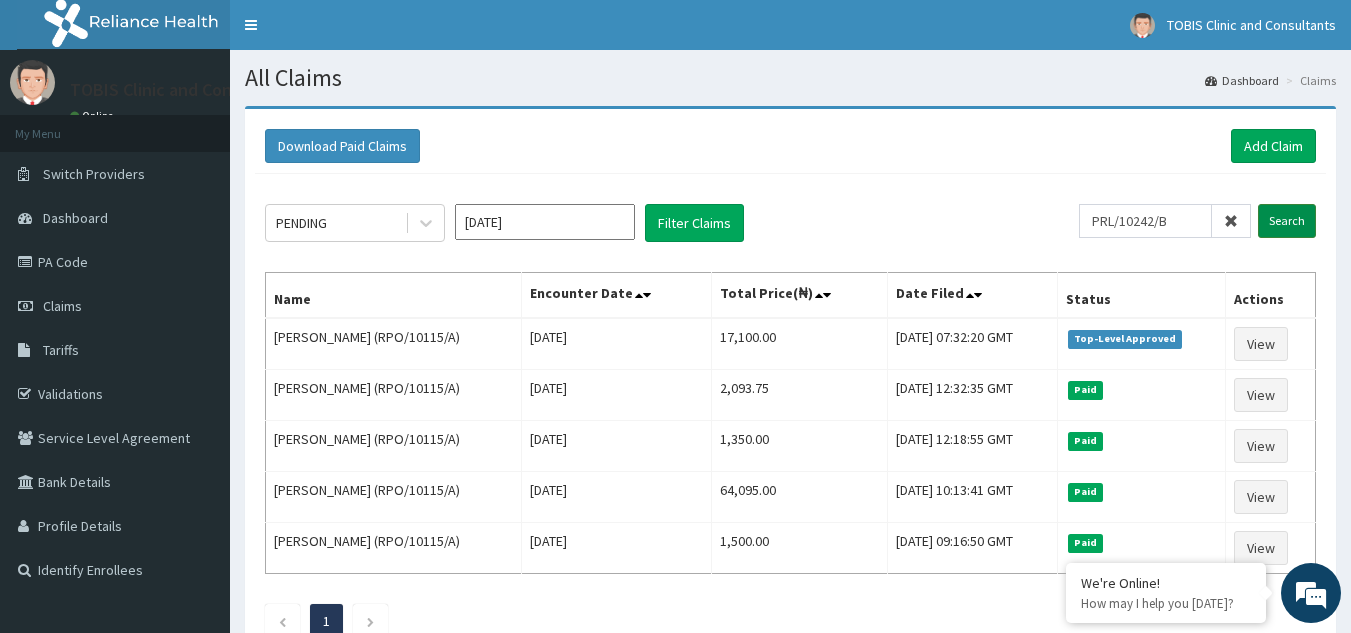 click on "Search" at bounding box center [1287, 221] 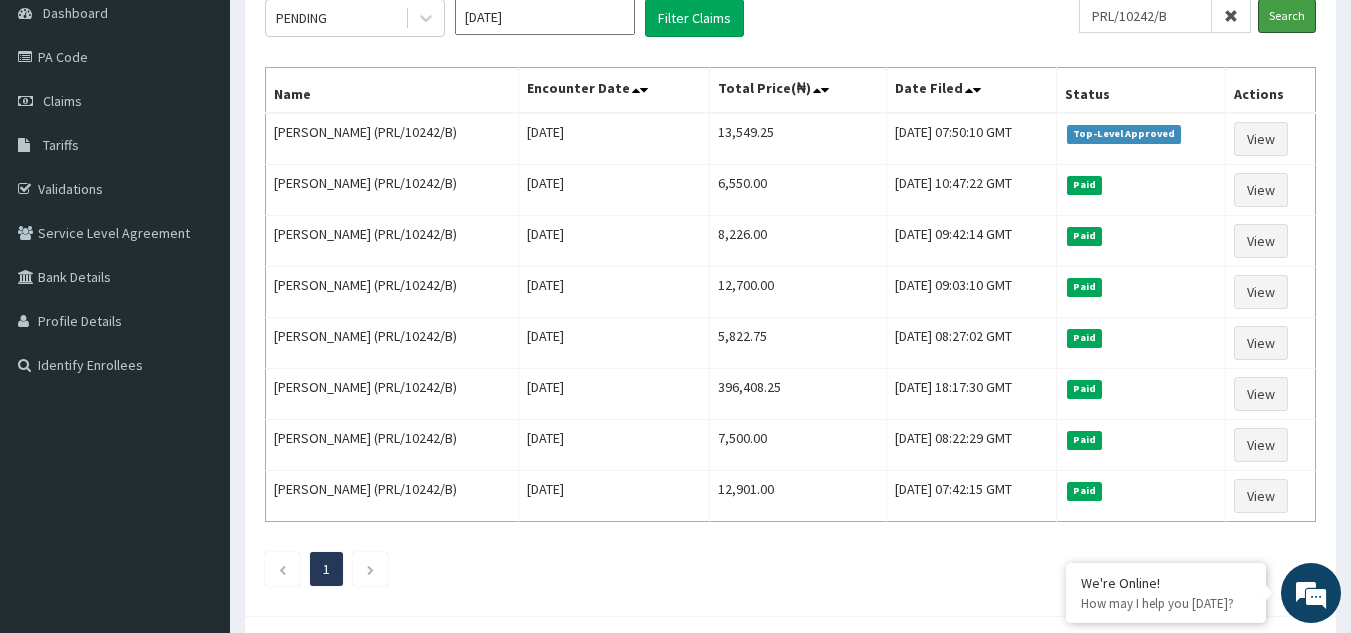 scroll, scrollTop: 202, scrollLeft: 0, axis: vertical 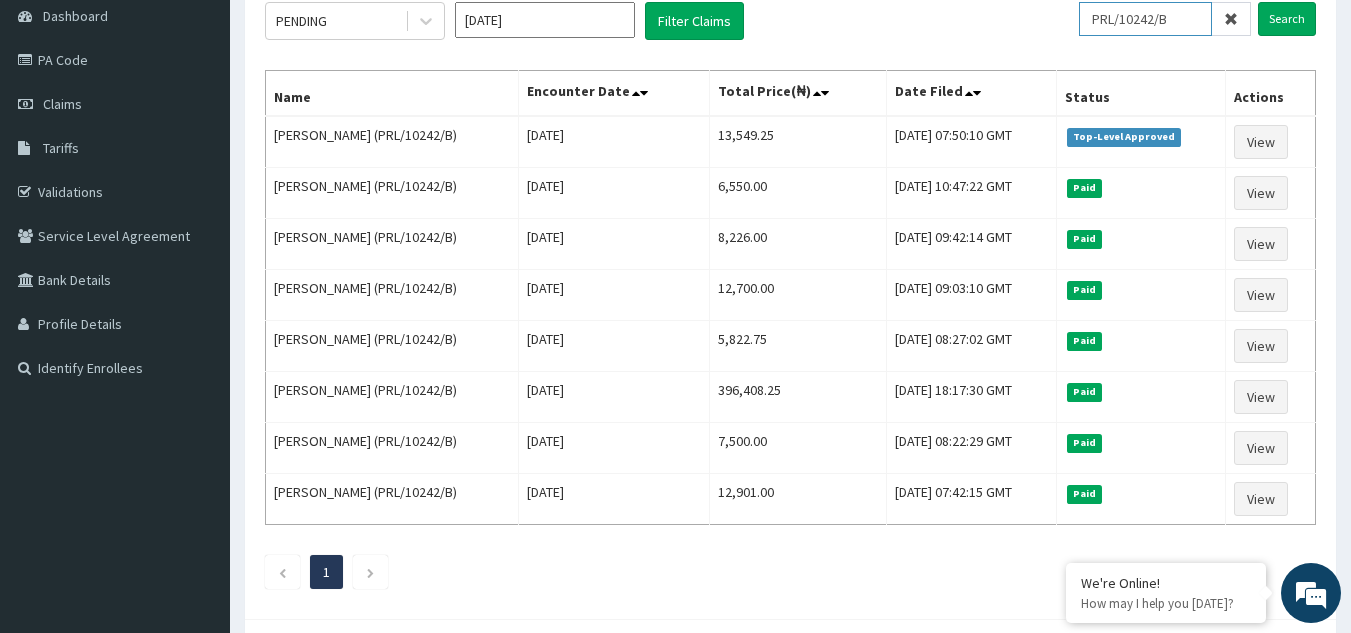 drag, startPoint x: 1188, startPoint y: 11, endPoint x: 1040, endPoint y: 46, distance: 152.08221 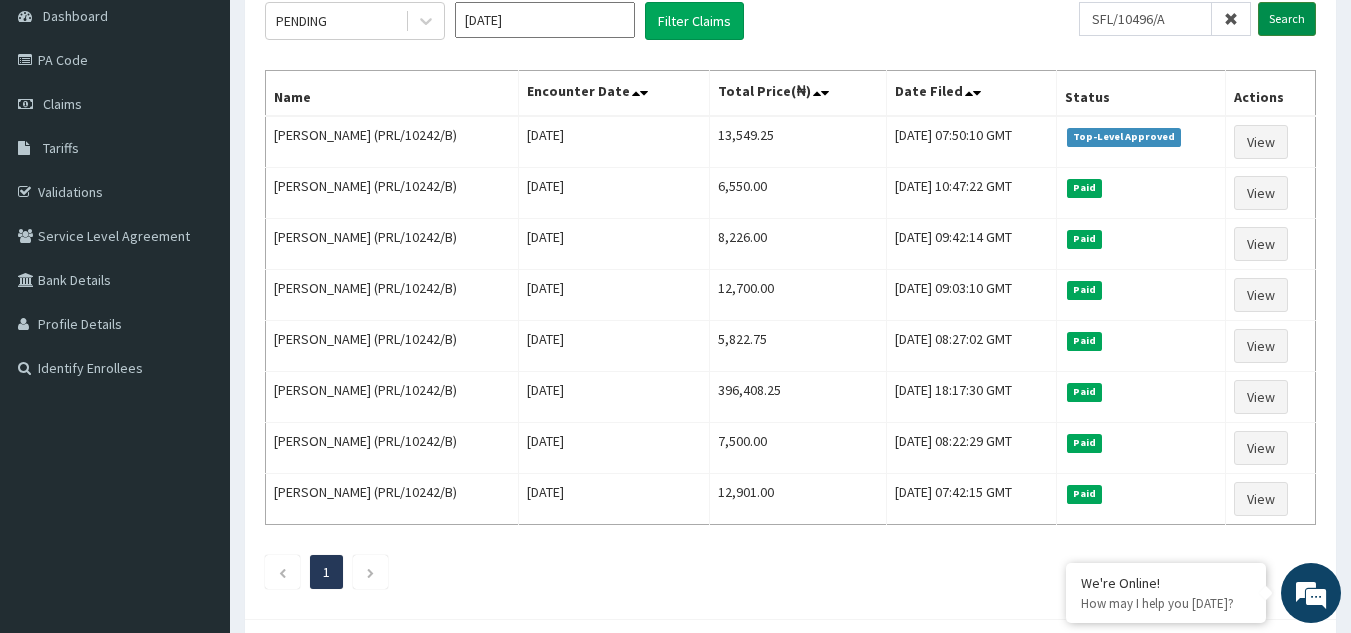 click on "Search" at bounding box center (1287, 19) 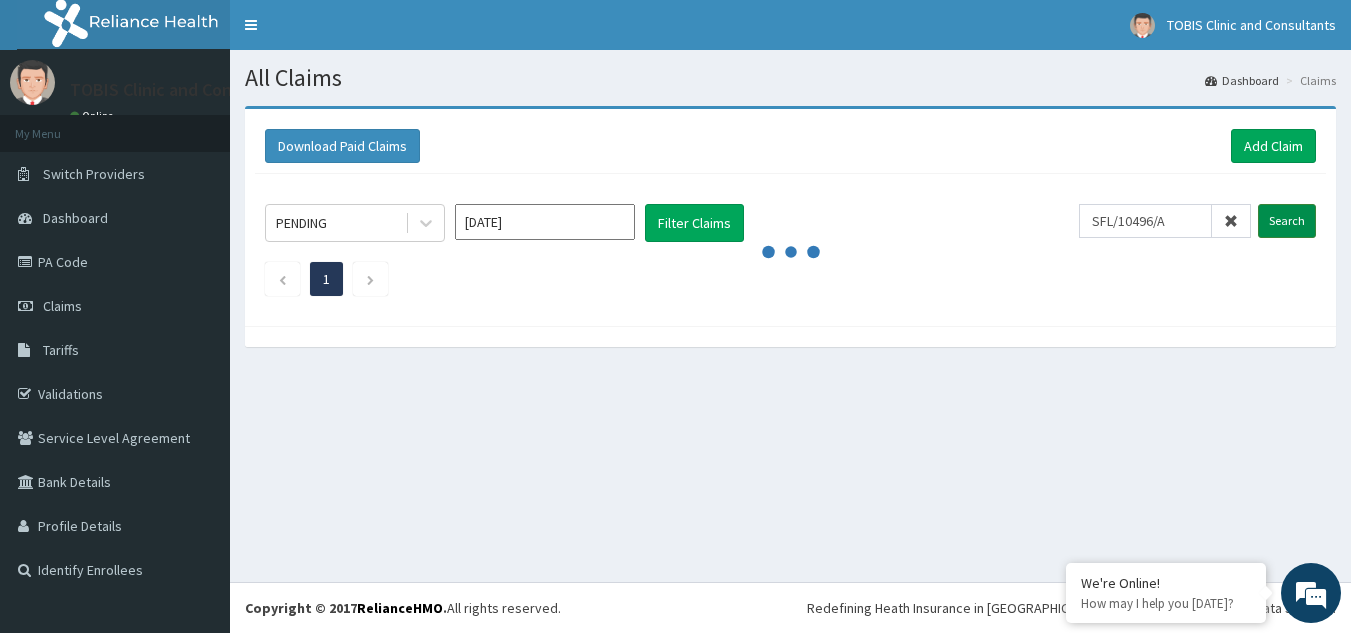 scroll, scrollTop: 0, scrollLeft: 0, axis: both 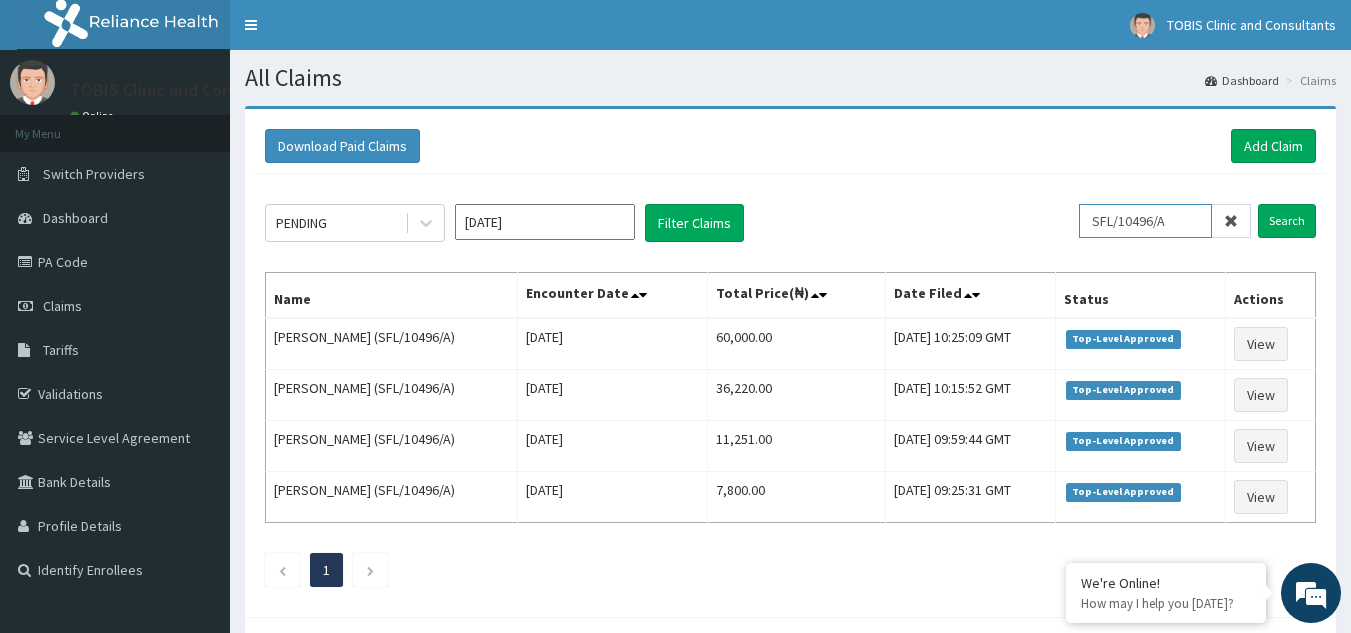 drag, startPoint x: 1186, startPoint y: 223, endPoint x: 918, endPoint y: 246, distance: 268.98514 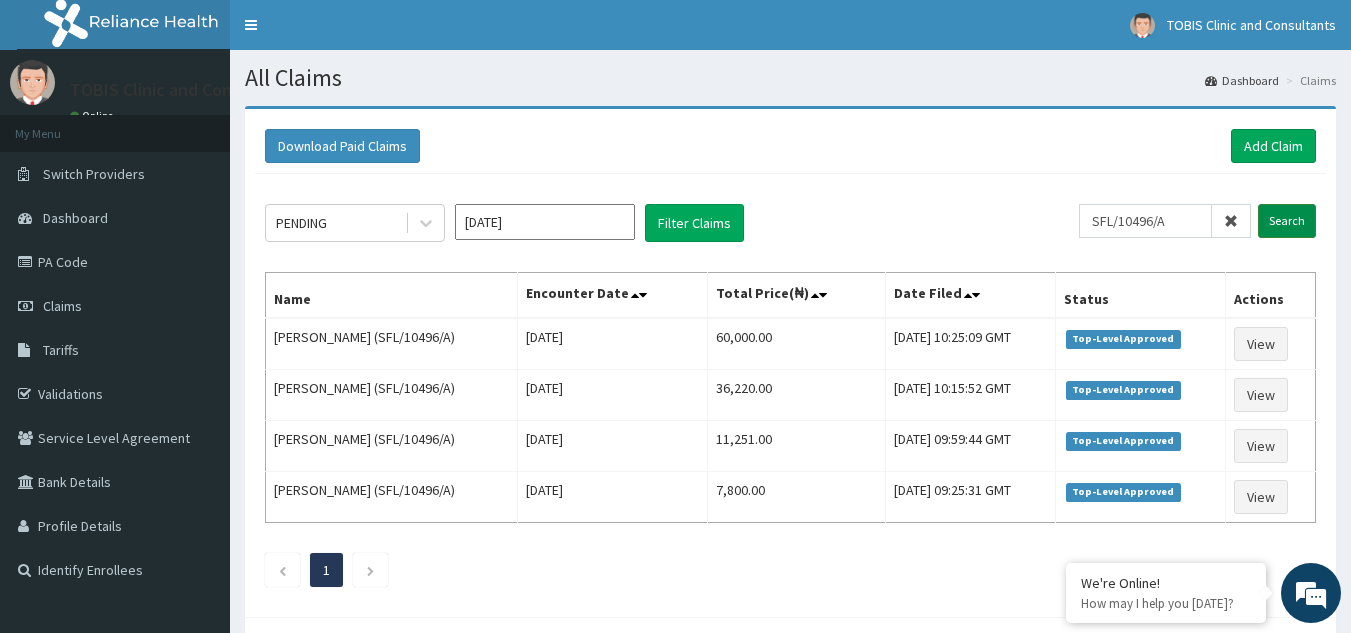 click on "Search" at bounding box center [1287, 221] 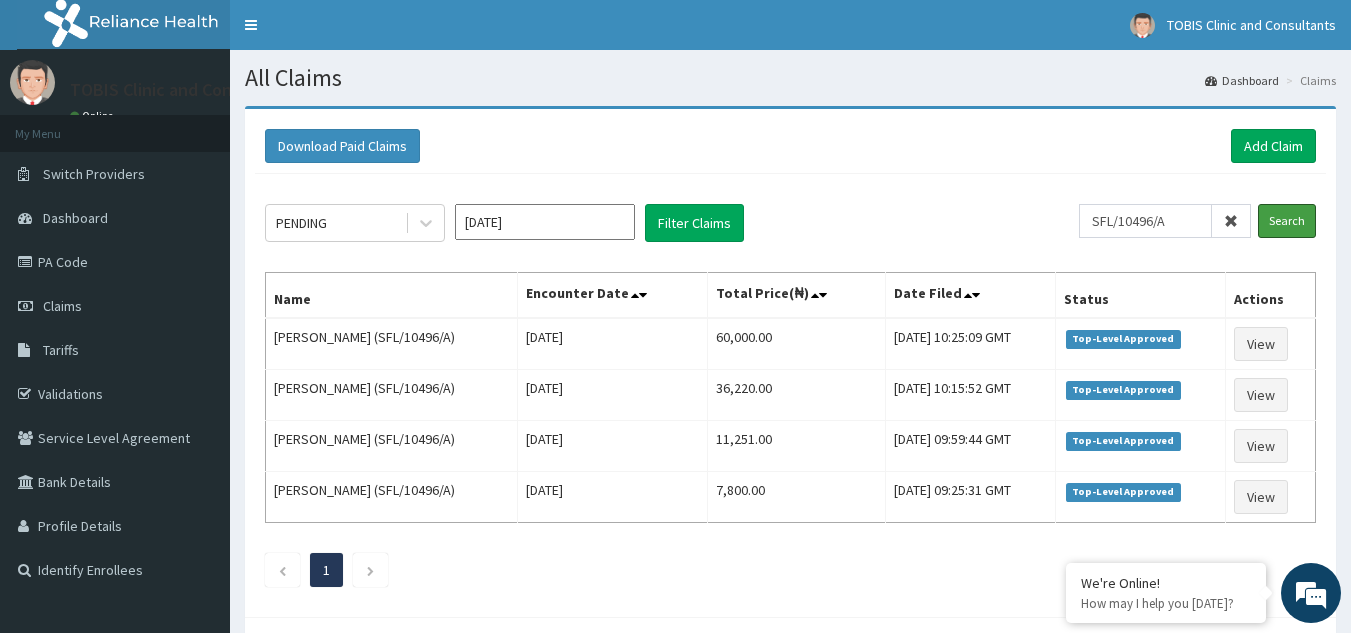 click on "Search" at bounding box center [1287, 221] 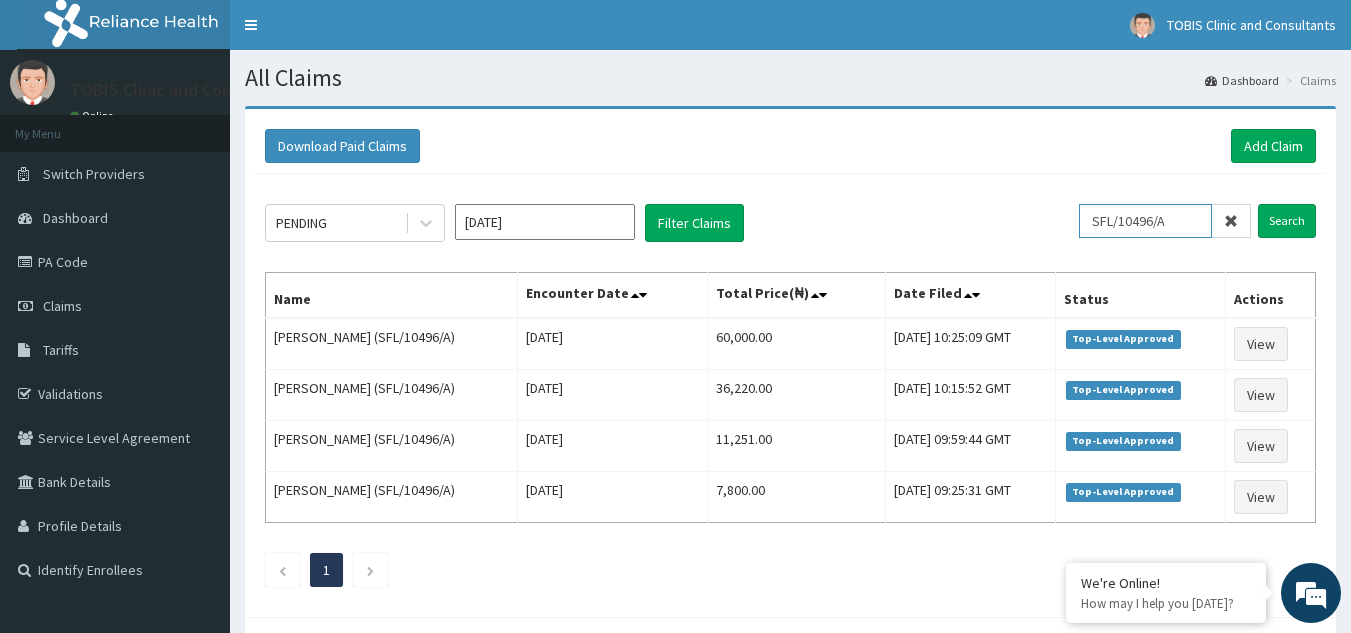 drag, startPoint x: 1196, startPoint y: 227, endPoint x: 1021, endPoint y: 240, distance: 175.4822 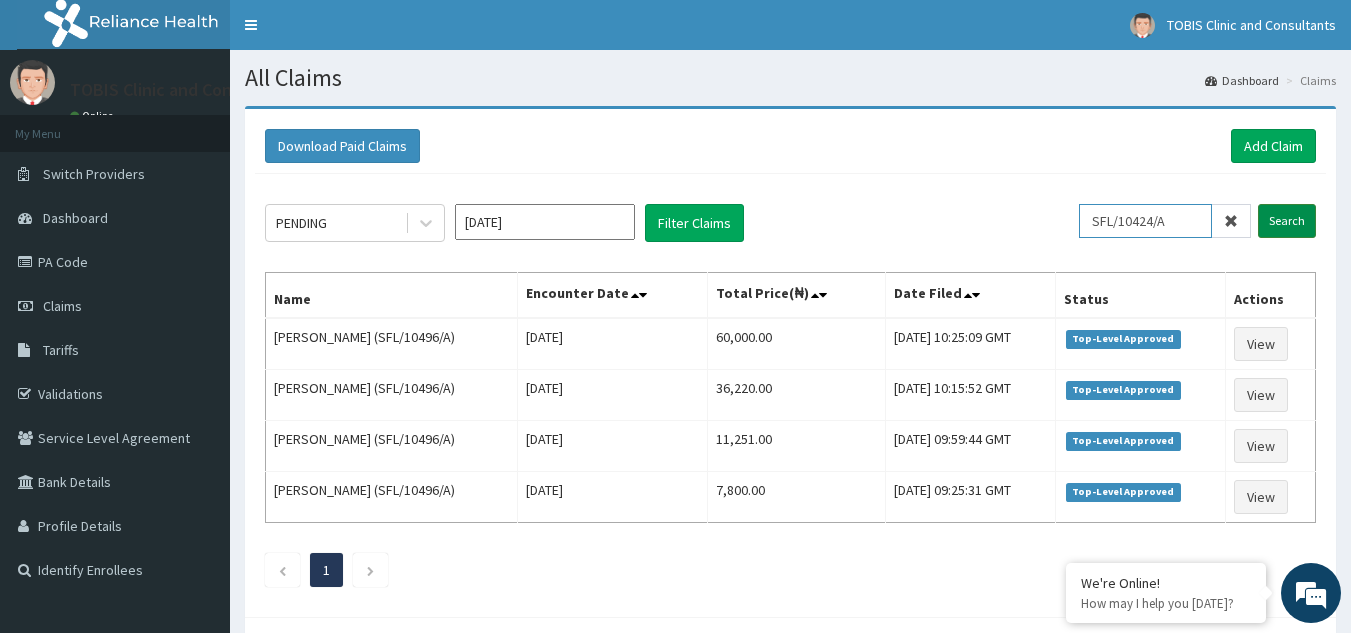 type on "SFL/10424/A" 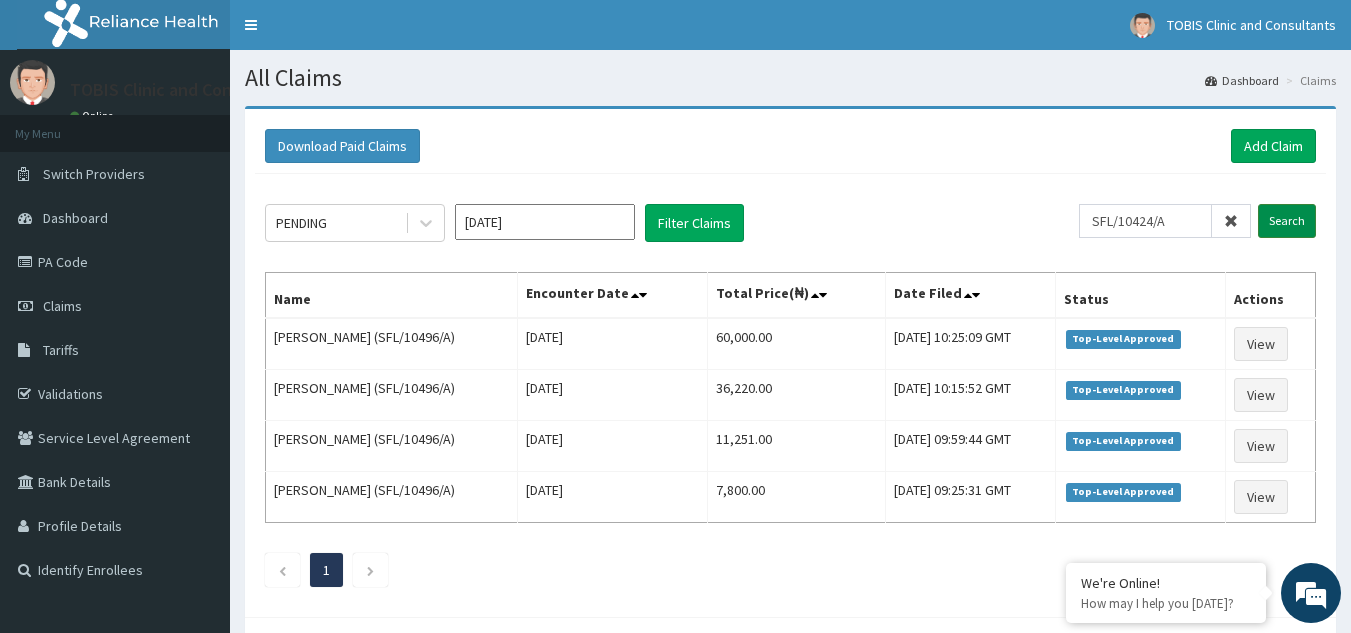click on "Search" at bounding box center (1287, 221) 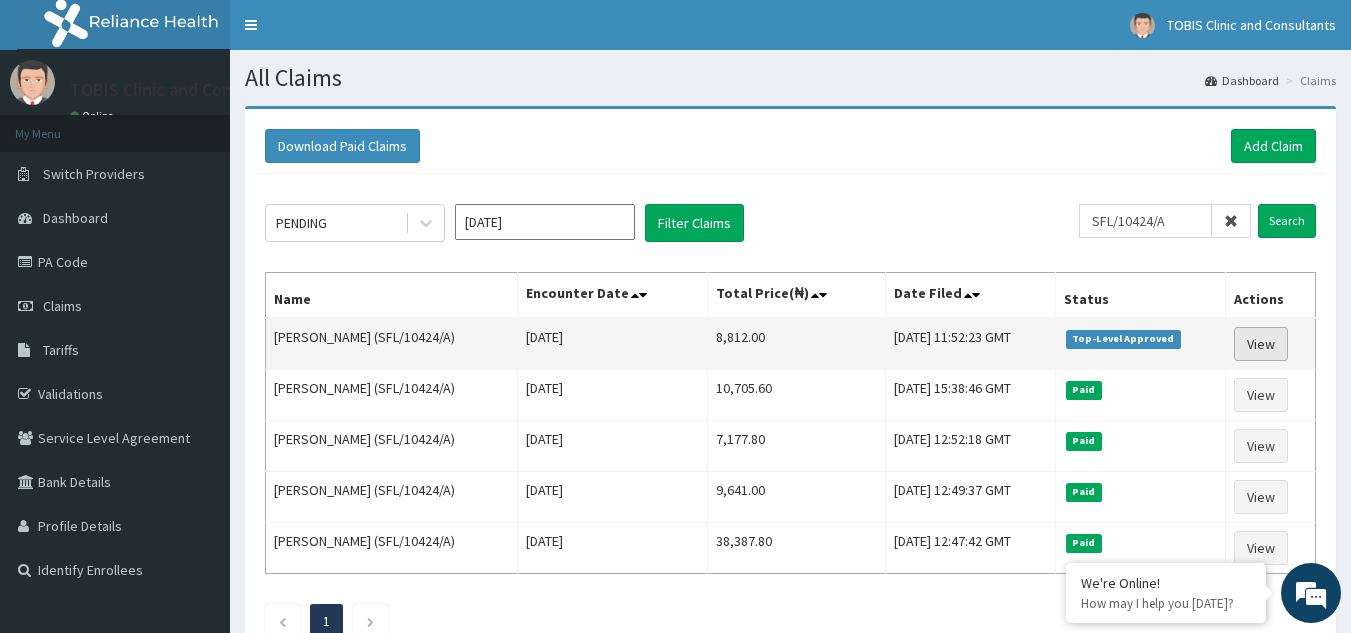 click on "View" at bounding box center [1261, 344] 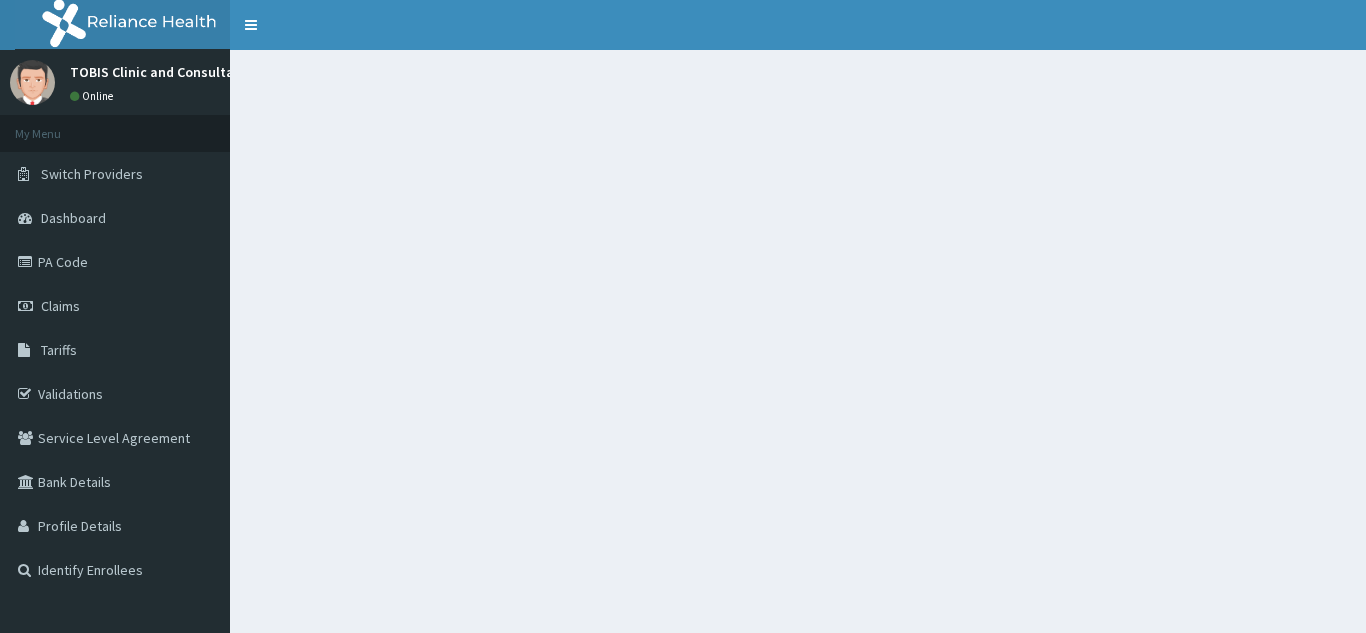 scroll, scrollTop: 0, scrollLeft: 0, axis: both 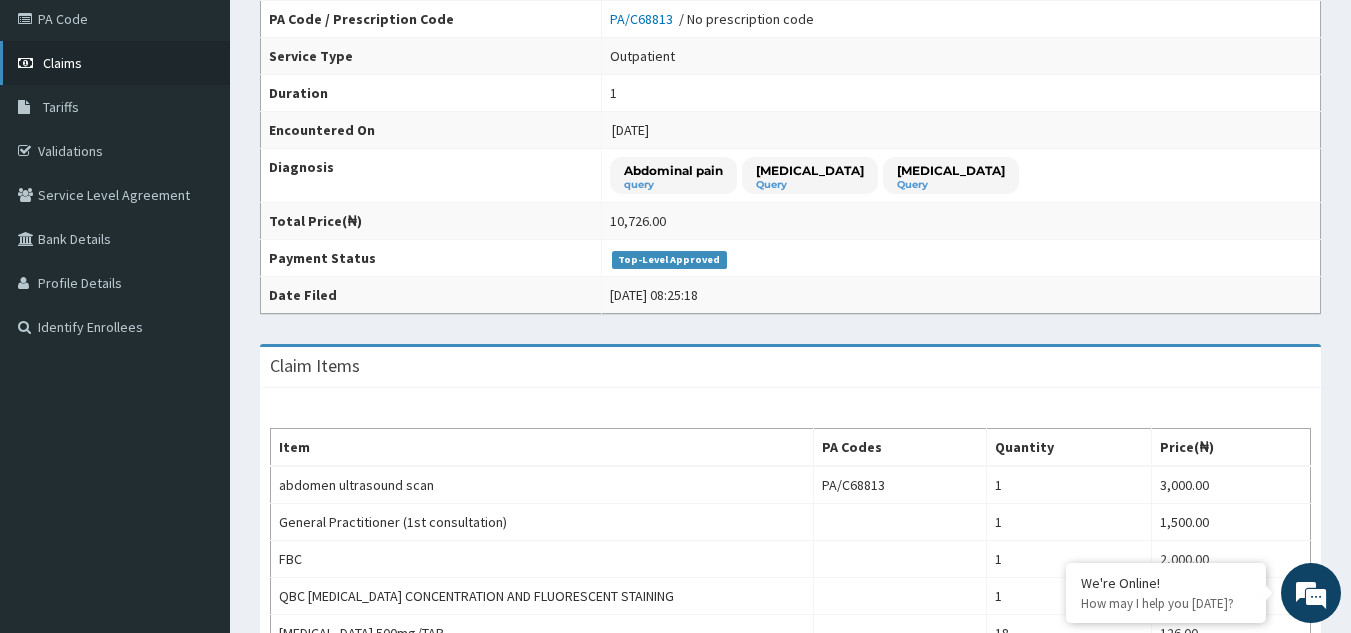 click on "Claims" at bounding box center [115, 63] 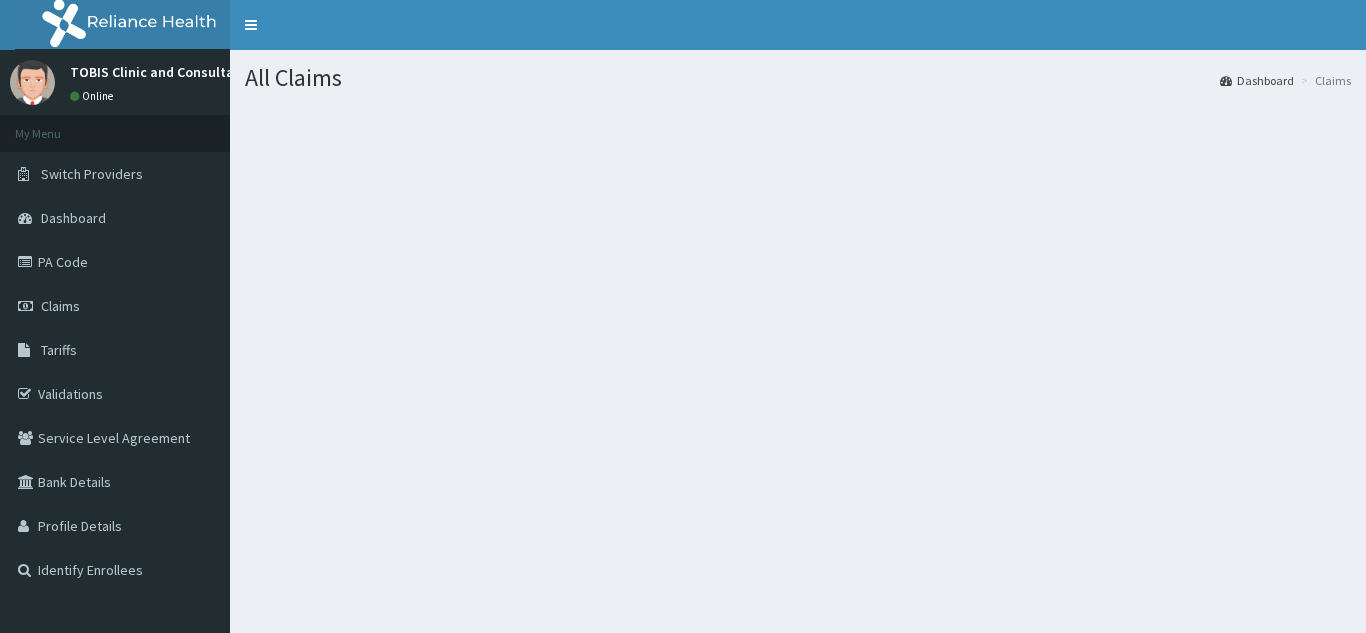 scroll, scrollTop: 0, scrollLeft: 0, axis: both 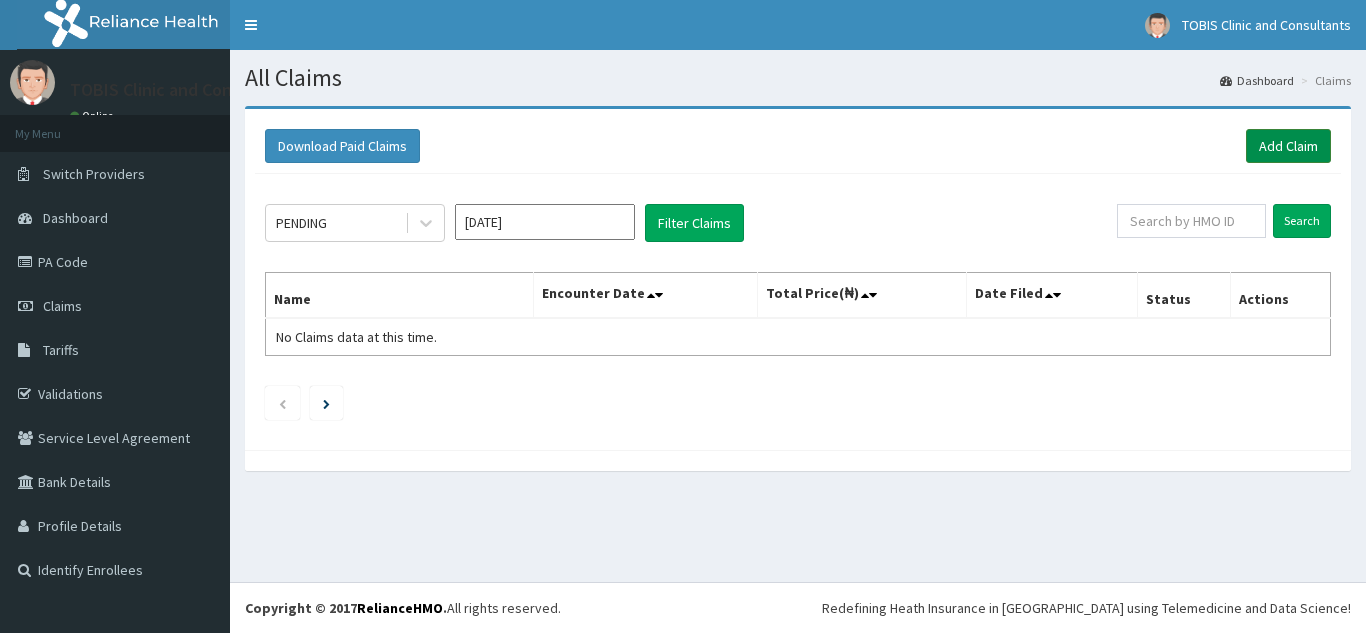 click on "Add Claim" at bounding box center [1288, 146] 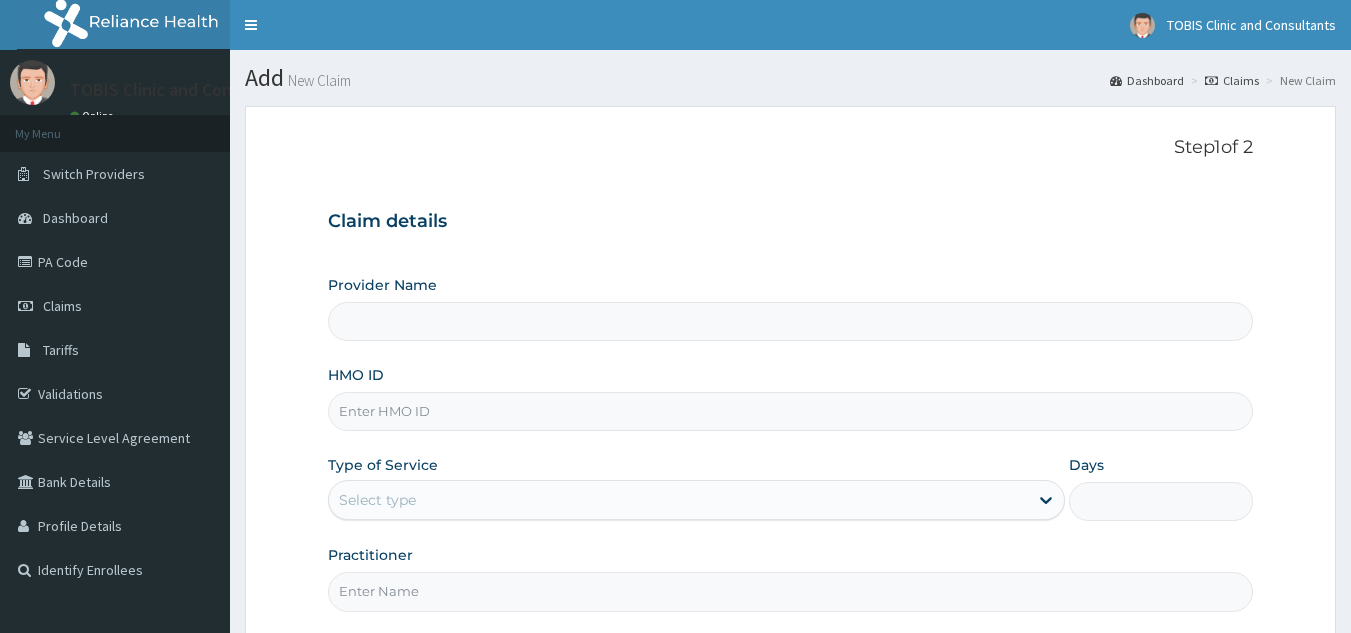 scroll, scrollTop: 0, scrollLeft: 0, axis: both 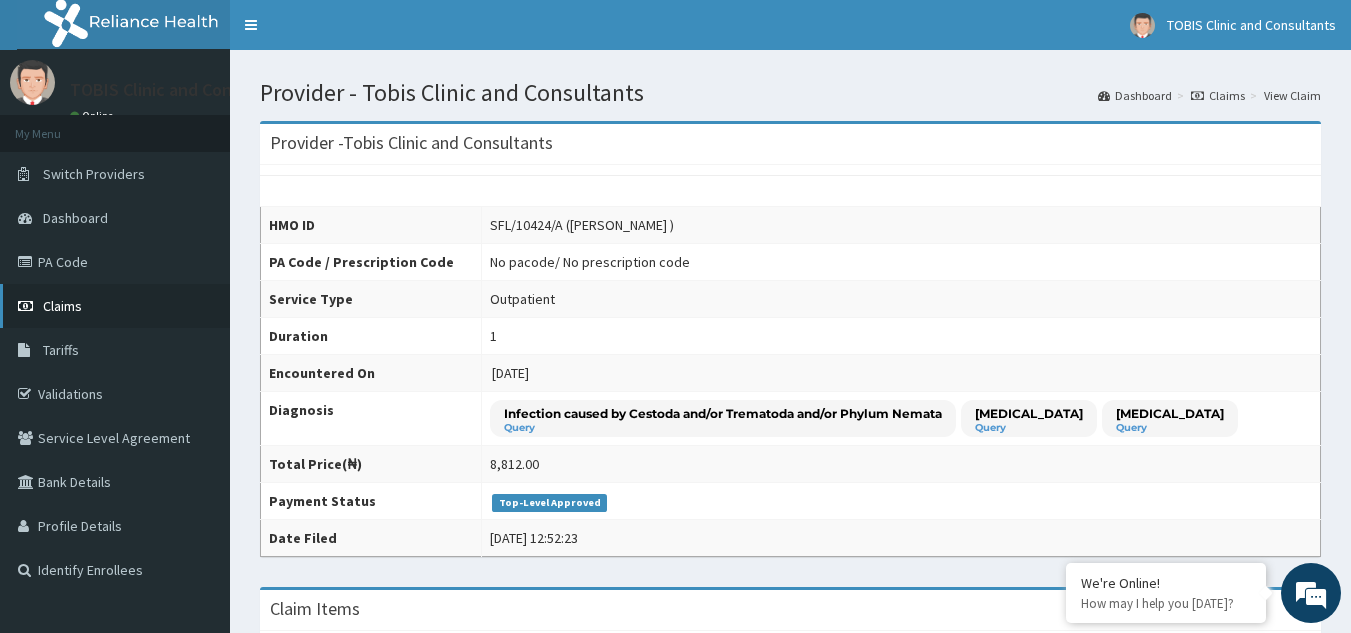 click on "Claims" at bounding box center (62, 306) 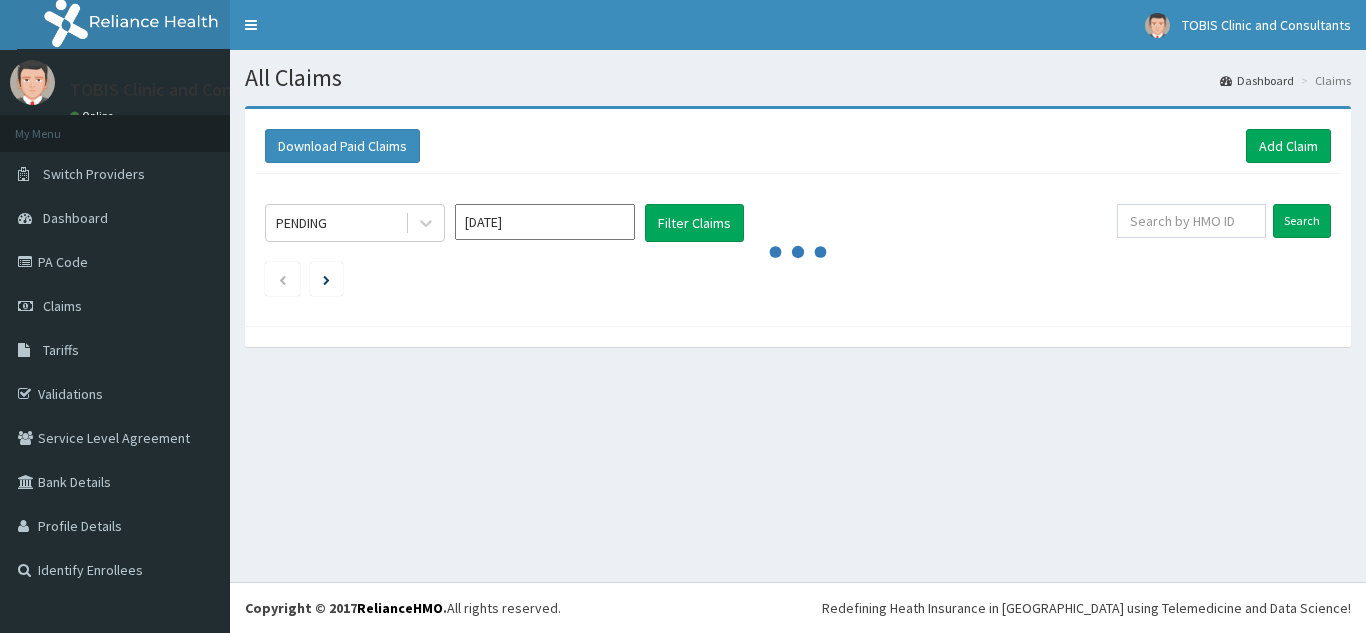 scroll, scrollTop: 0, scrollLeft: 0, axis: both 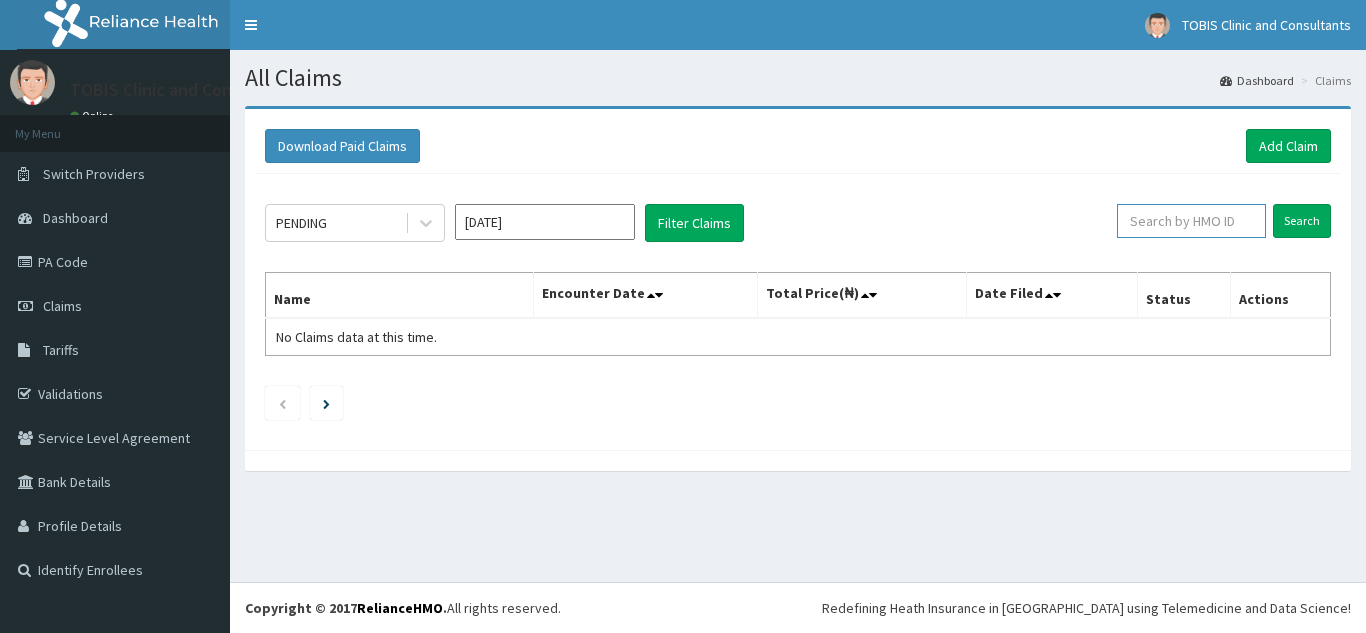 click at bounding box center [1191, 221] 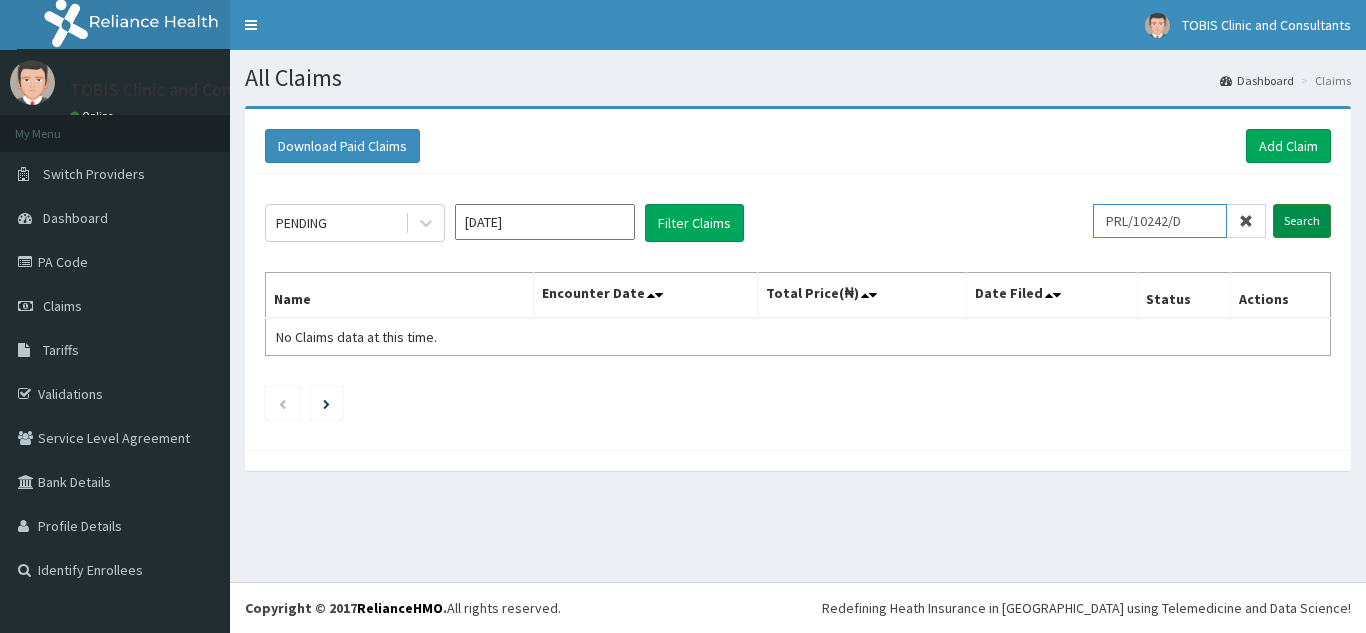 type on "PRL/10242/D" 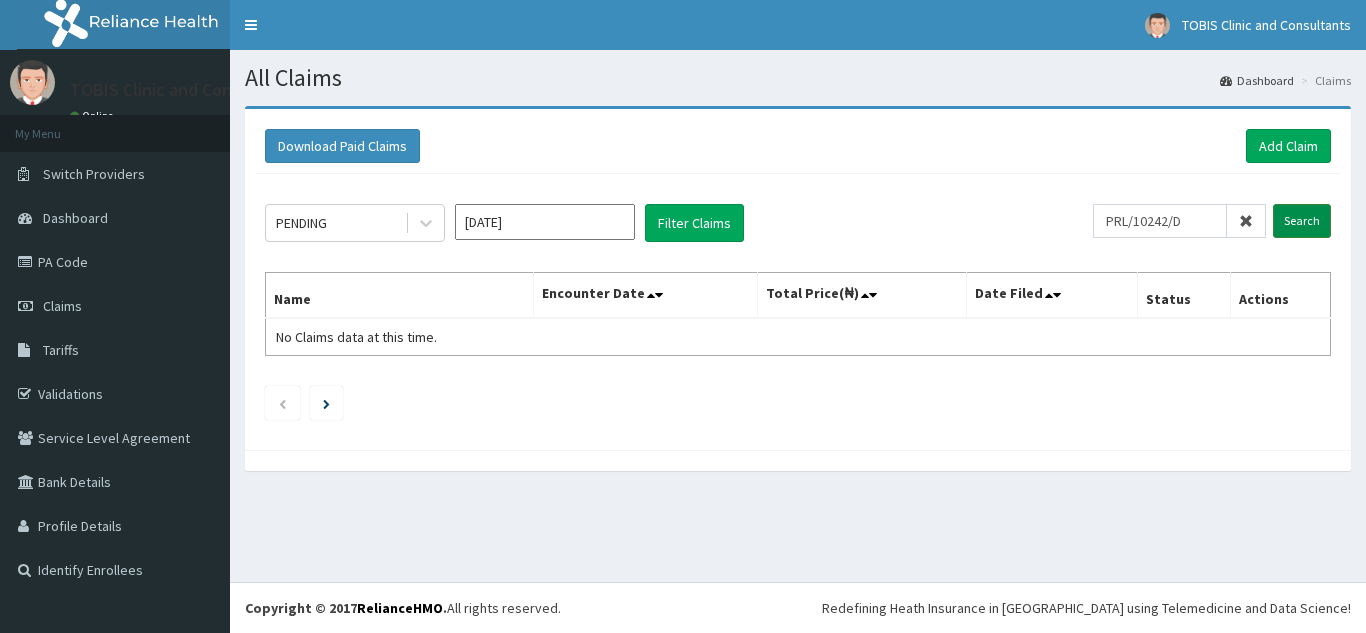 click on "Search" at bounding box center (1302, 221) 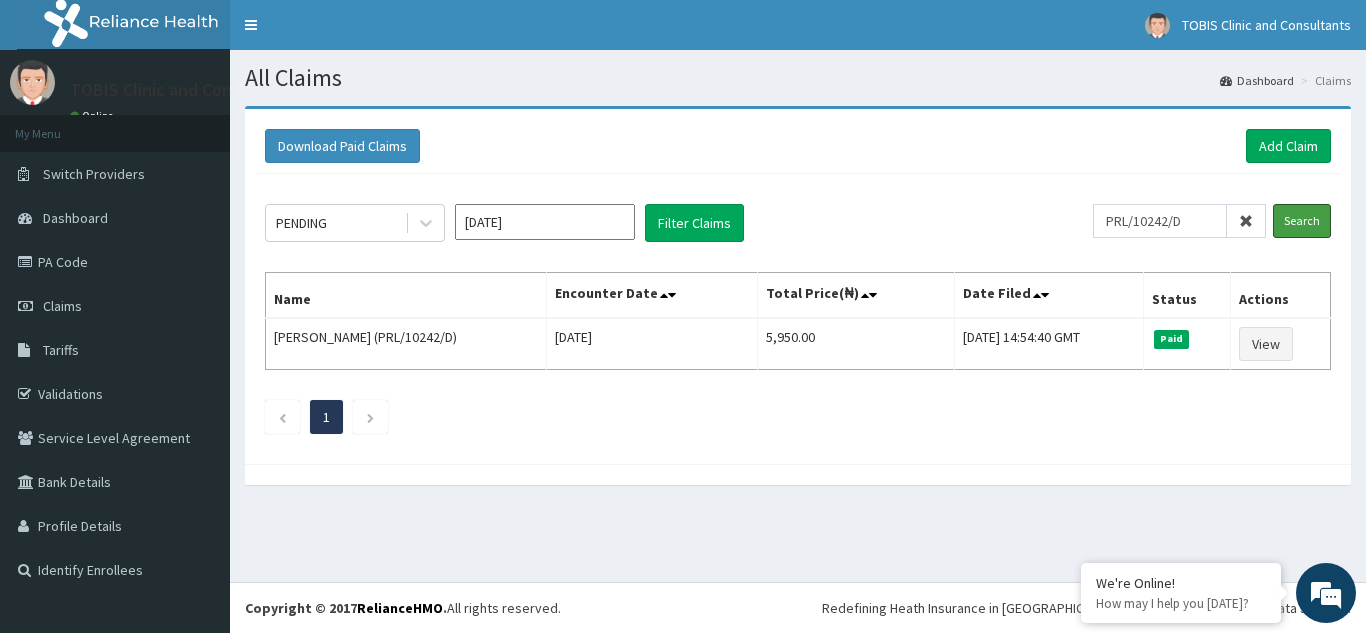 scroll, scrollTop: 0, scrollLeft: 0, axis: both 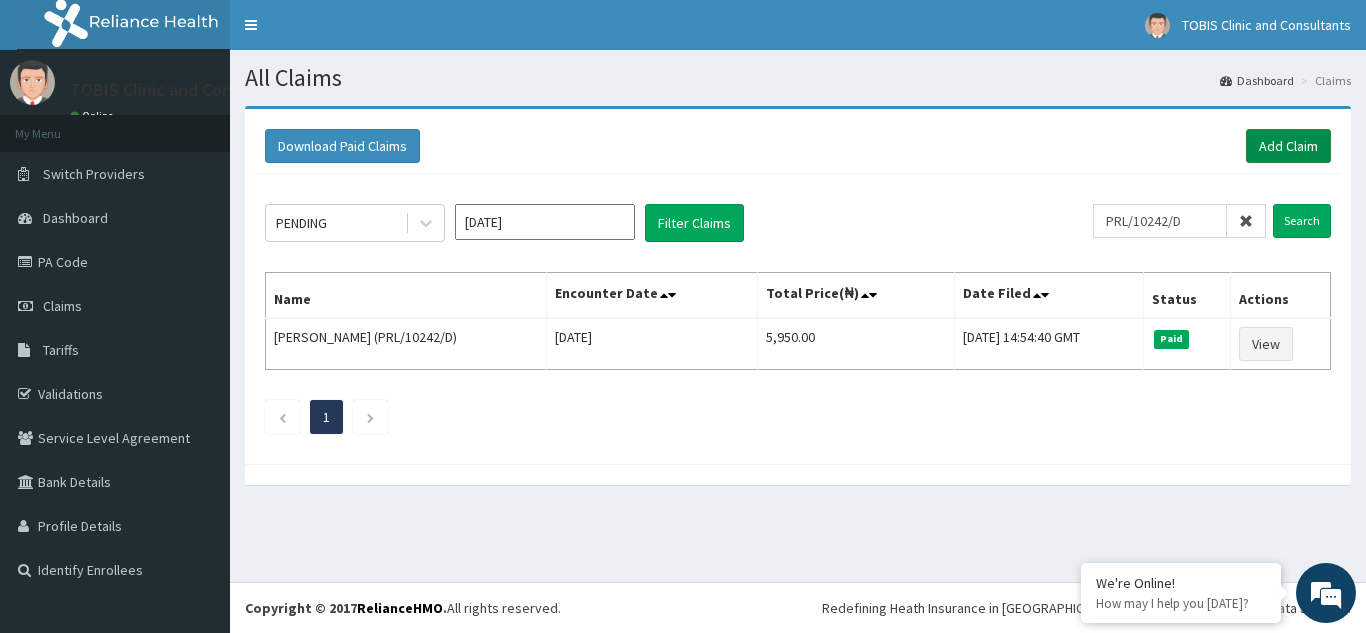 click on "Add Claim" at bounding box center (1288, 146) 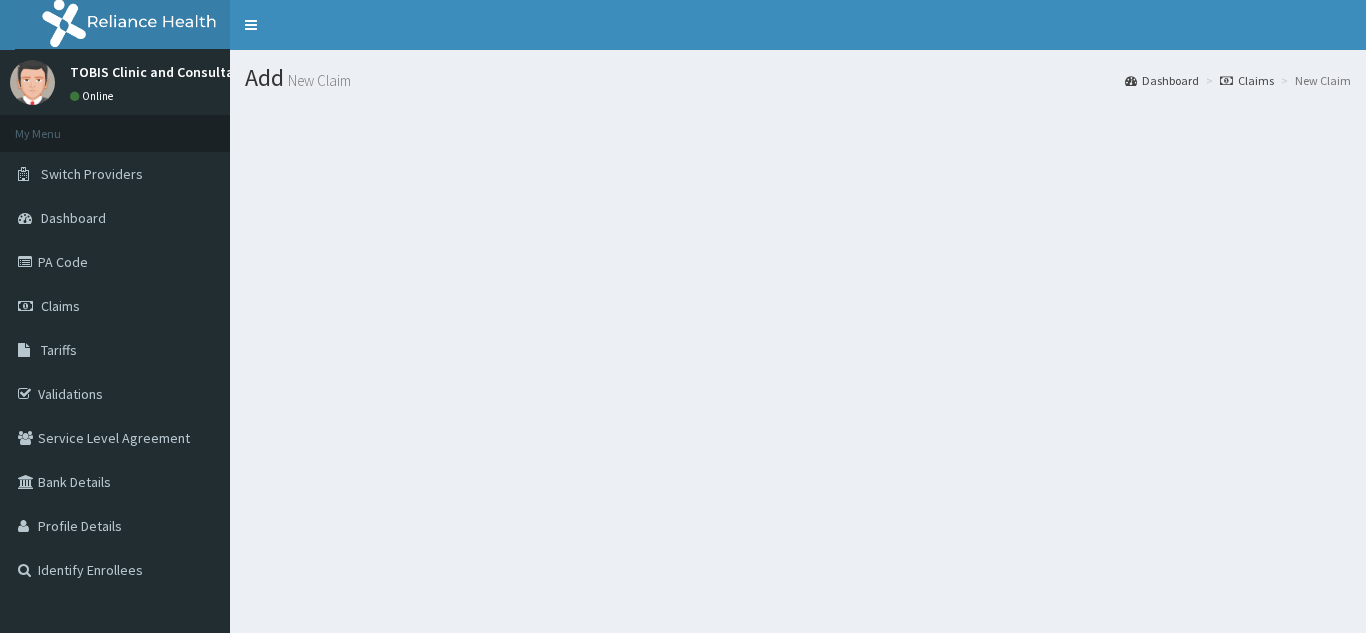 scroll, scrollTop: 0, scrollLeft: 0, axis: both 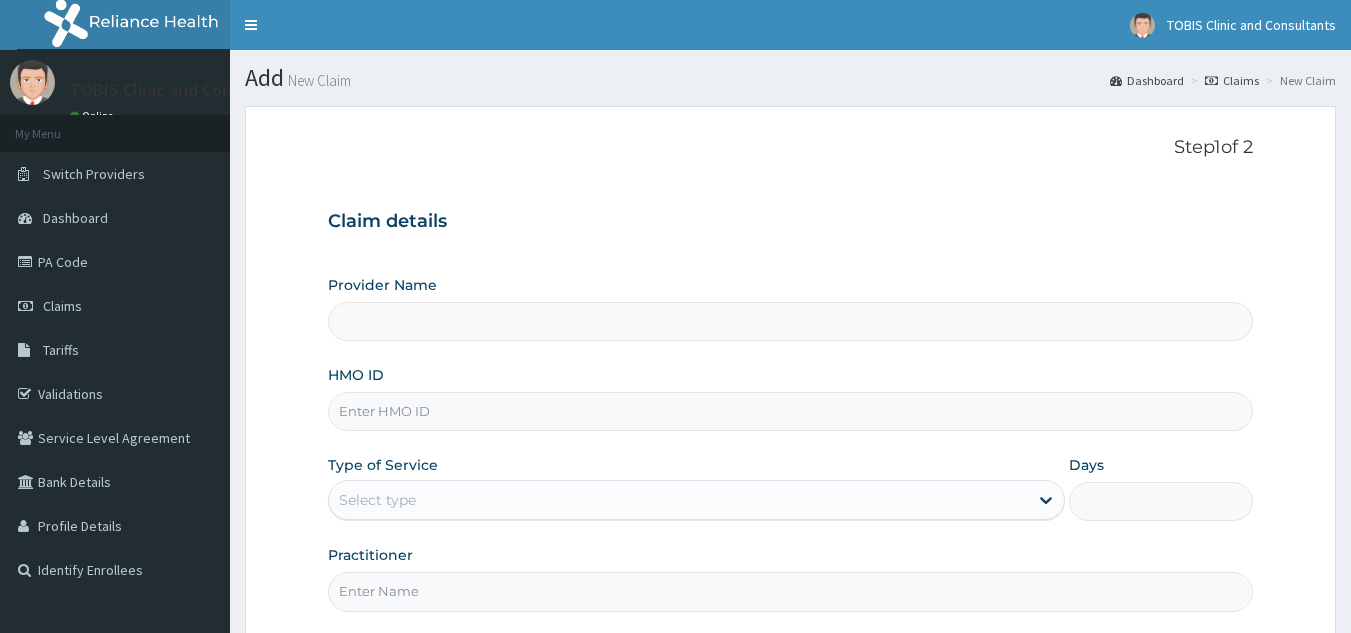 type on "Tobis Clinic and Consultants" 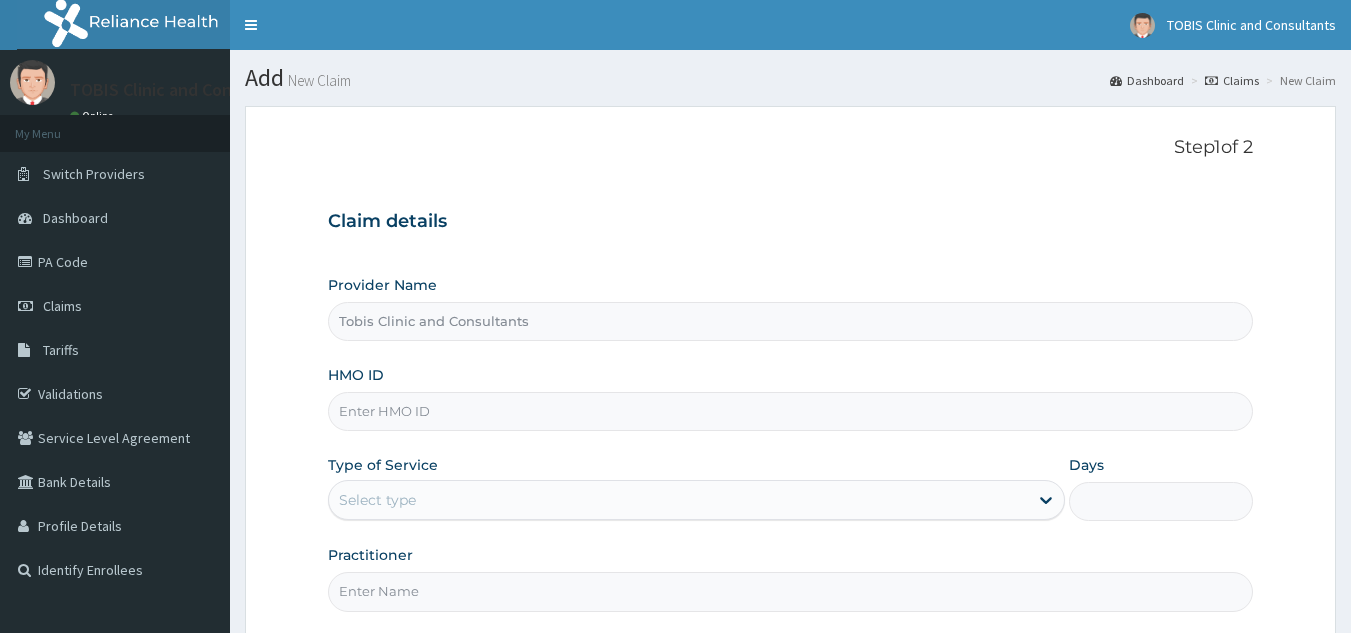 click on "HMO ID" at bounding box center [791, 411] 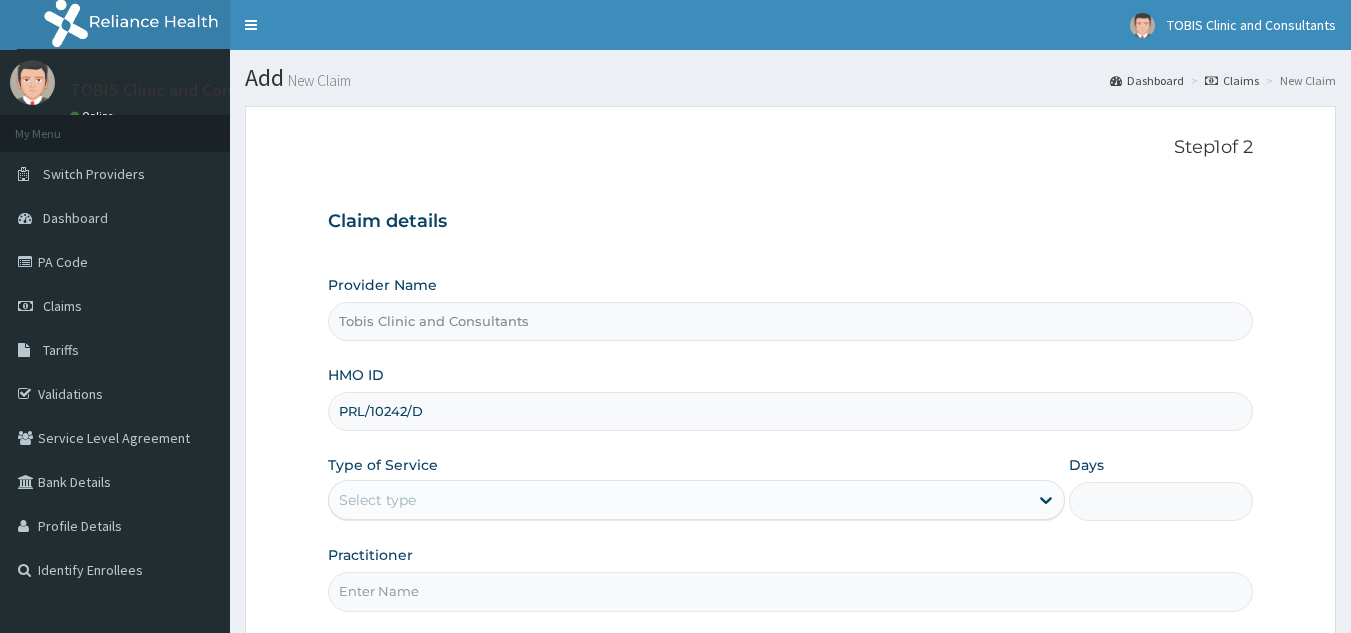 type on "PRL/10242/D" 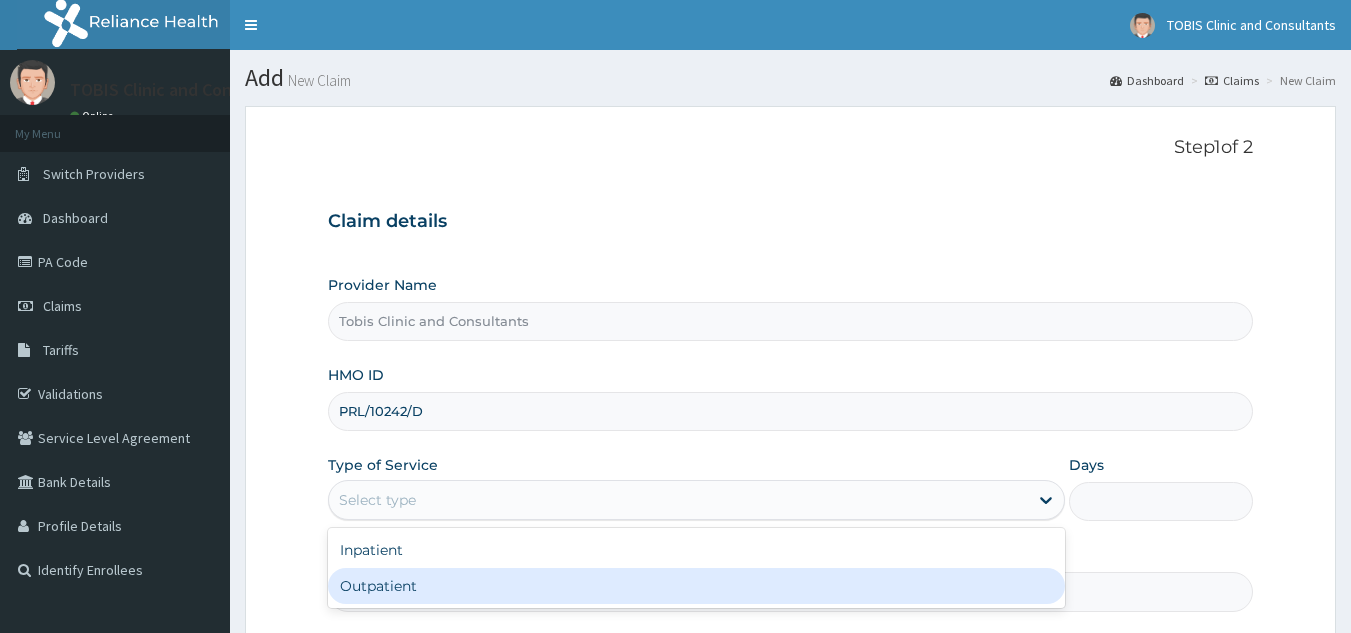click on "Outpatient" at bounding box center [696, 586] 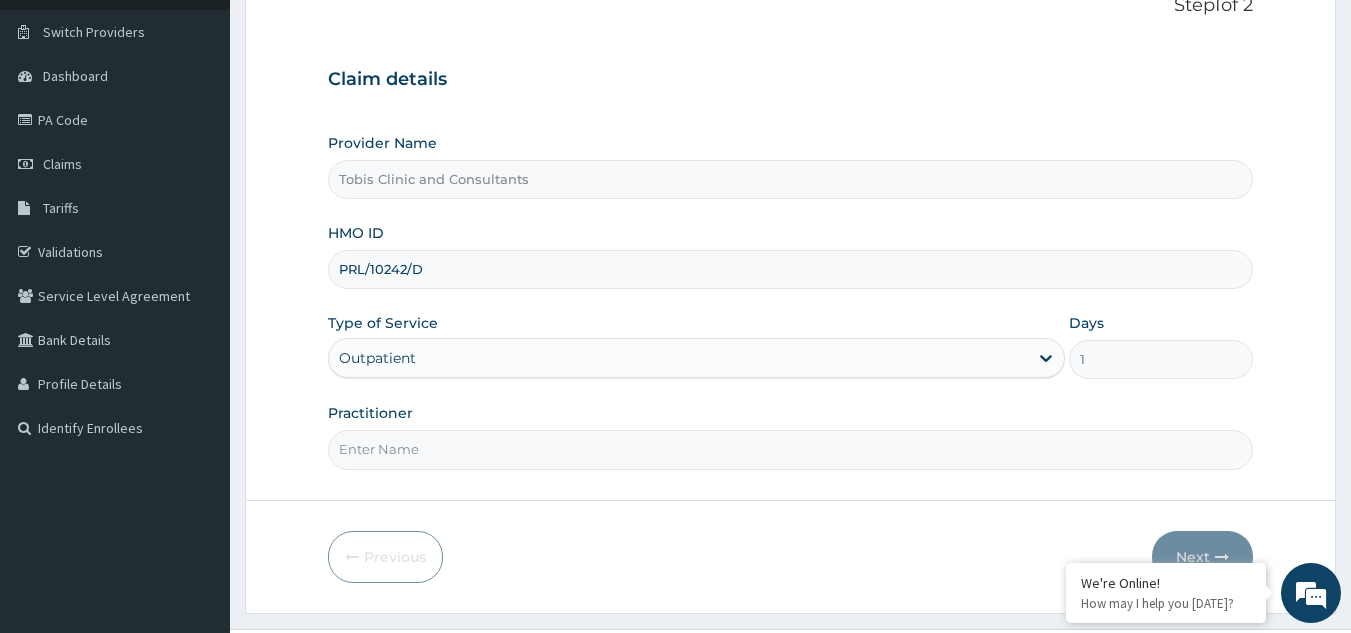 scroll, scrollTop: 189, scrollLeft: 0, axis: vertical 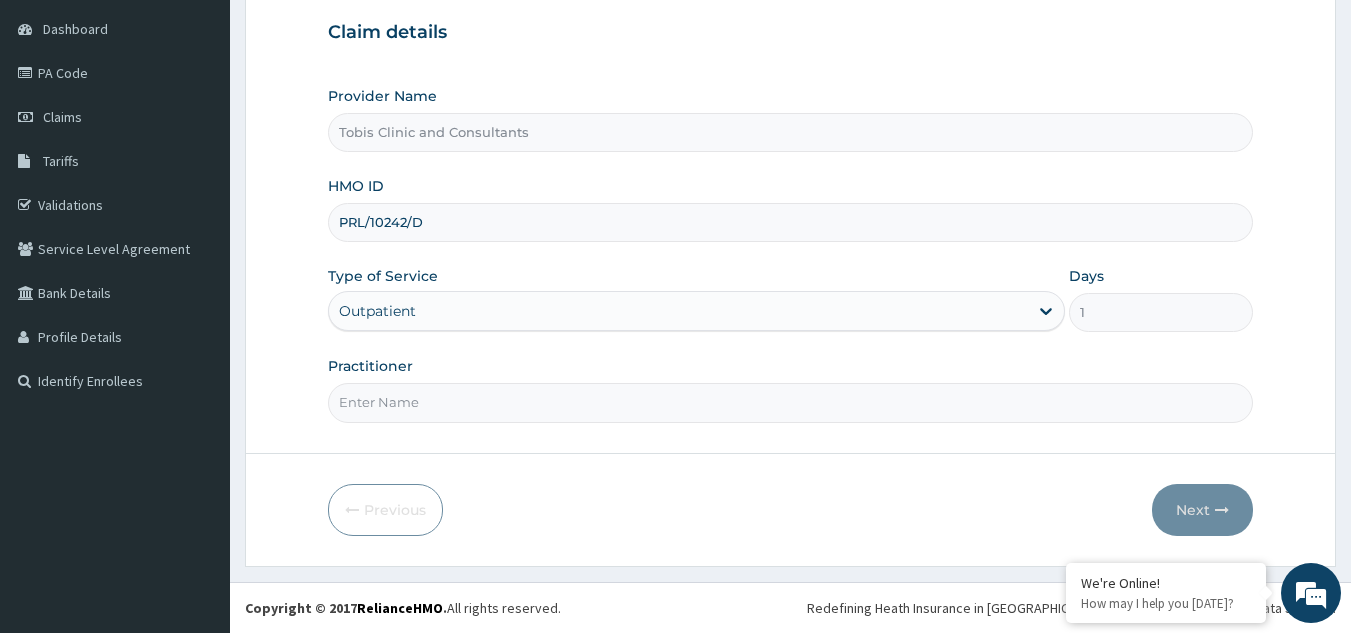 click on "Practitioner" at bounding box center [791, 402] 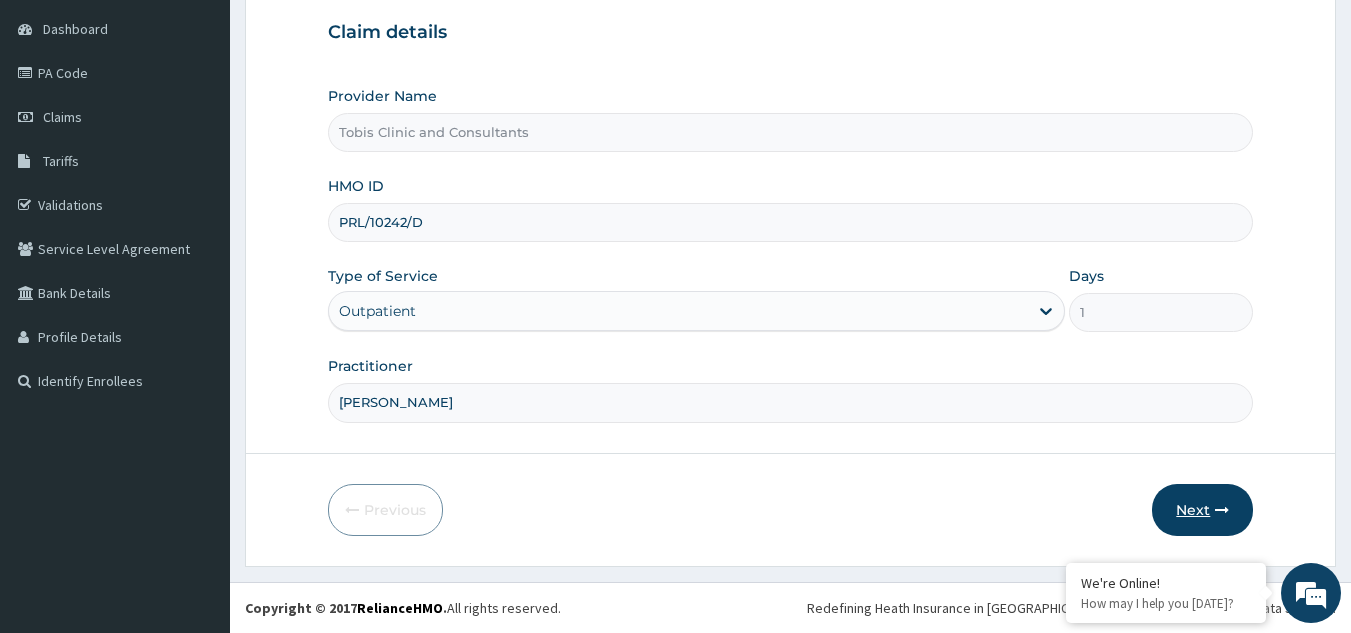 type on "Dr NISSI UDOEKPO" 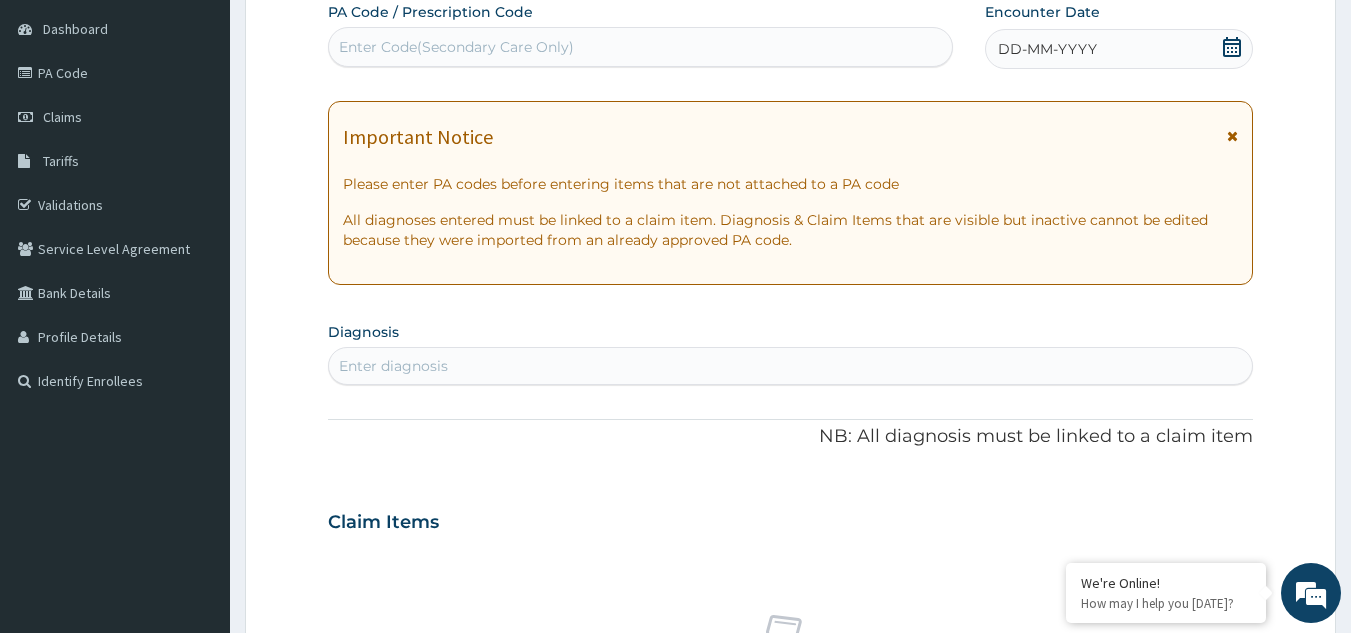 click on "Enter diagnosis" at bounding box center (791, 366) 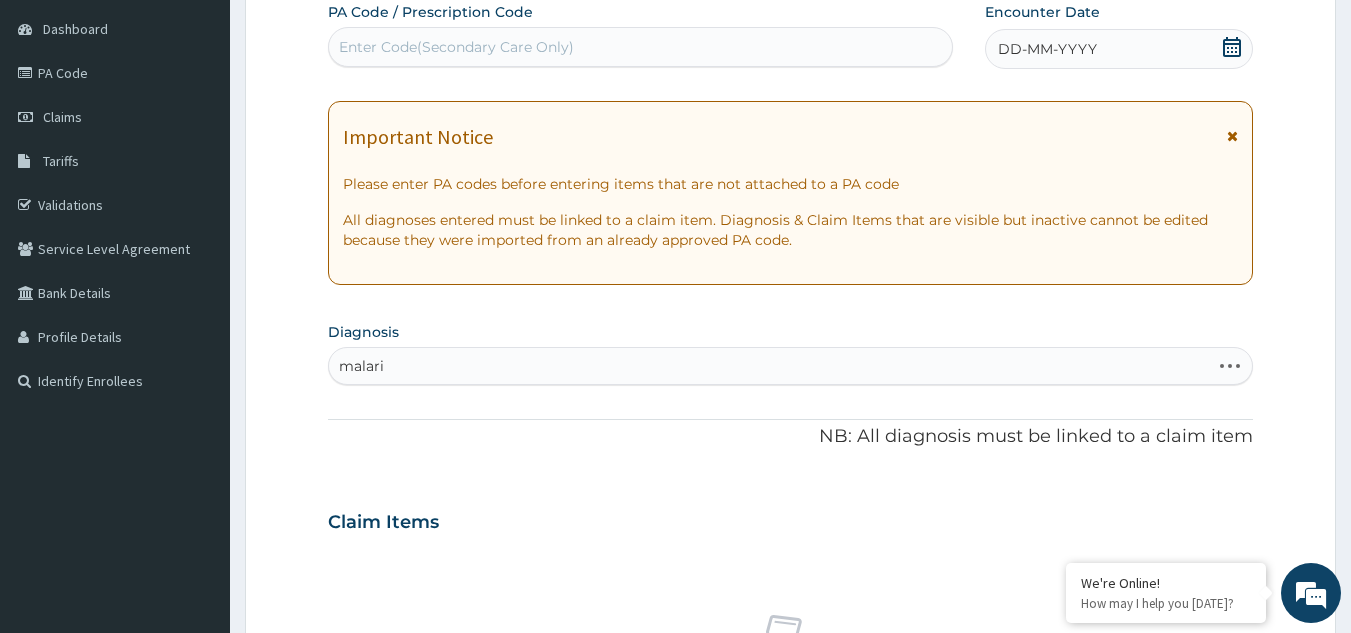 type on "malaria" 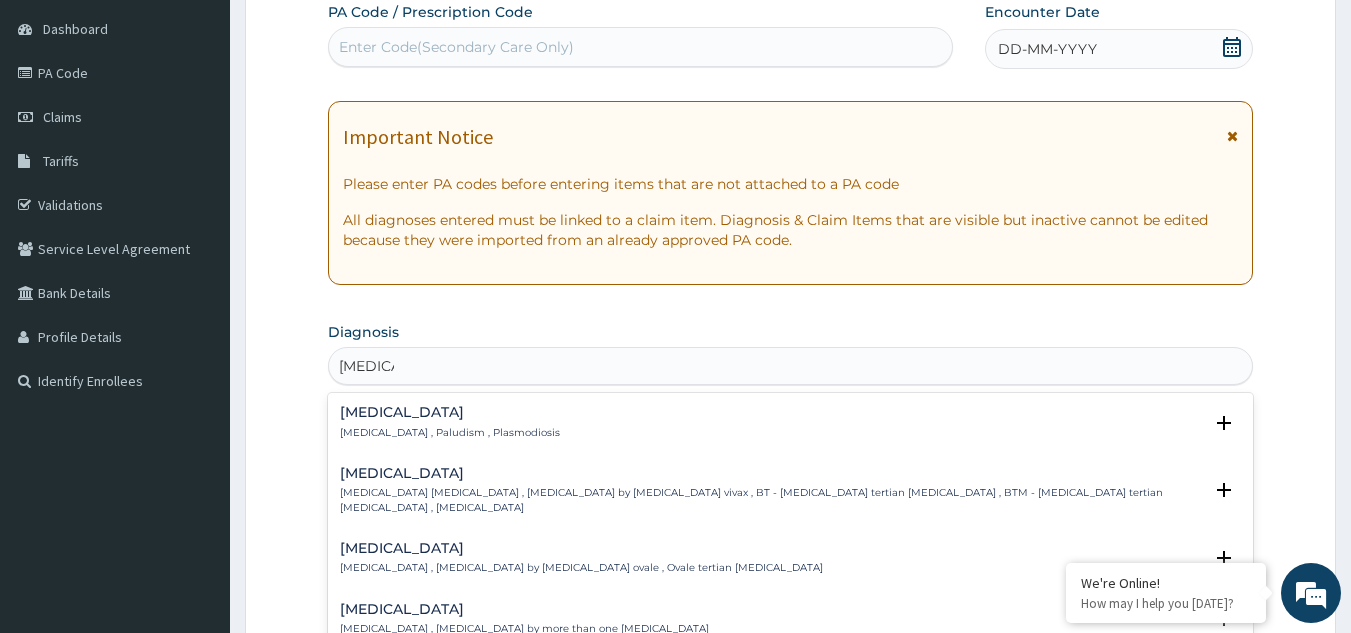 click on "Malaria Malaria , Paludism , Plasmodiosis" at bounding box center [450, 422] 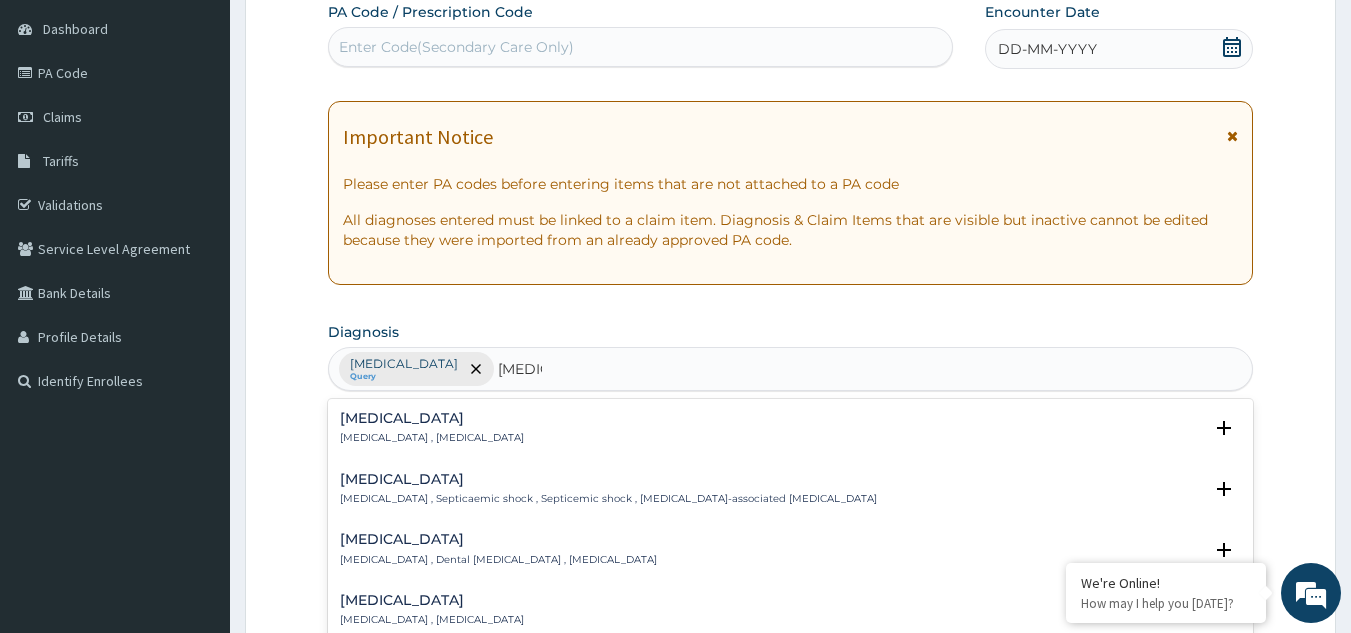 click on "Sepsis Systemic infection , Sepsis" at bounding box center (432, 428) 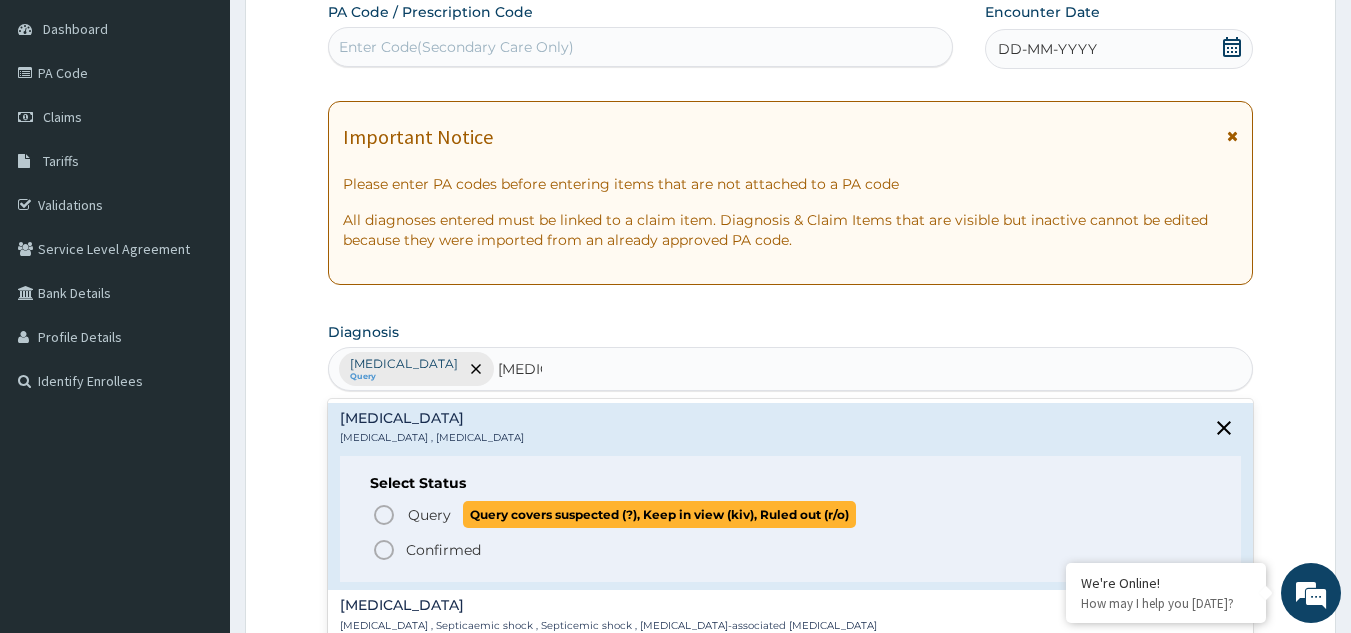 click 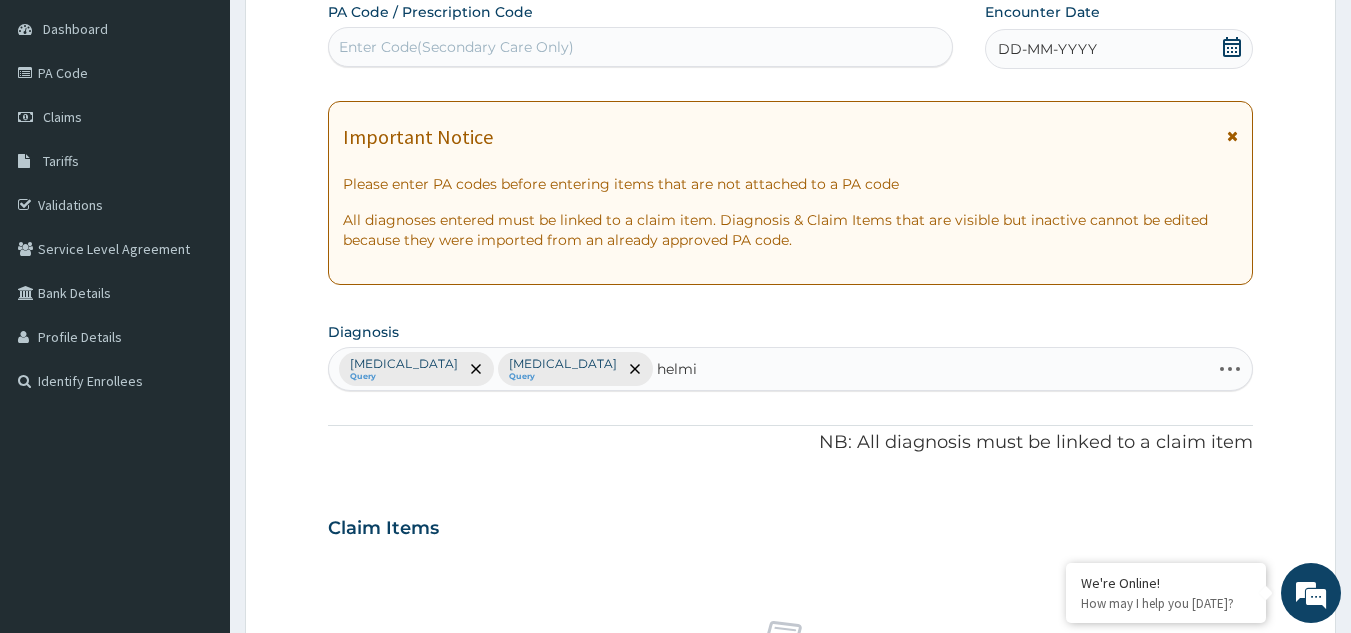 type on "helmin" 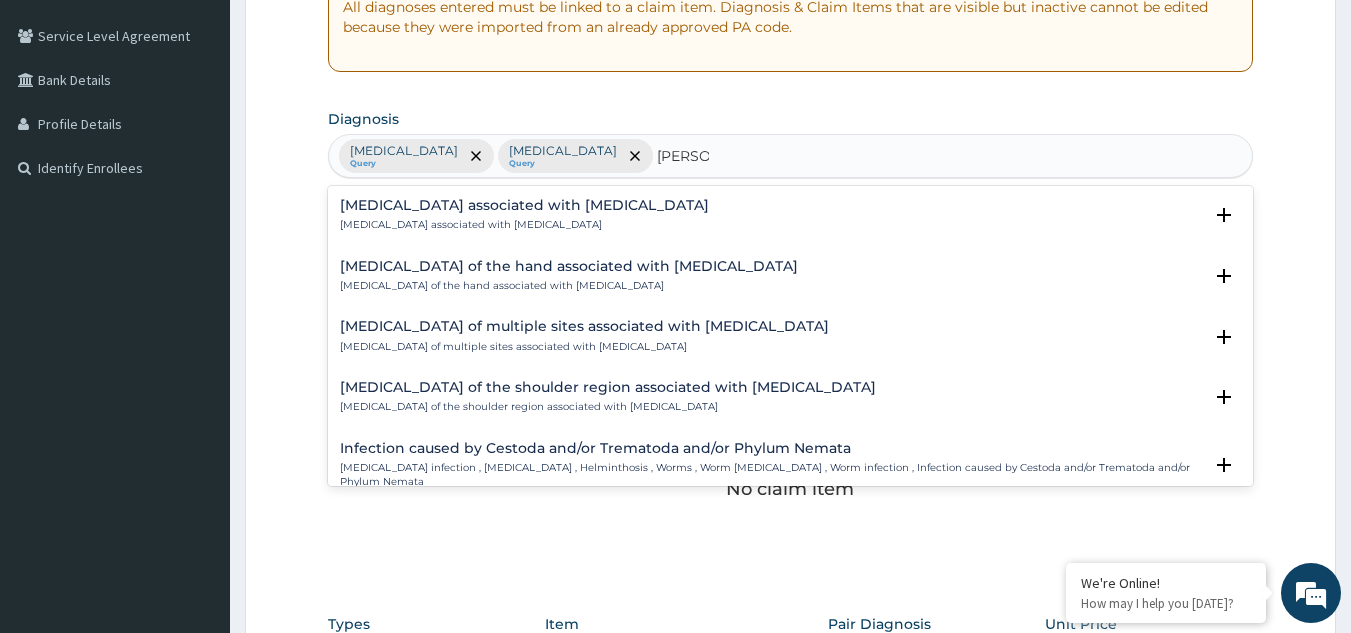 scroll, scrollTop: 423, scrollLeft: 0, axis: vertical 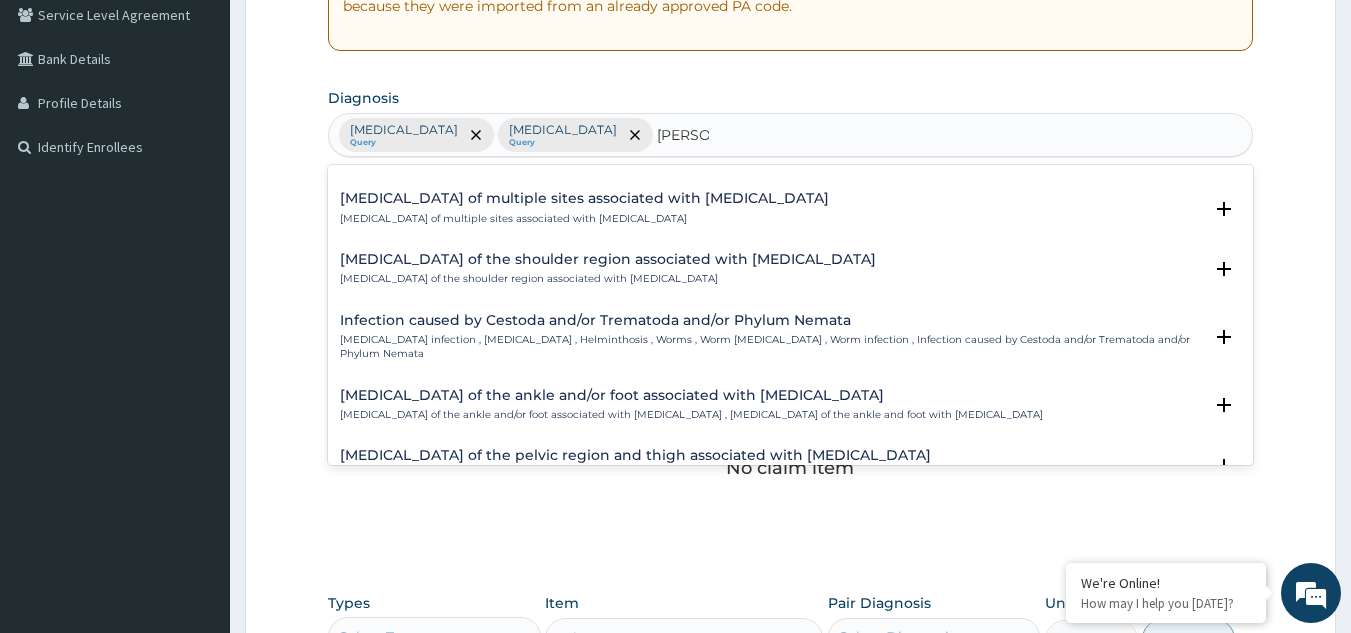 click on "Helminth infection , Helminthiasis , Helminthosis , Worms , Worm infestation , Worm infection , Infection caused by Cestoda and/or Trematoda and/or Phylum Nemata" at bounding box center (771, 347) 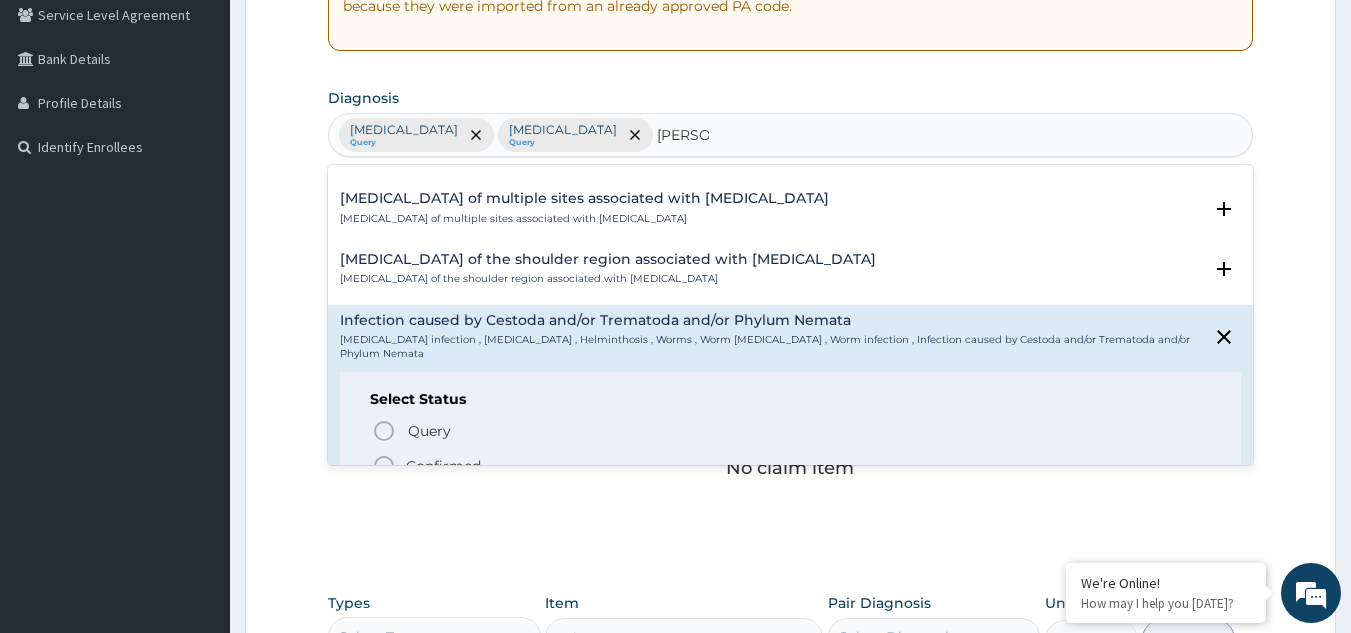 click on "Confirmed" at bounding box center (443, 466) 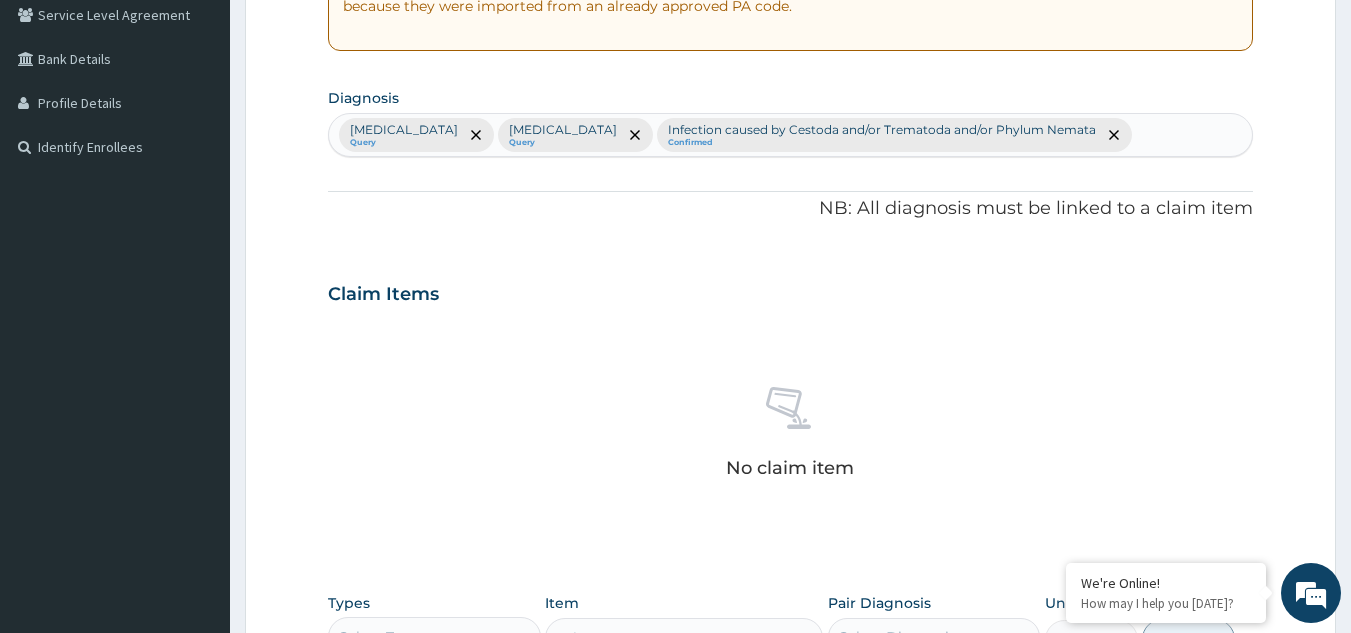 click on "No claim item" at bounding box center [791, 436] 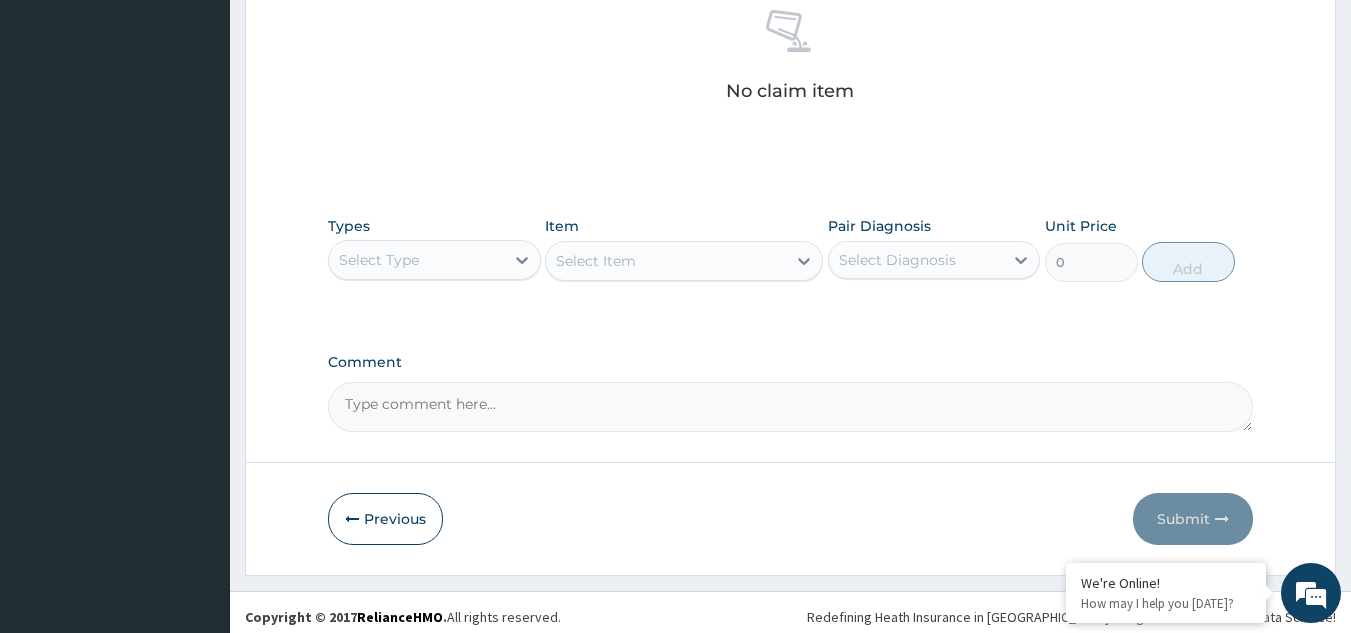 scroll, scrollTop: 809, scrollLeft: 0, axis: vertical 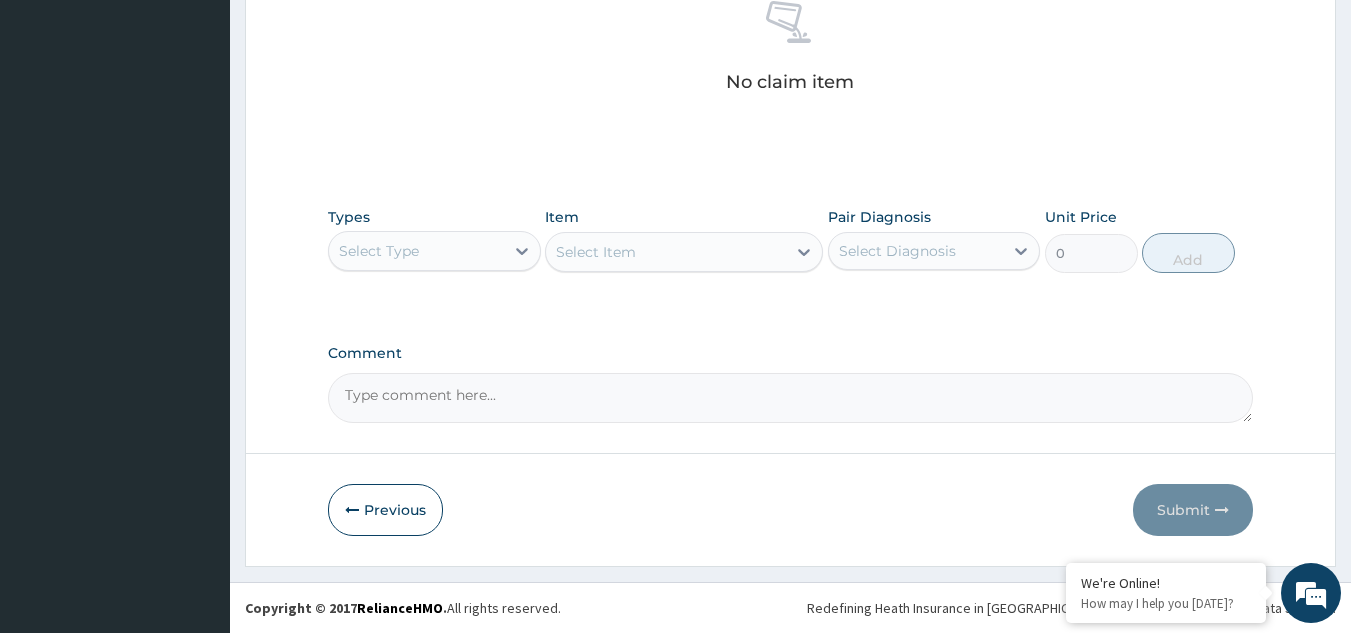 click on "Select Type" at bounding box center (379, 251) 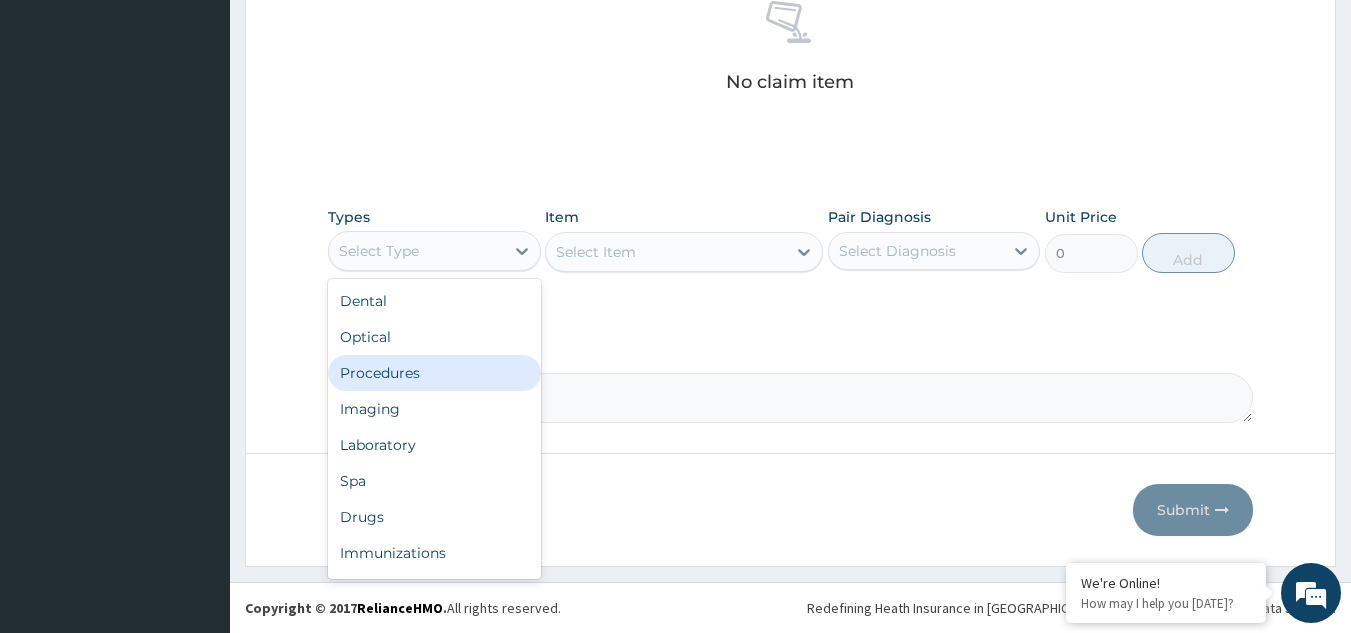 click on "Procedures" at bounding box center (434, 373) 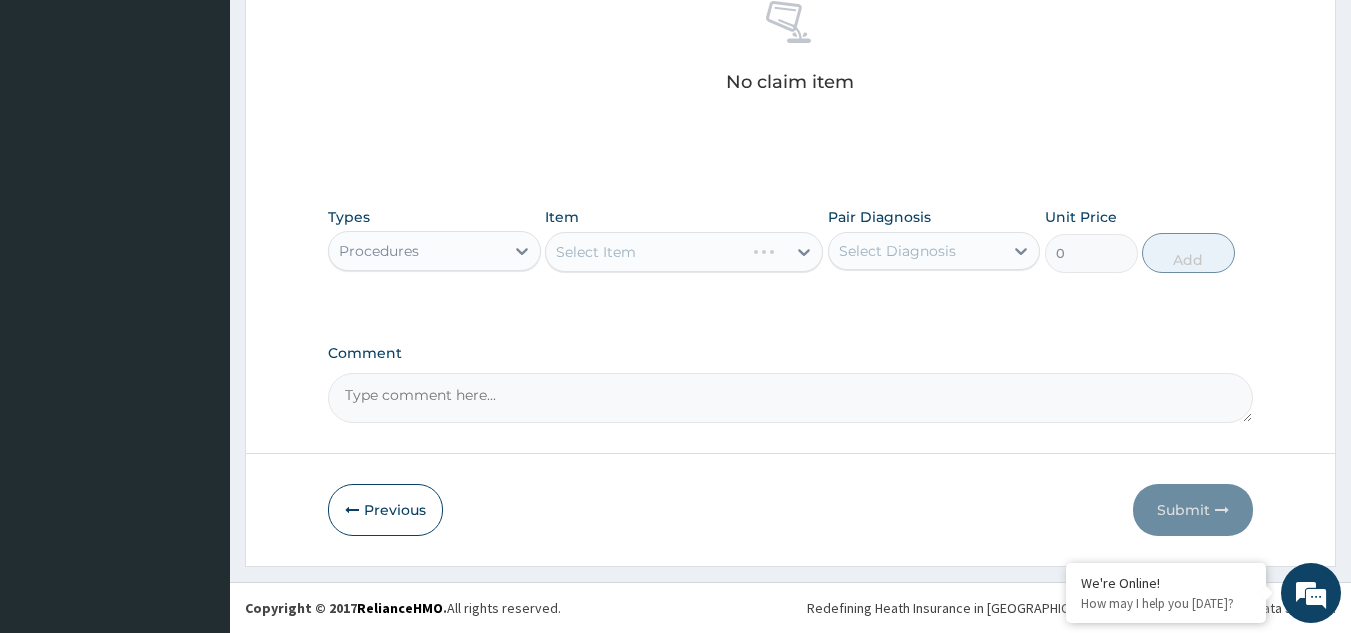 click on "Item Select Item" at bounding box center (684, 240) 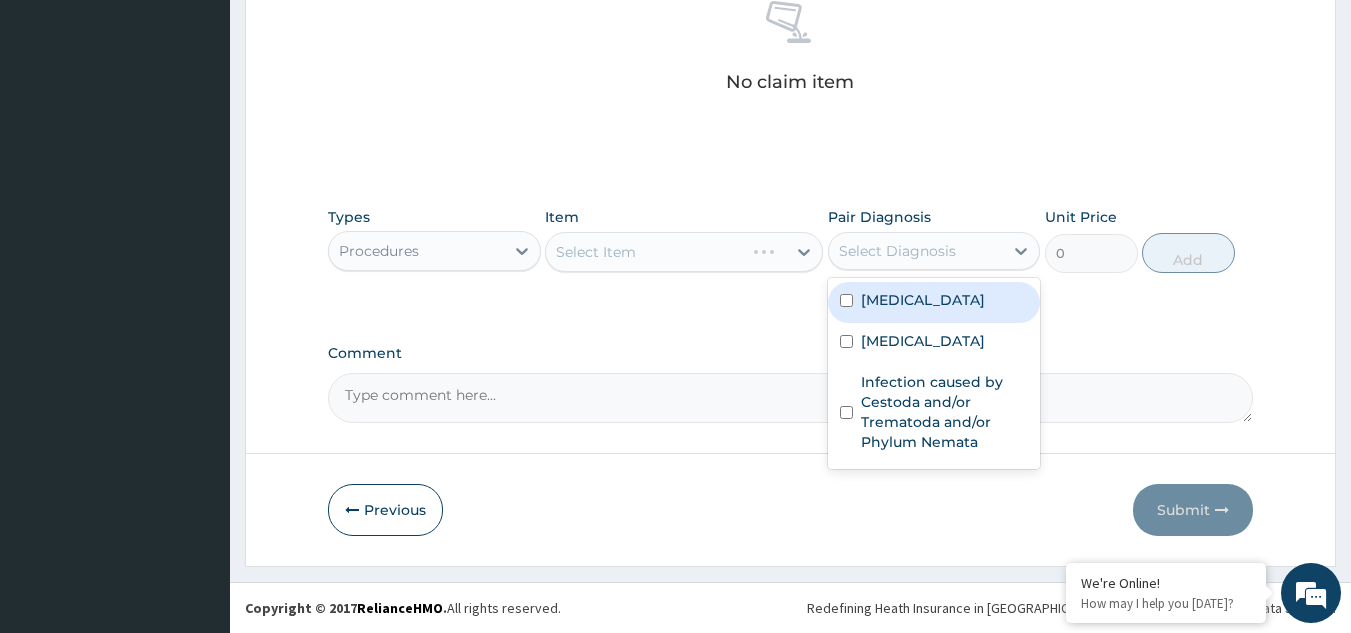 click on "Select Diagnosis" at bounding box center (916, 251) 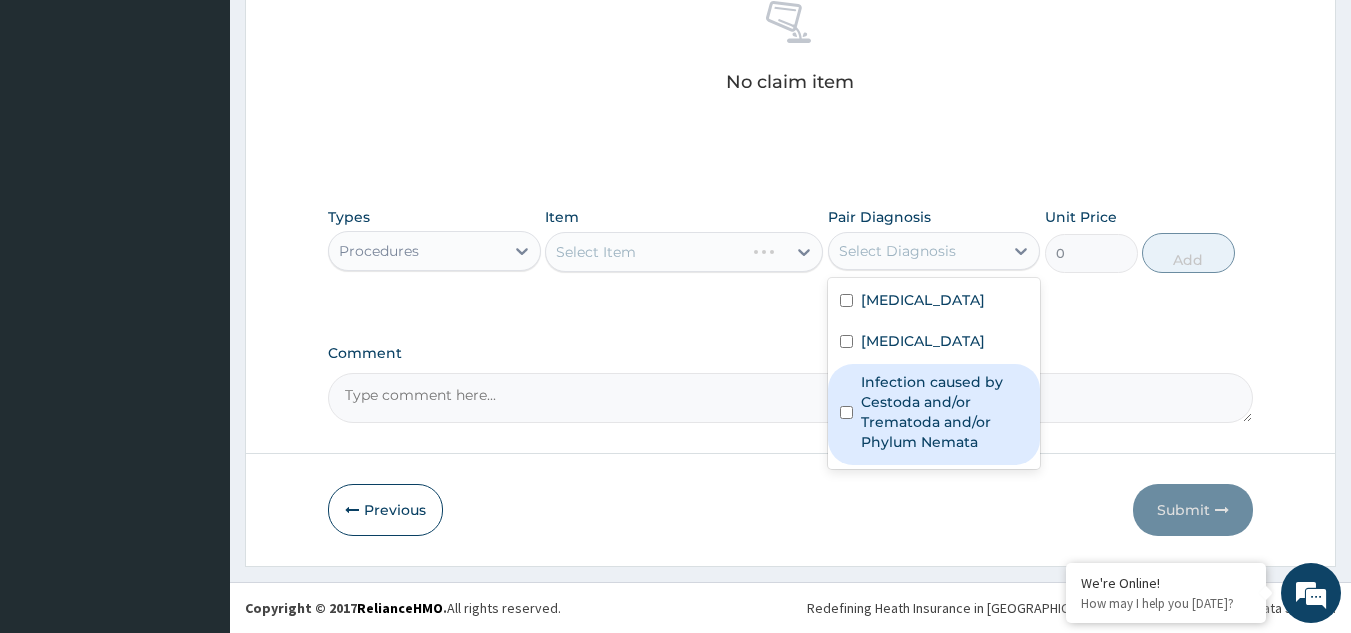 click on "Infection caused by Cestoda and/or Trematoda and/or Phylum Nemata" at bounding box center (934, 414) 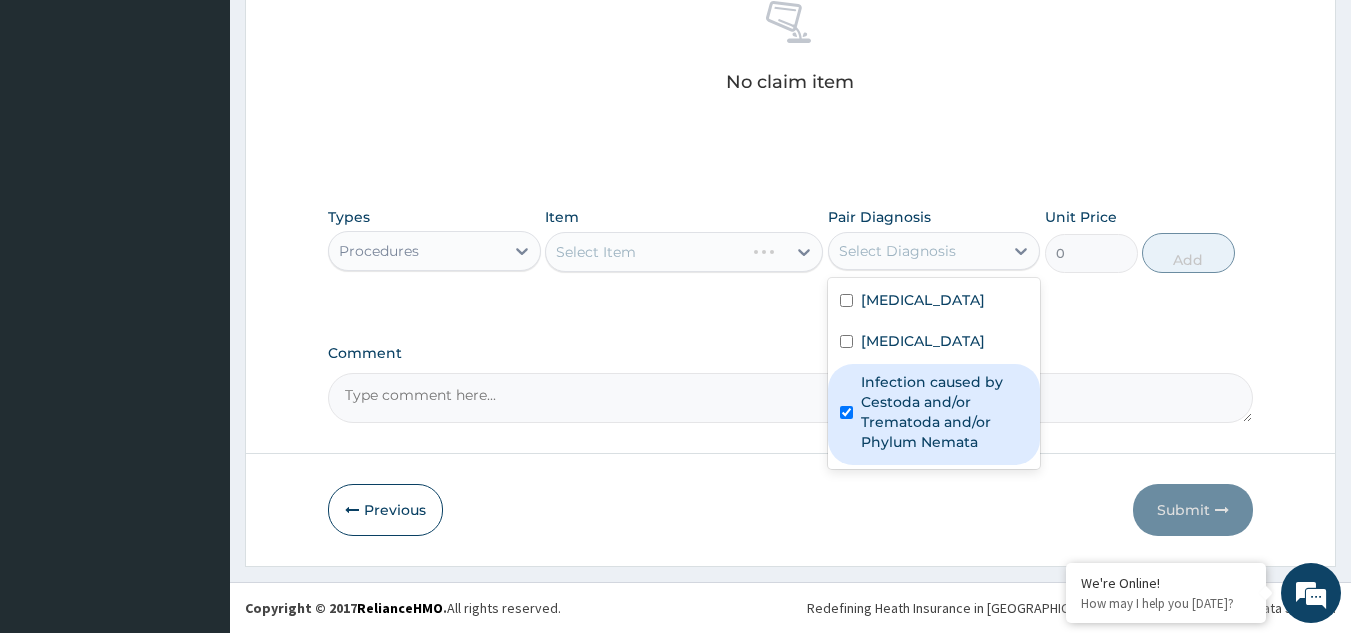 checkbox on "true" 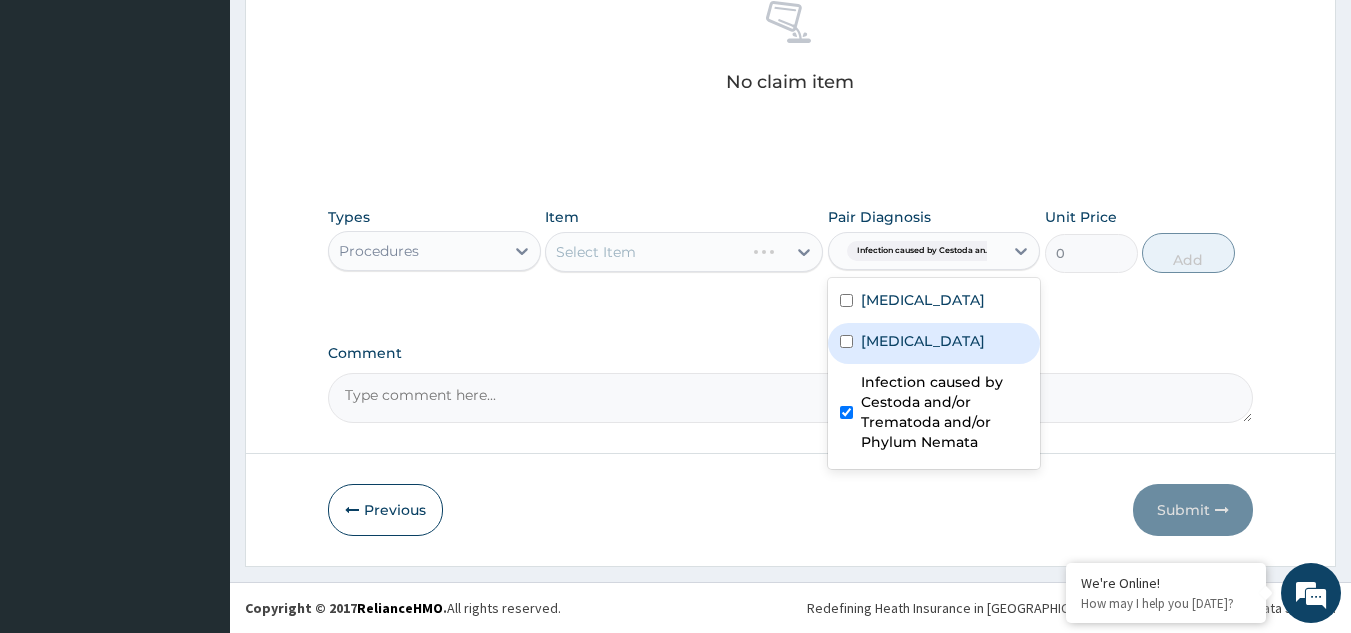 click on "Sepsis" at bounding box center [934, 343] 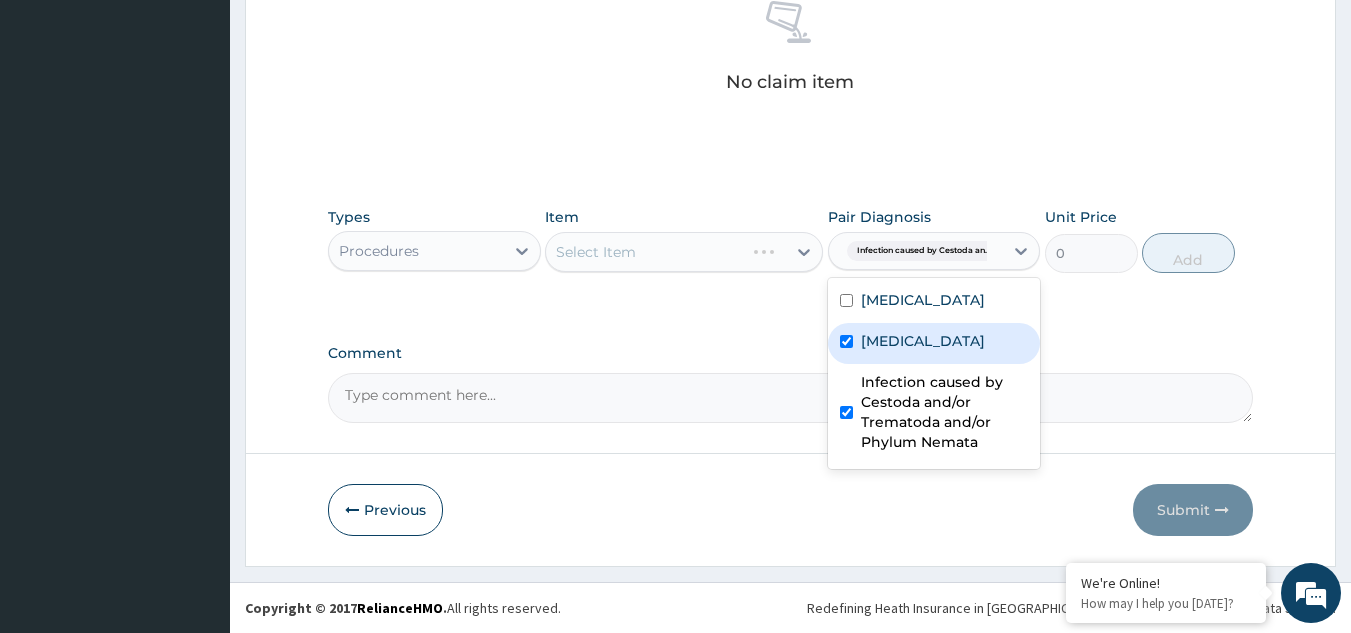 checkbox on "true" 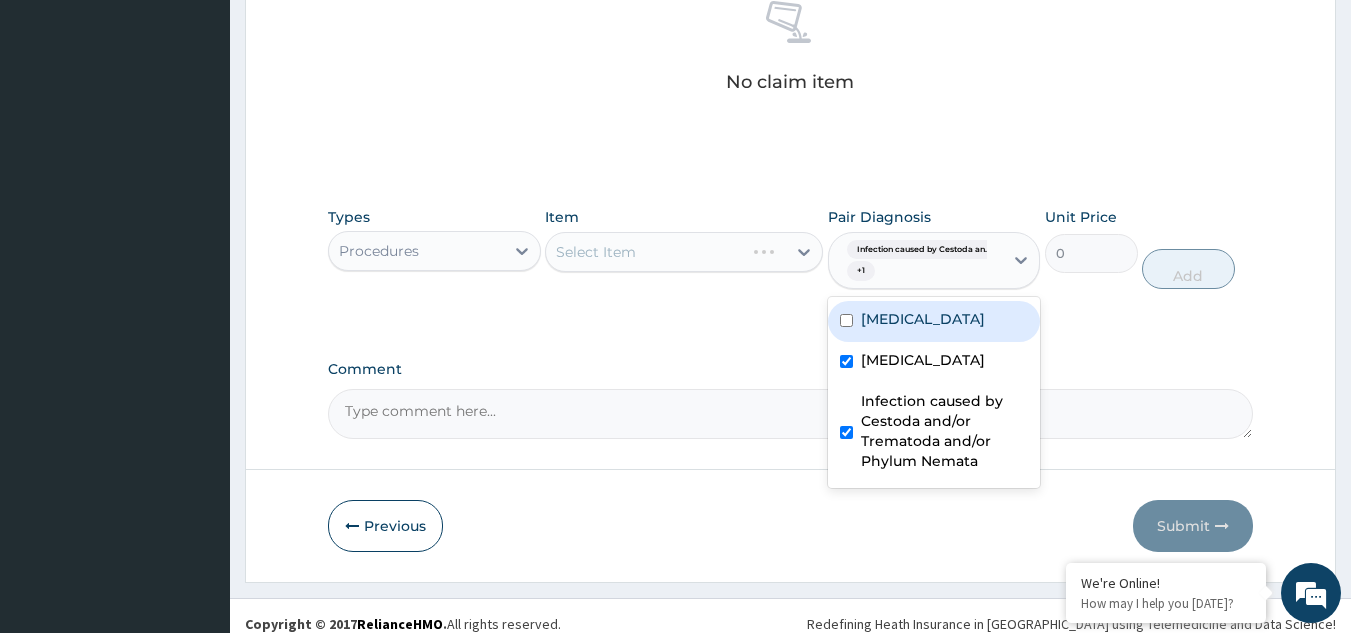 click on "Malaria" at bounding box center [934, 321] 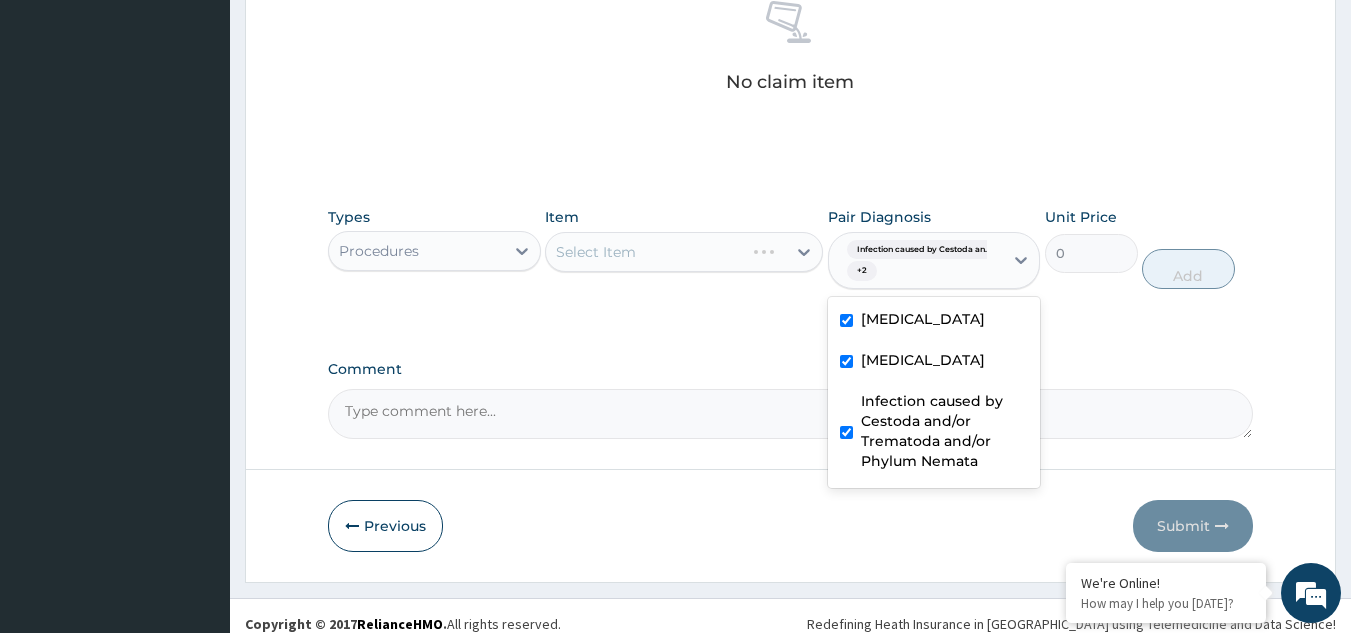 checkbox on "true" 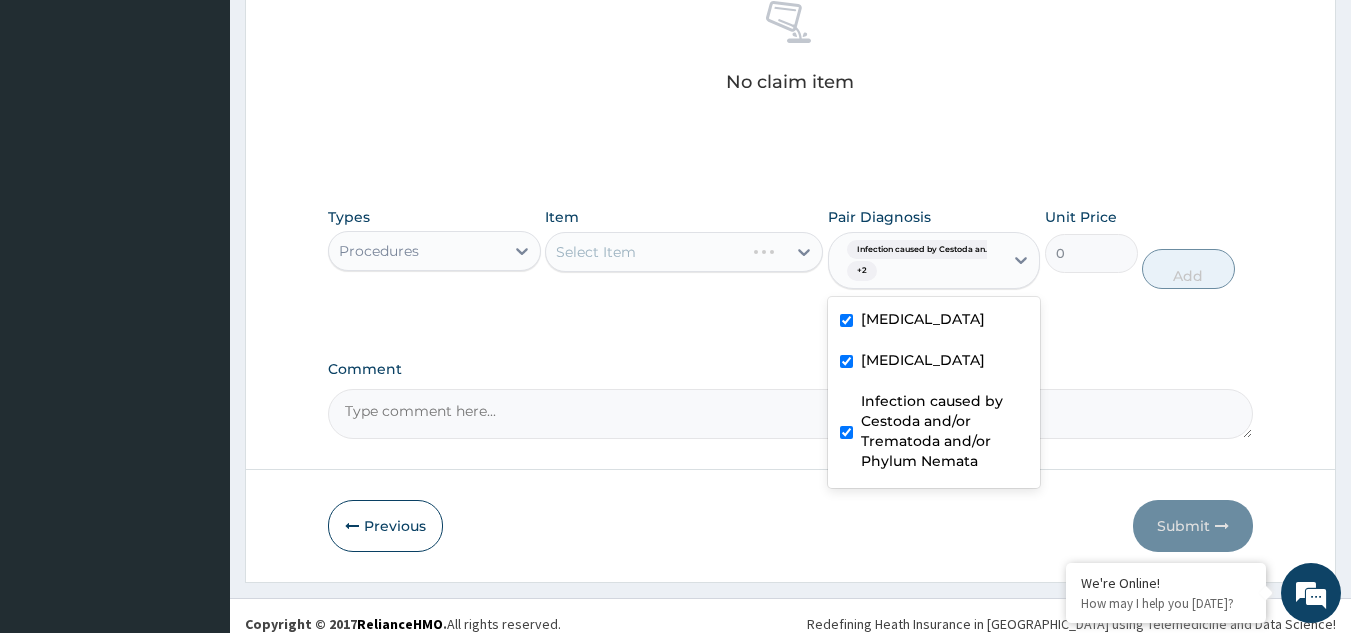 click on "PA Code / Prescription Code Enter Code(Secondary Care Only) Encounter Date DD-MM-YYYY Important Notice Please enter PA codes before entering items that are not attached to a PA code   All diagnoses entered must be linked to a claim item. Diagnosis & Claim Items that are visible but inactive cannot be edited because they were imported from an already approved PA code. Diagnosis Malaria Query Sepsis Query Infection caused by Cestoda and/or Trematoda and/or Phylum Nemata Confirmed NB: All diagnosis must be linked to a claim item Claim Items No claim item Types Procedures Item Select Item Pair Diagnosis option Malaria, selected. option Malaria selected, 1 of 3. 3 results available. Use Up and Down to choose options, press Enter to select the currently focused option, press Escape to exit the menu, press Tab to select the option and exit the menu. Infection caused by Cestoda an...  + 2 Malaria Sepsis Infection caused by Cestoda and/or Trematoda and/or Phylum Nemata Unit Price 0 Add Comment" at bounding box center [791, -90] 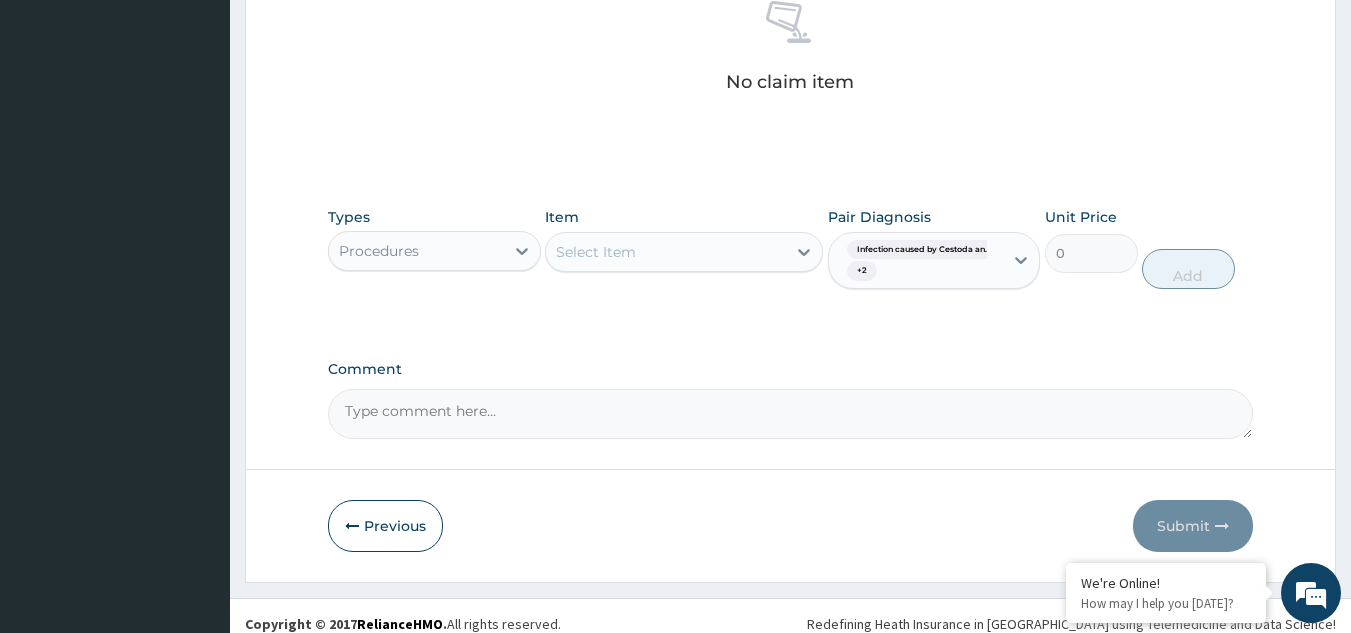 click on "Select Item" at bounding box center [666, 252] 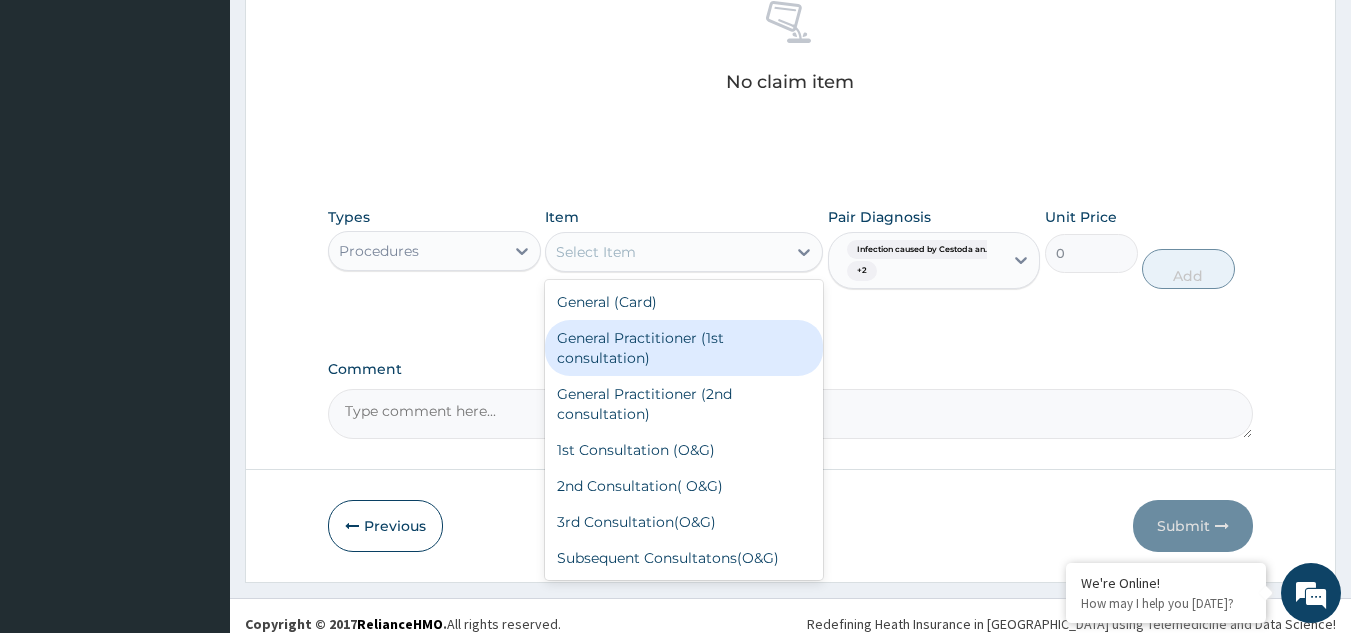 click on "General Practitioner (1st consultation)" at bounding box center (684, 348) 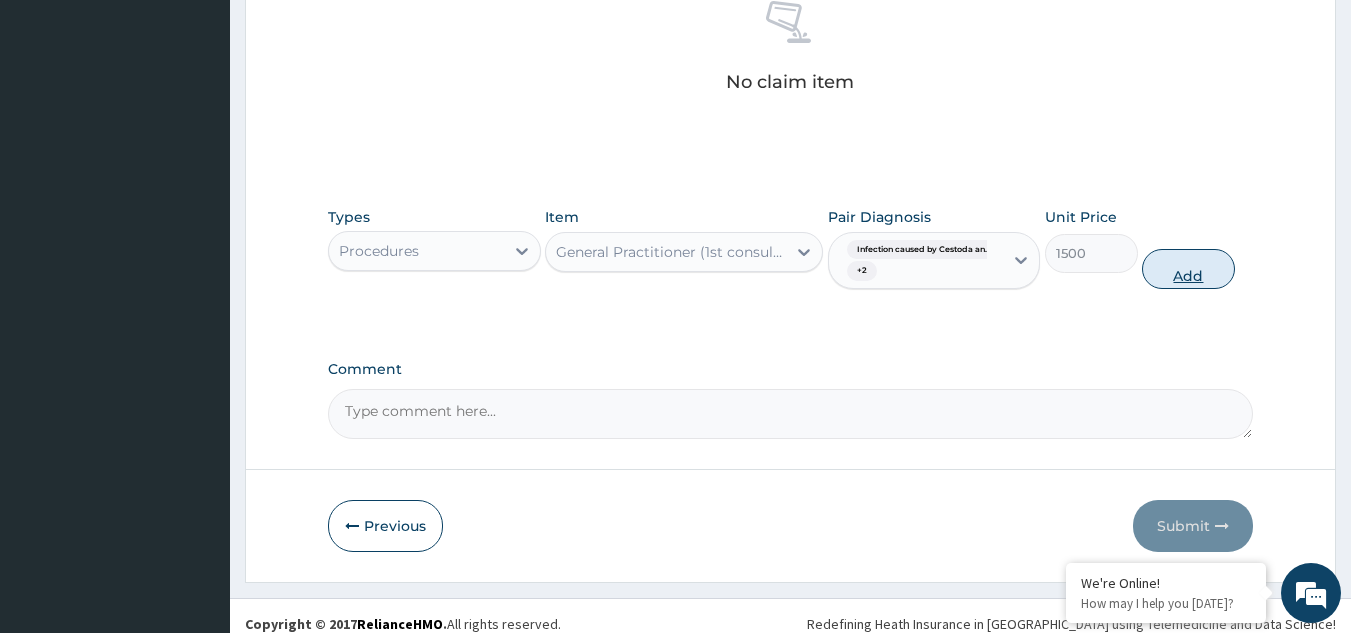 click on "Add" at bounding box center [1188, 269] 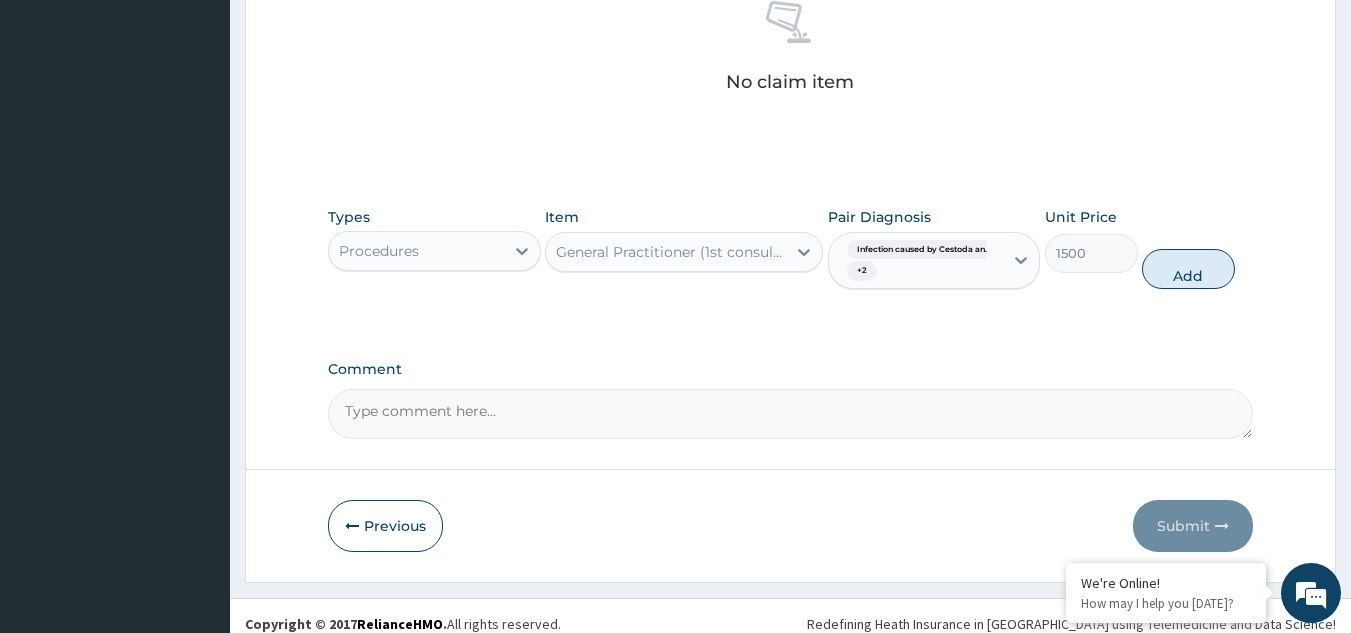 type on "0" 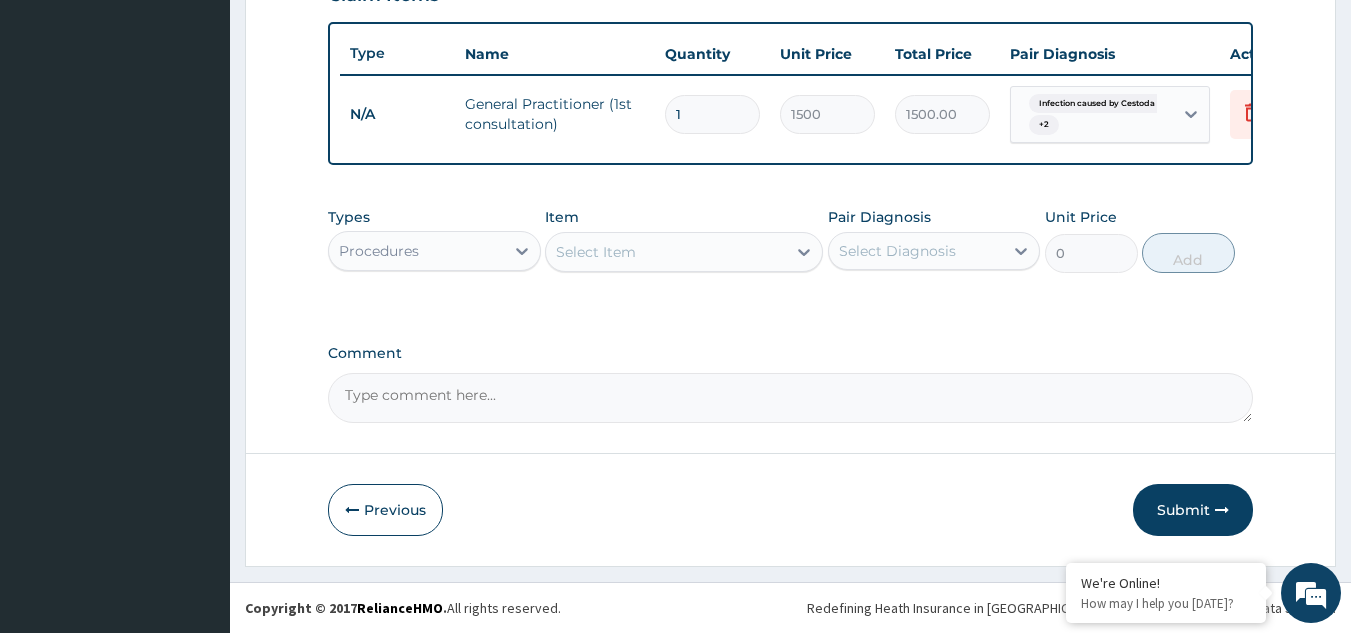 scroll, scrollTop: 737, scrollLeft: 0, axis: vertical 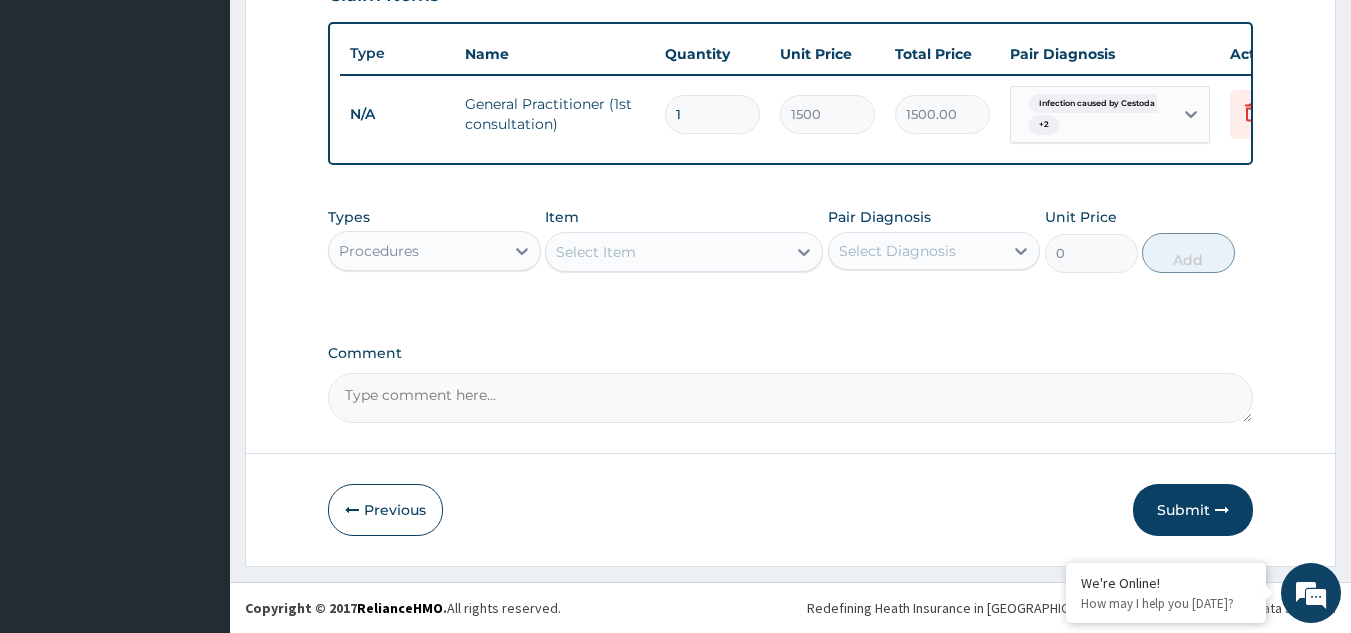 click on "Procedures" at bounding box center (416, 251) 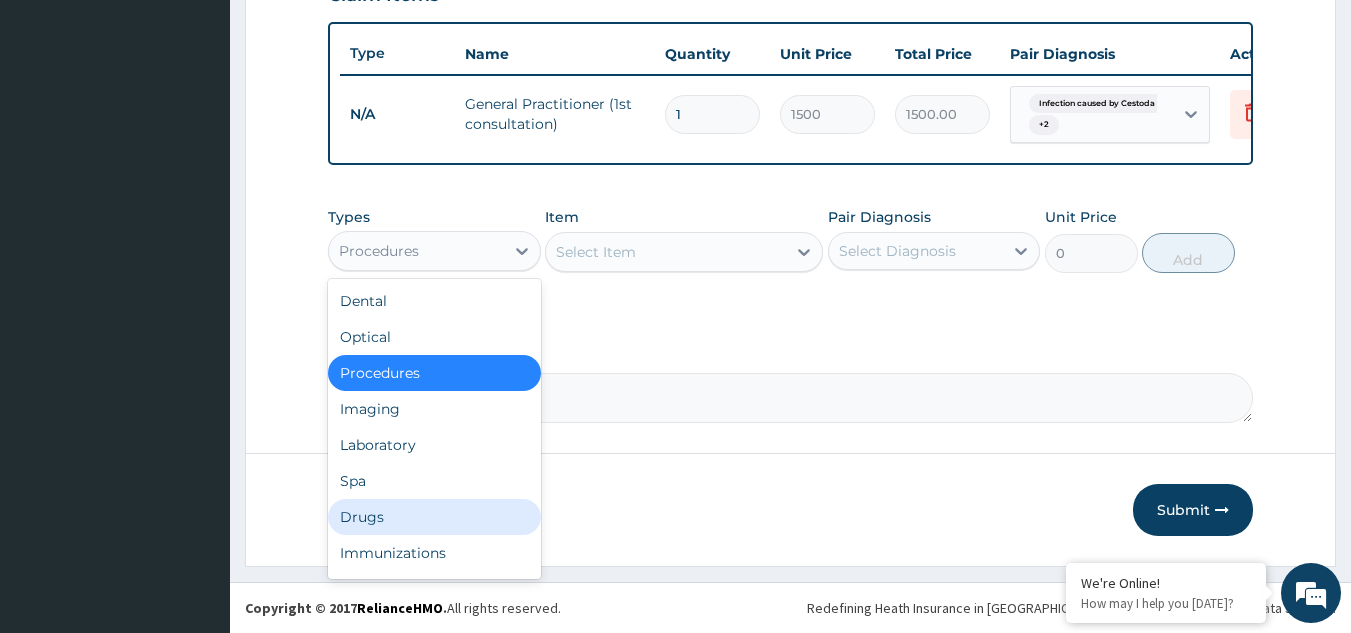 click on "Drugs" at bounding box center [434, 517] 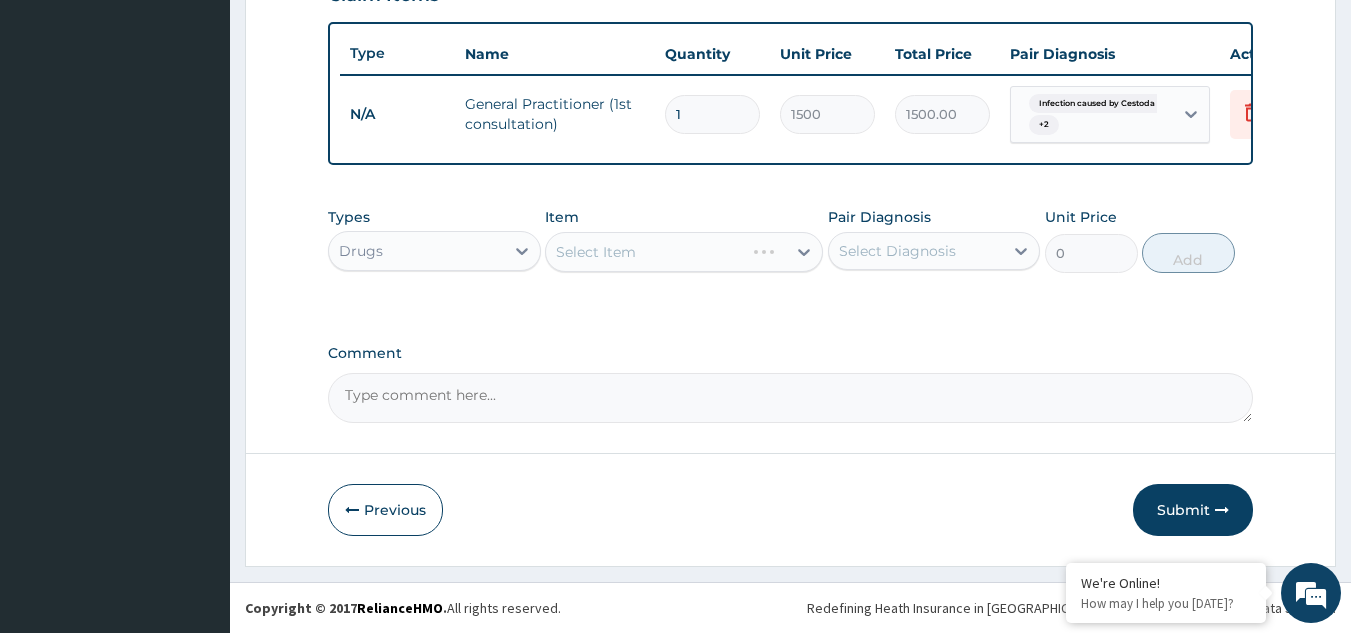 click on "Select Diagnosis" at bounding box center (897, 251) 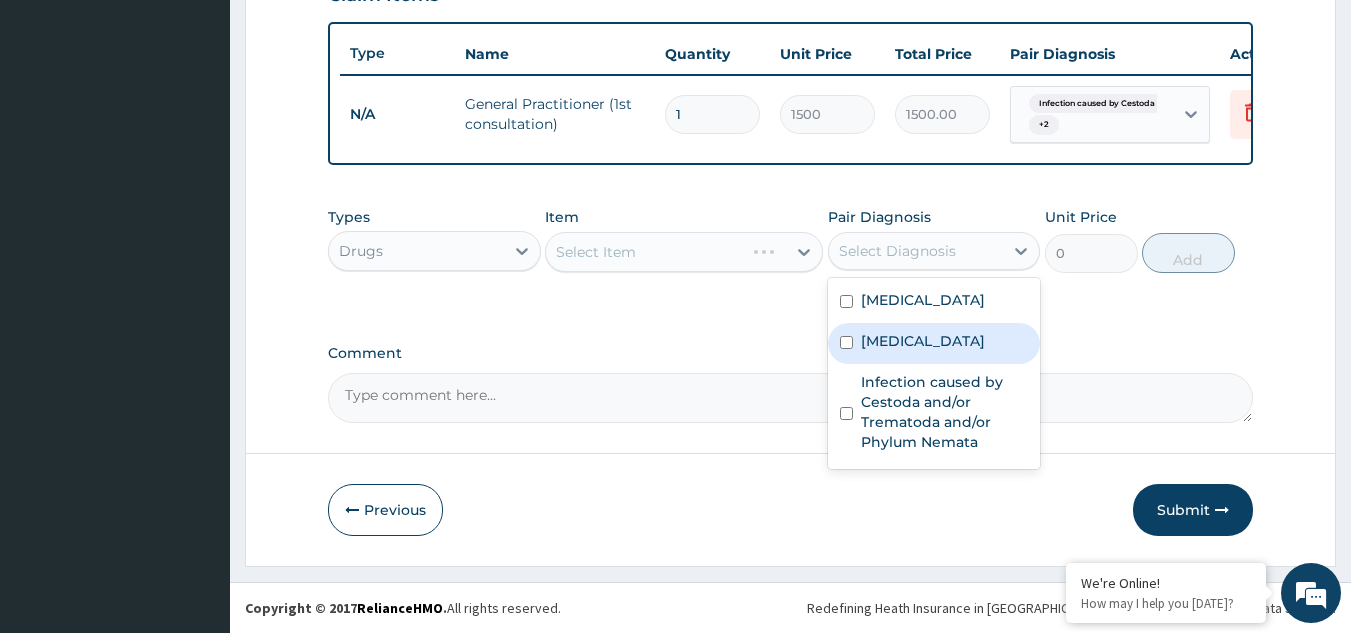 click on "Sepsis" at bounding box center [934, 343] 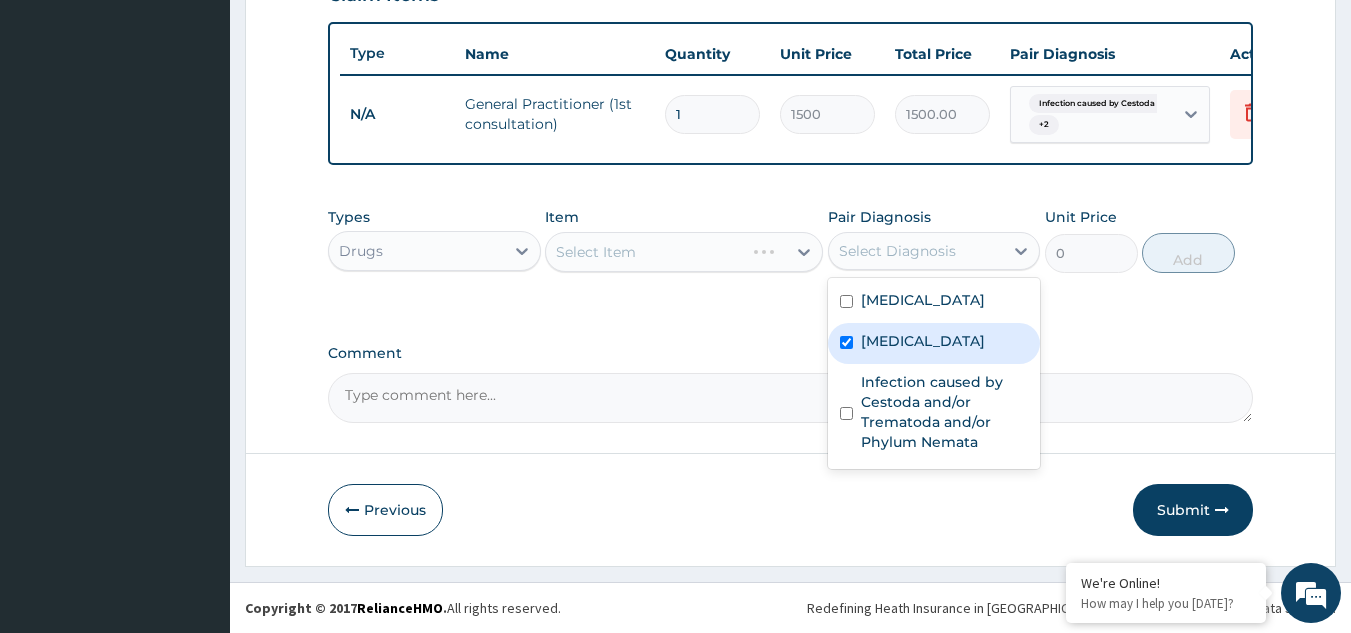 checkbox on "true" 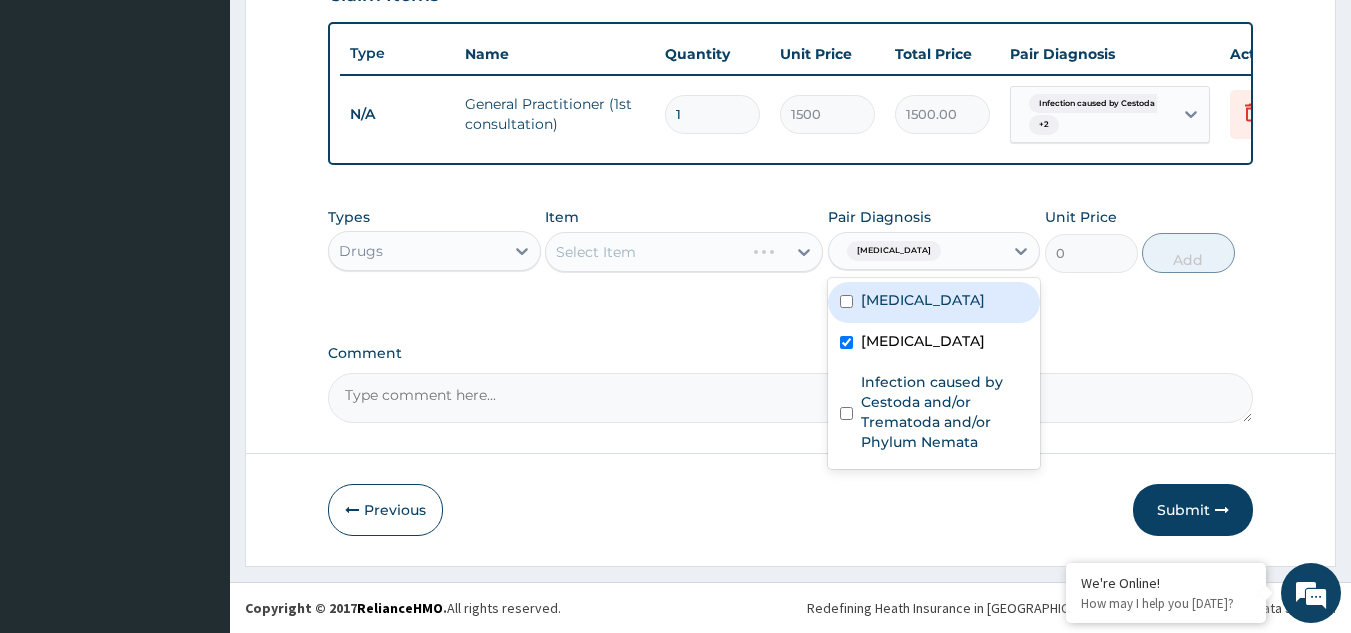 click on "Malaria" at bounding box center (934, 302) 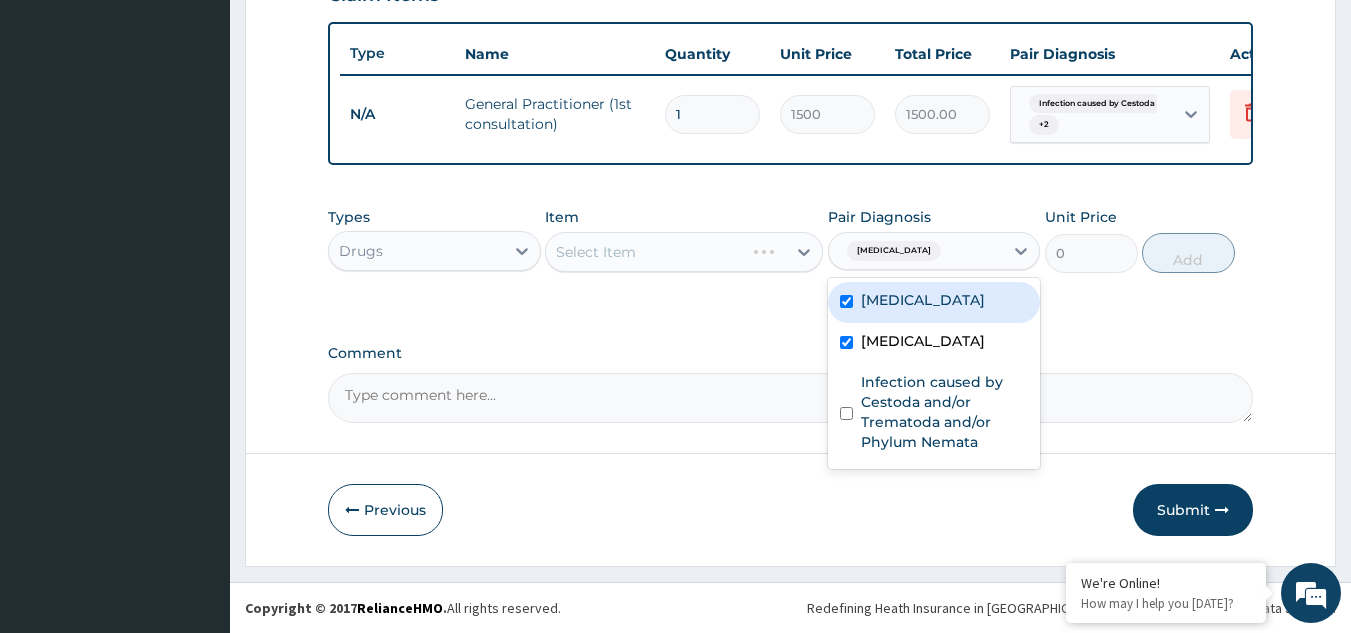 checkbox on "true" 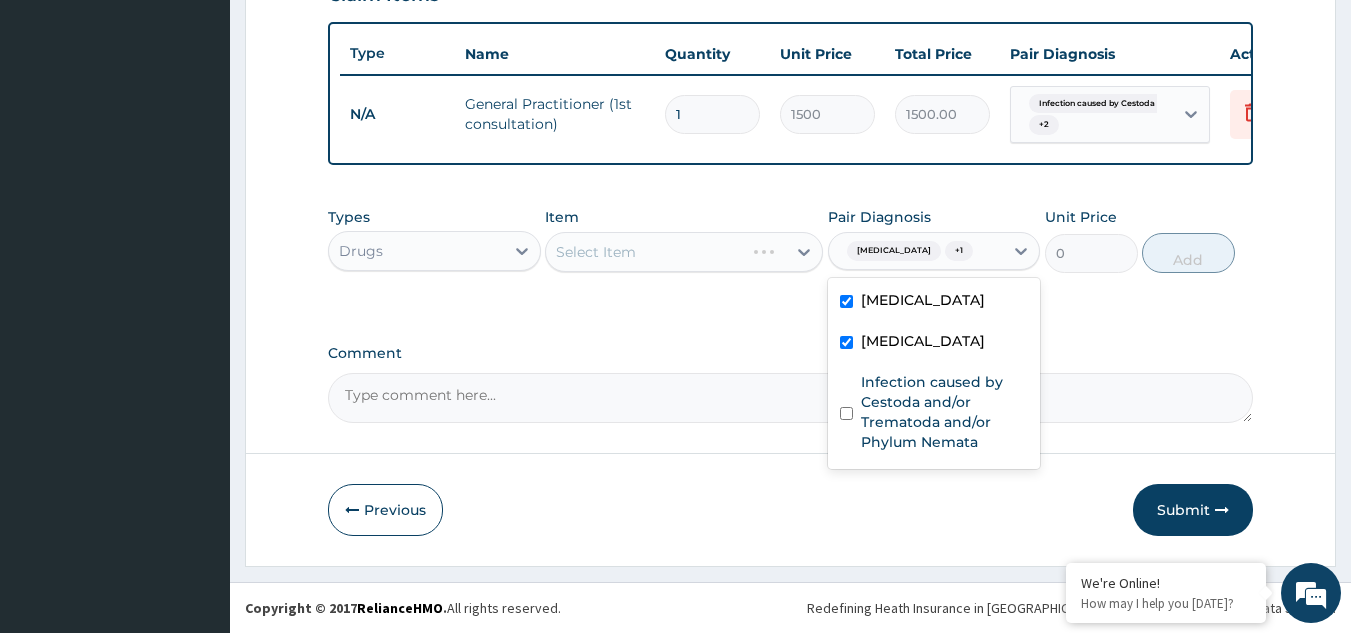 click on "Comment" at bounding box center [791, 353] 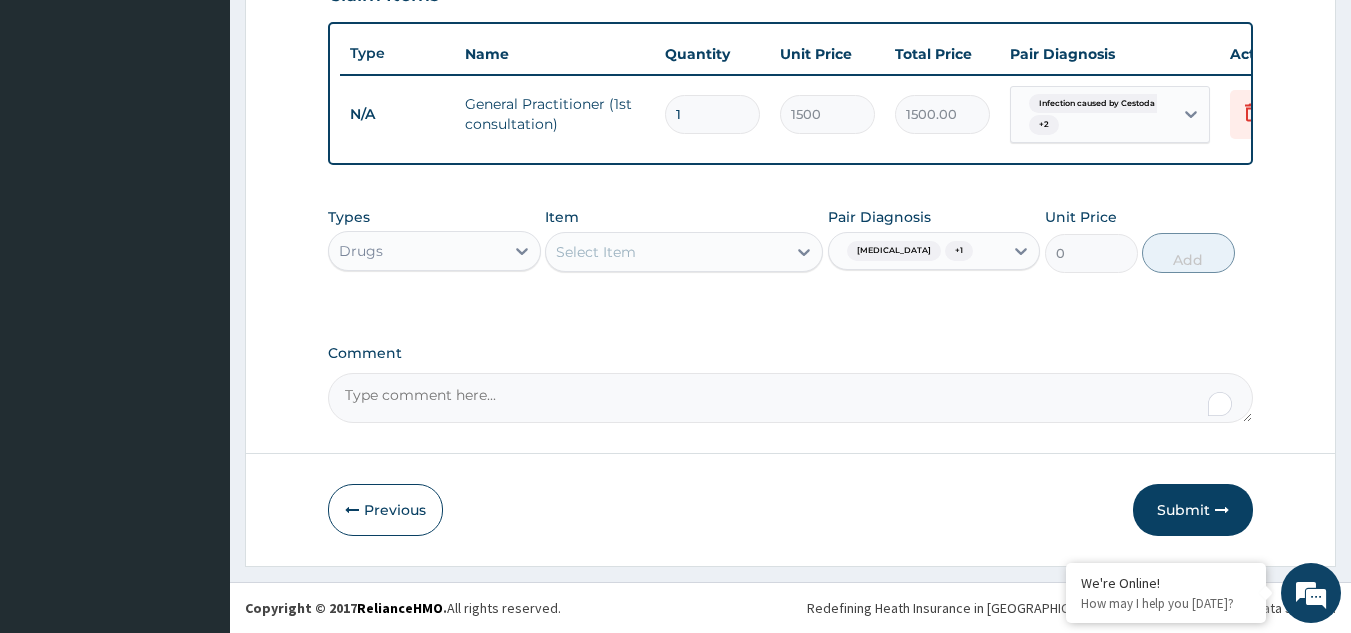 click on "Select Item" at bounding box center [684, 252] 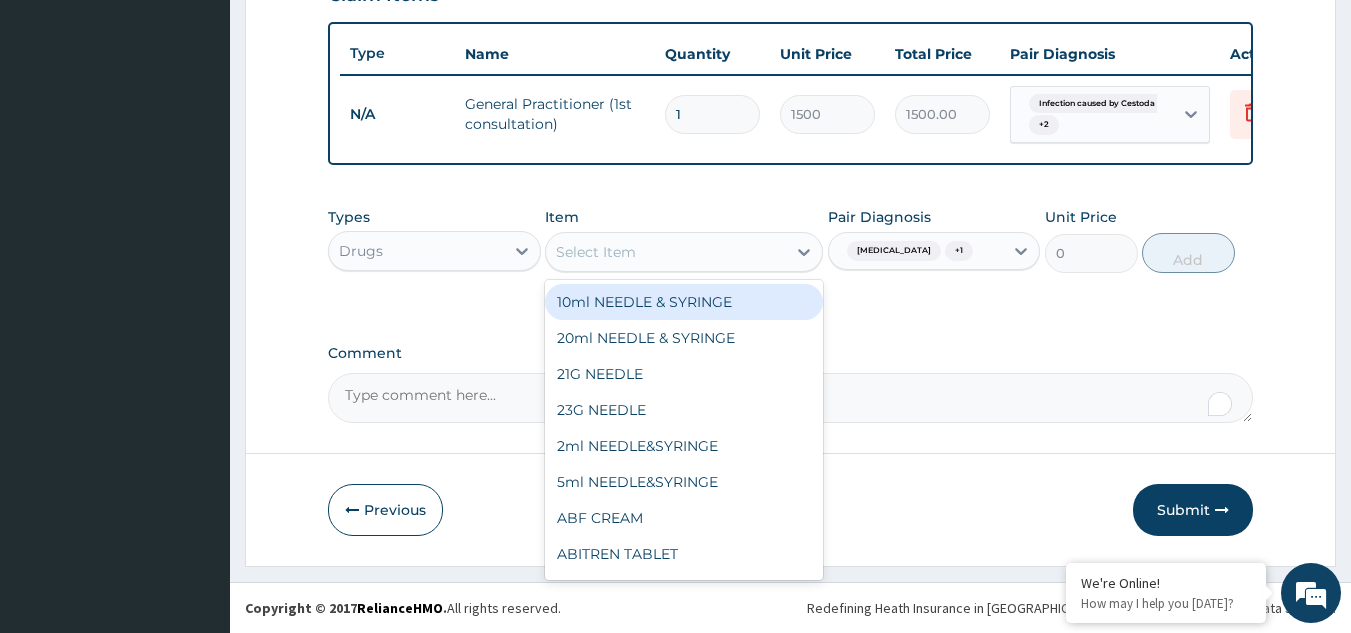 paste on "CEFUROXIME" 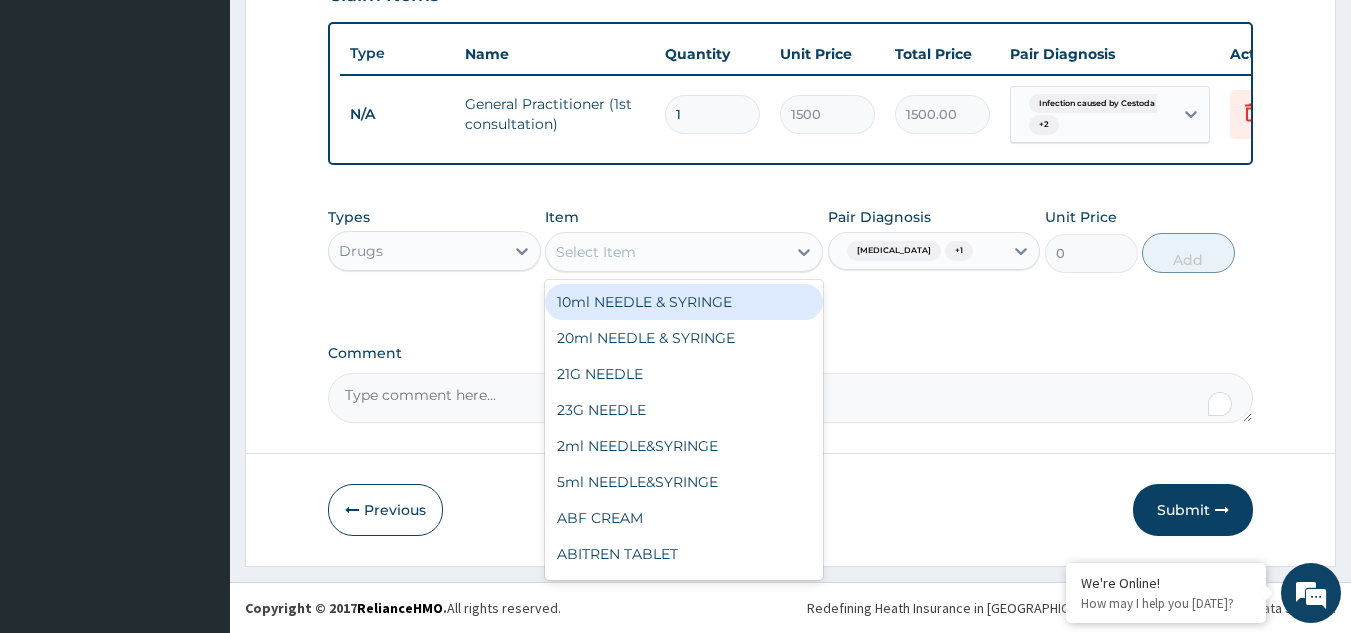type on "CEFUROXIME" 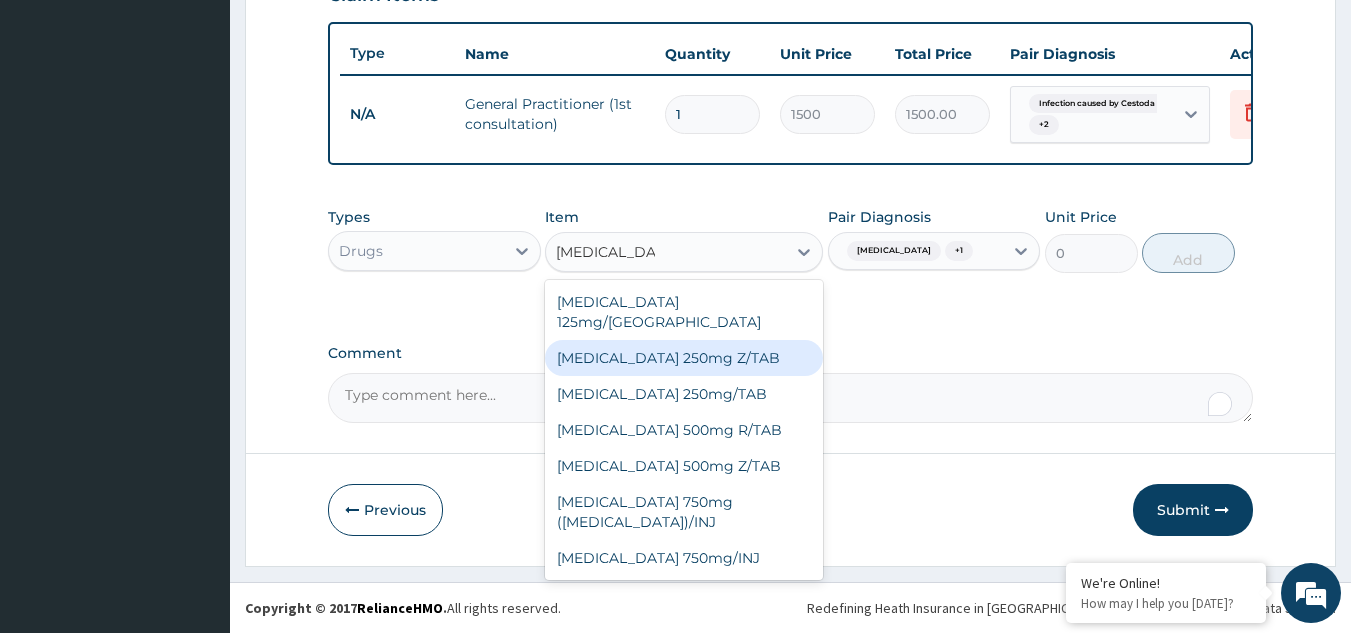 click on "Cefuroxime 250mg Z/TAB" at bounding box center (684, 358) 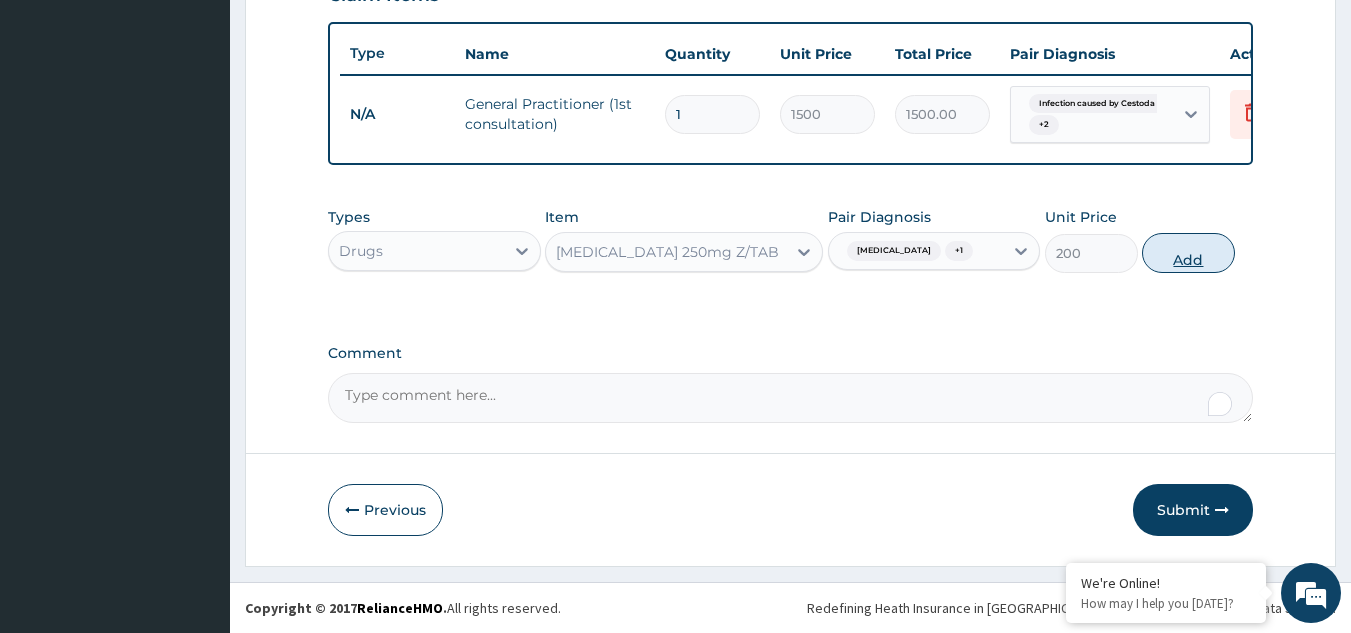click on "Add" at bounding box center (1188, 253) 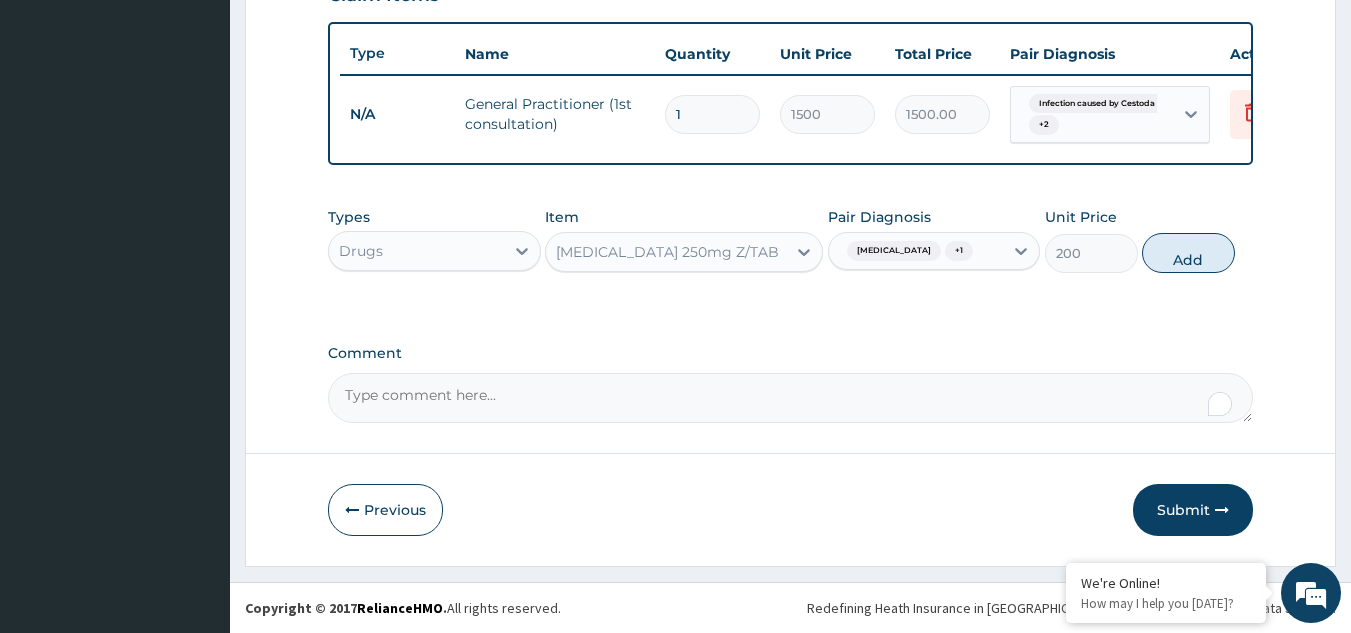 type on "0" 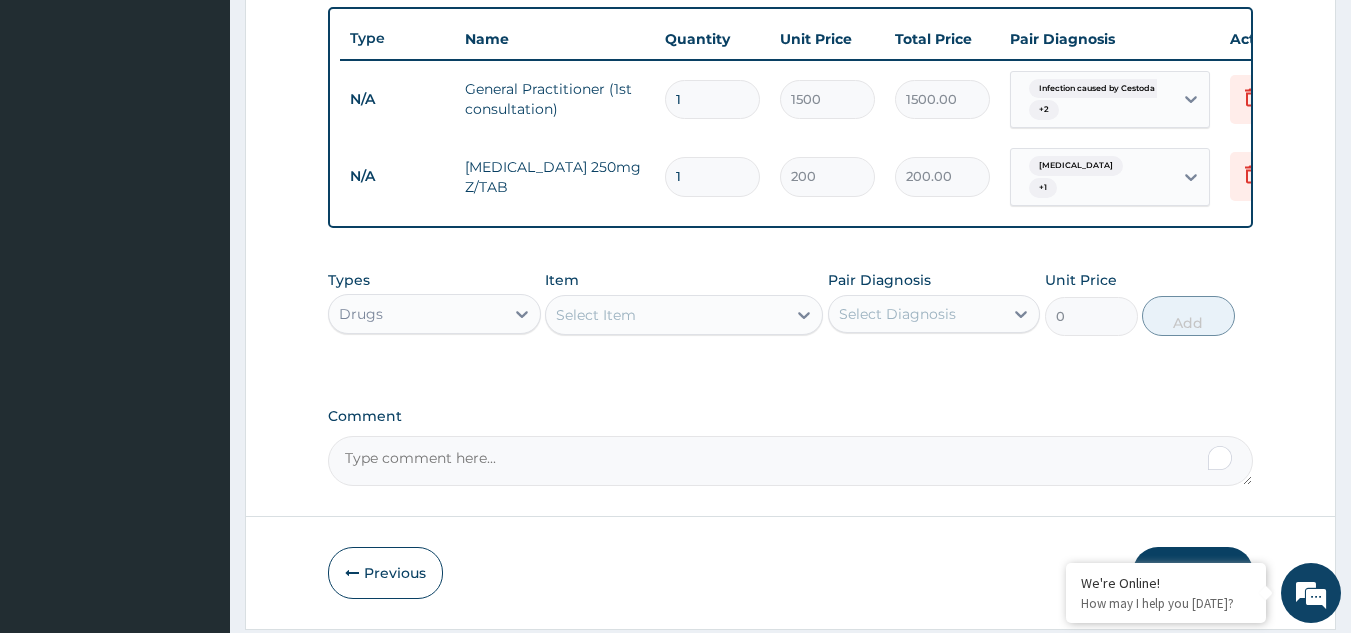 click on "Select Item" at bounding box center [666, 315] 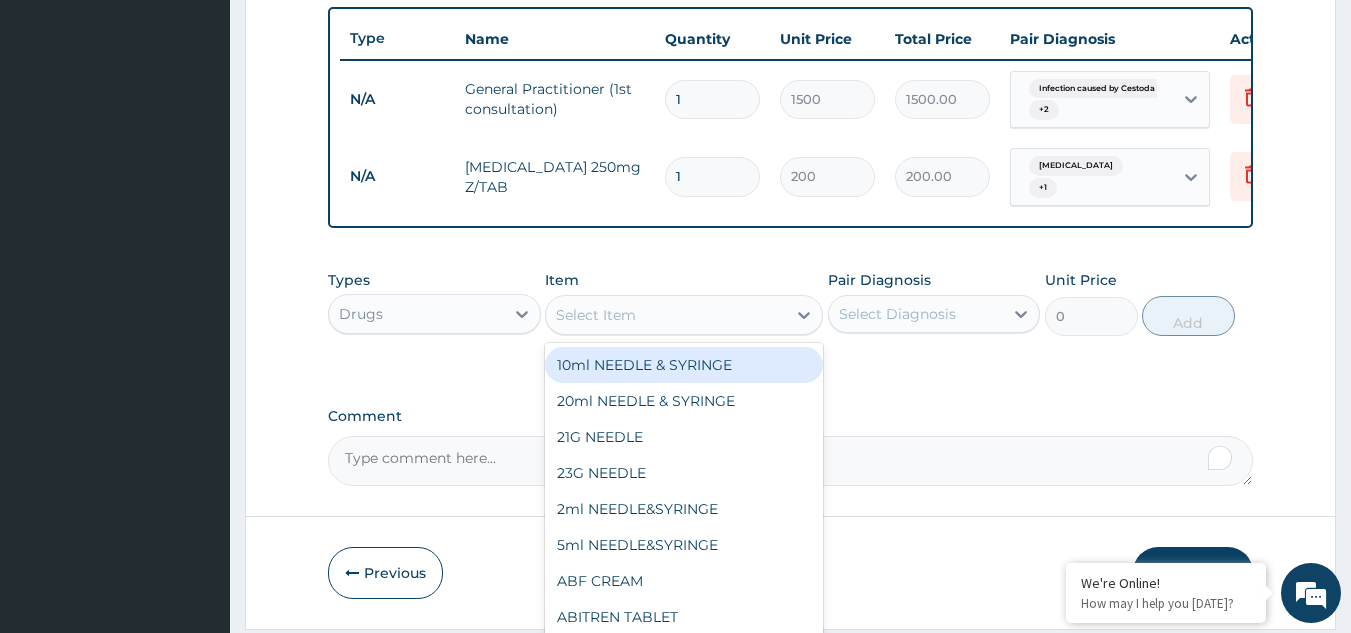 paste on "PARACETAMOL" 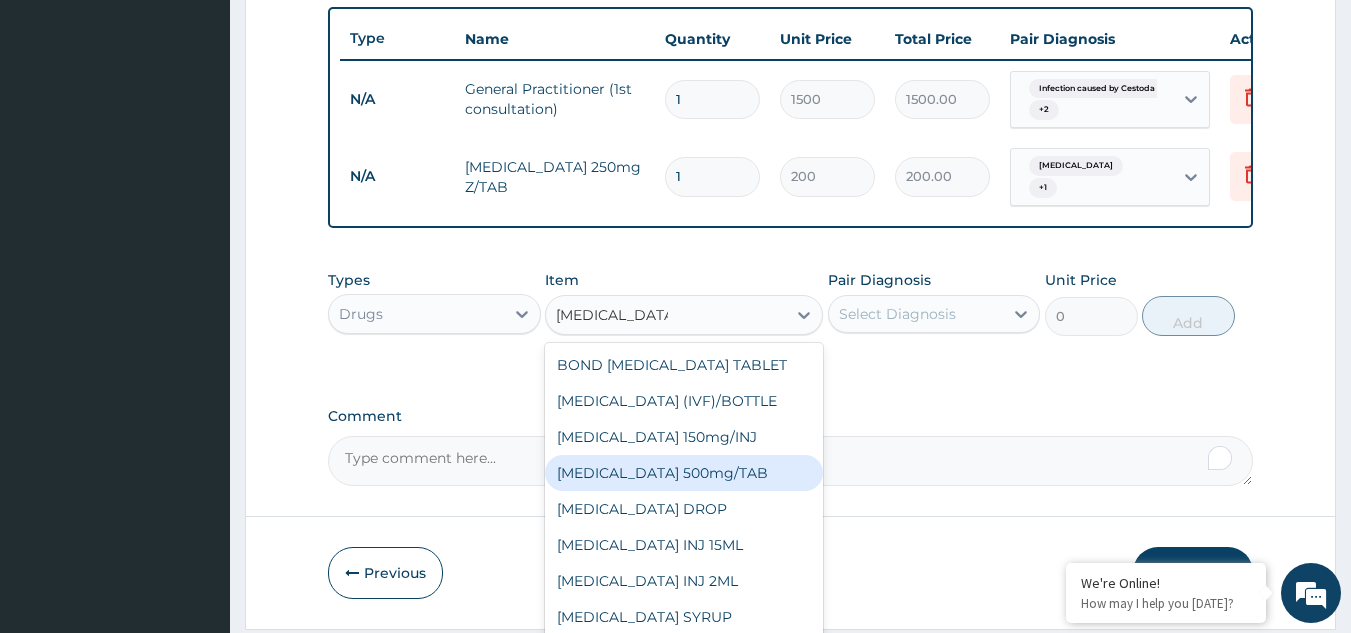 click on "PARACETAMOL 500mg/TAB" at bounding box center [684, 473] 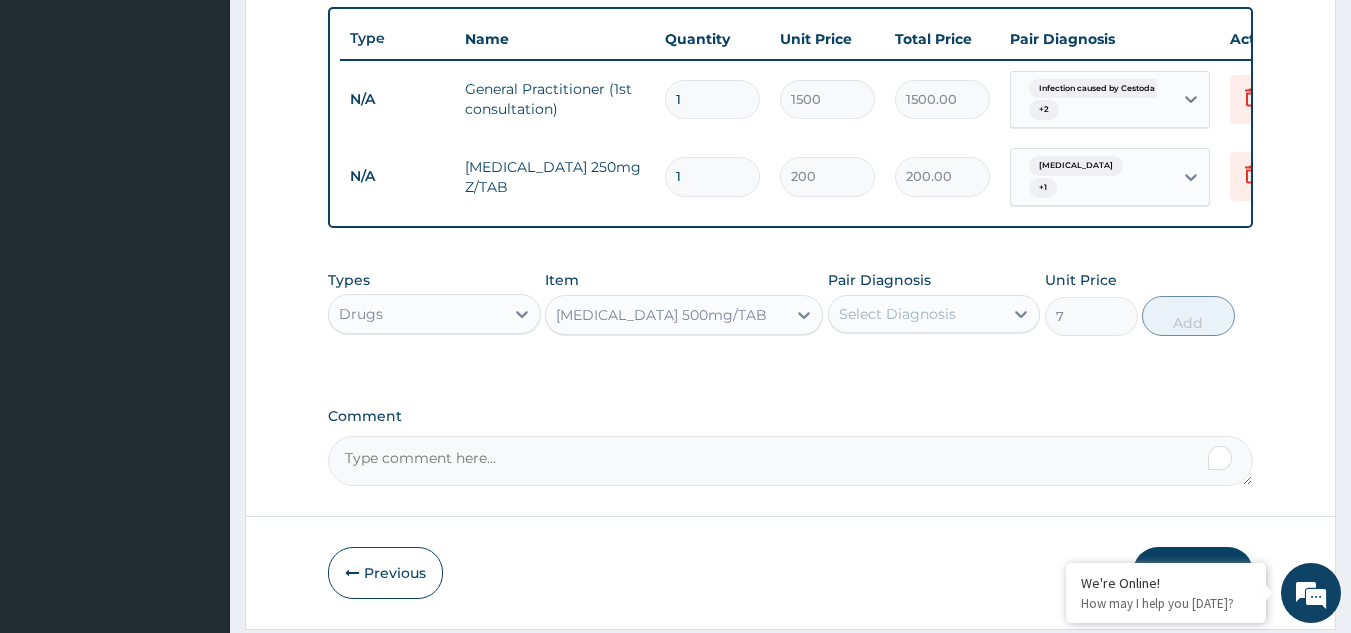 click on "Select Diagnosis" at bounding box center [916, 314] 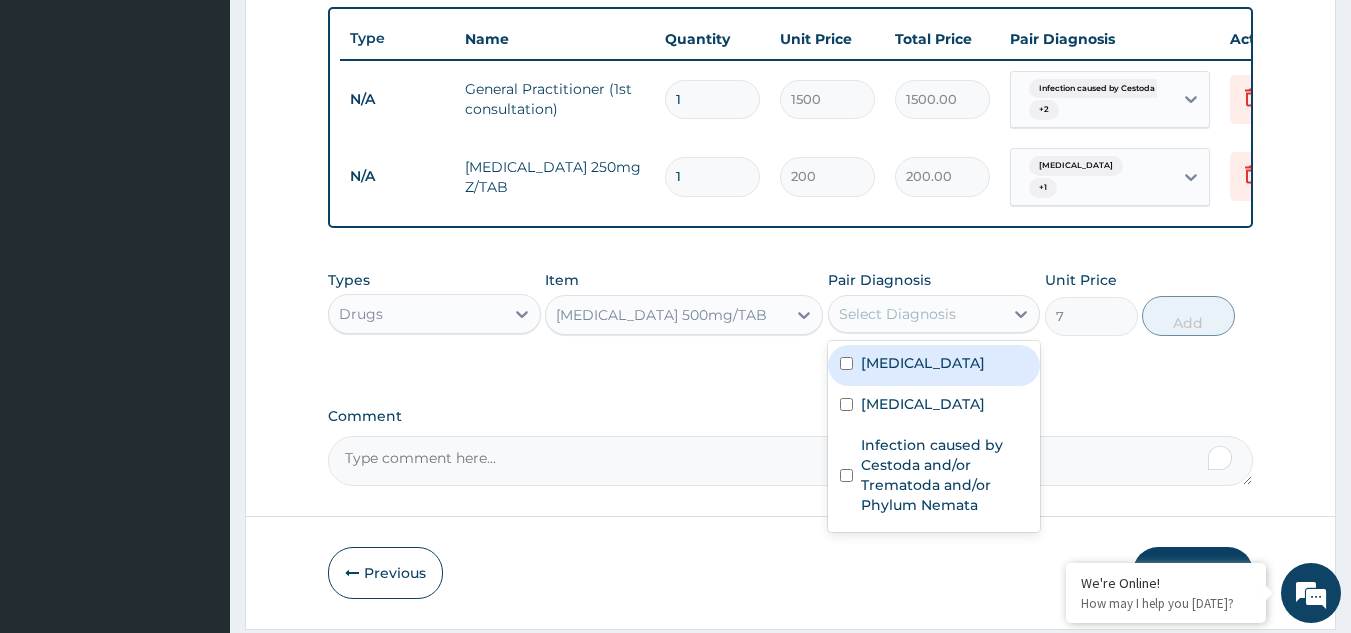 click on "Malaria" at bounding box center [934, 365] 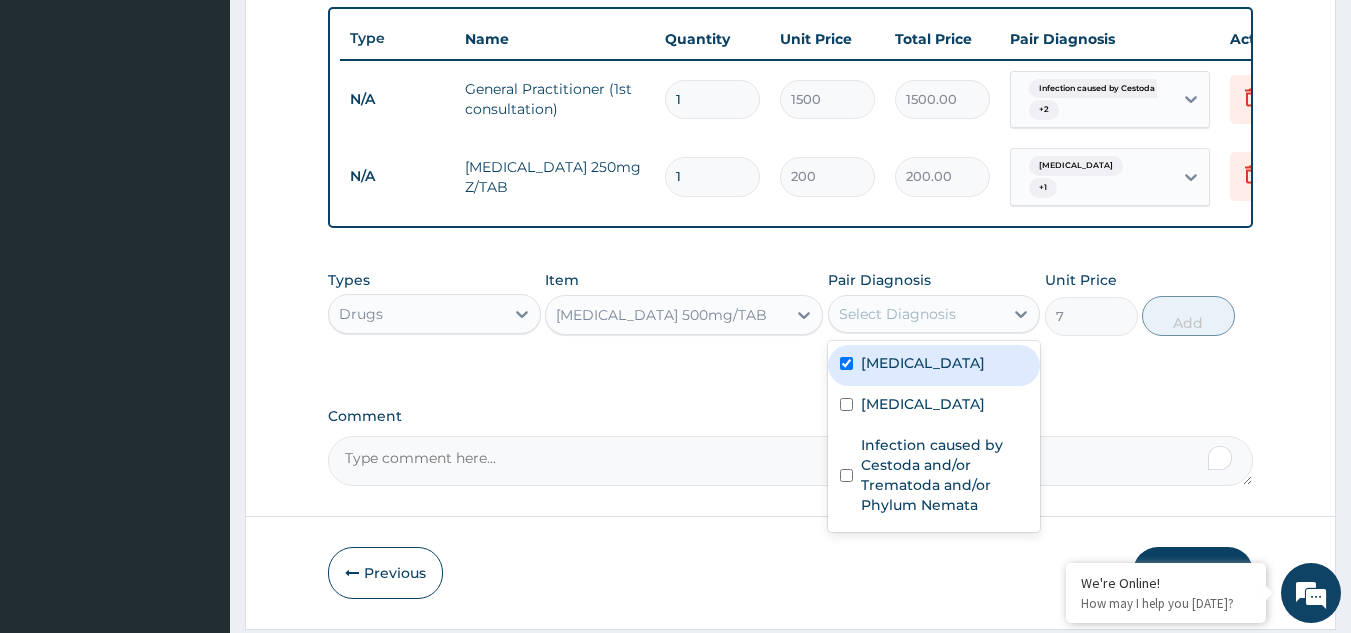 checkbox on "true" 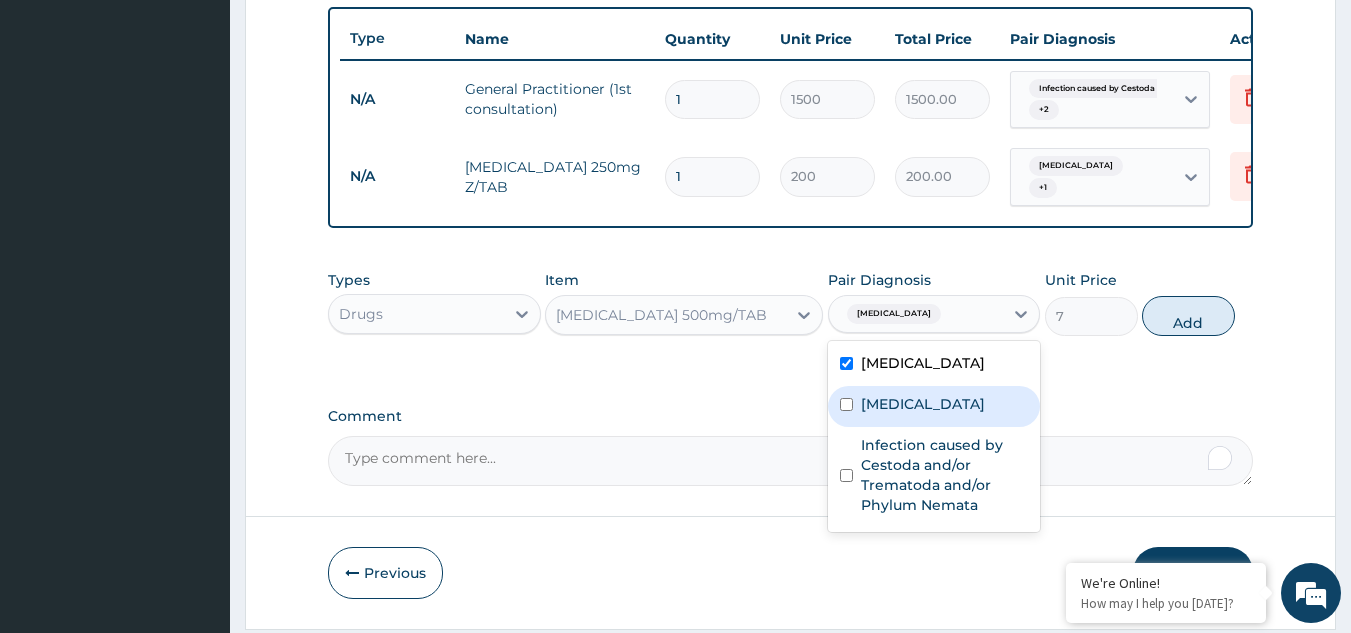 click on "Sepsis" at bounding box center (934, 406) 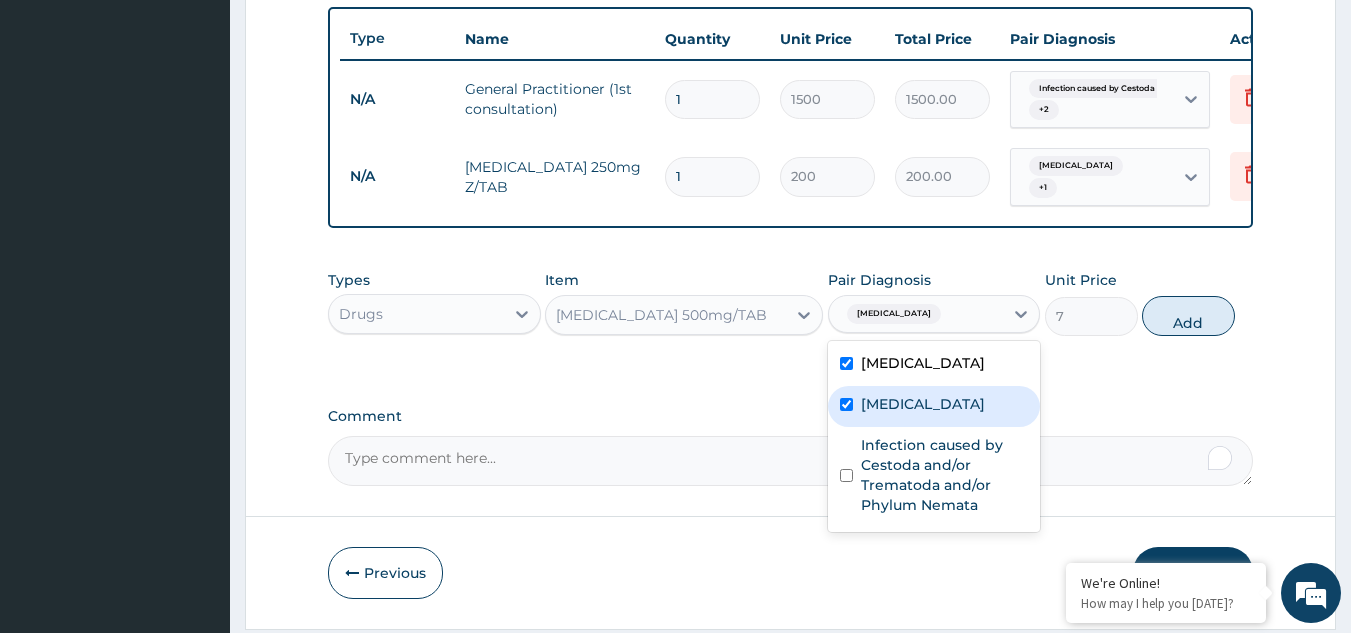 checkbox on "true" 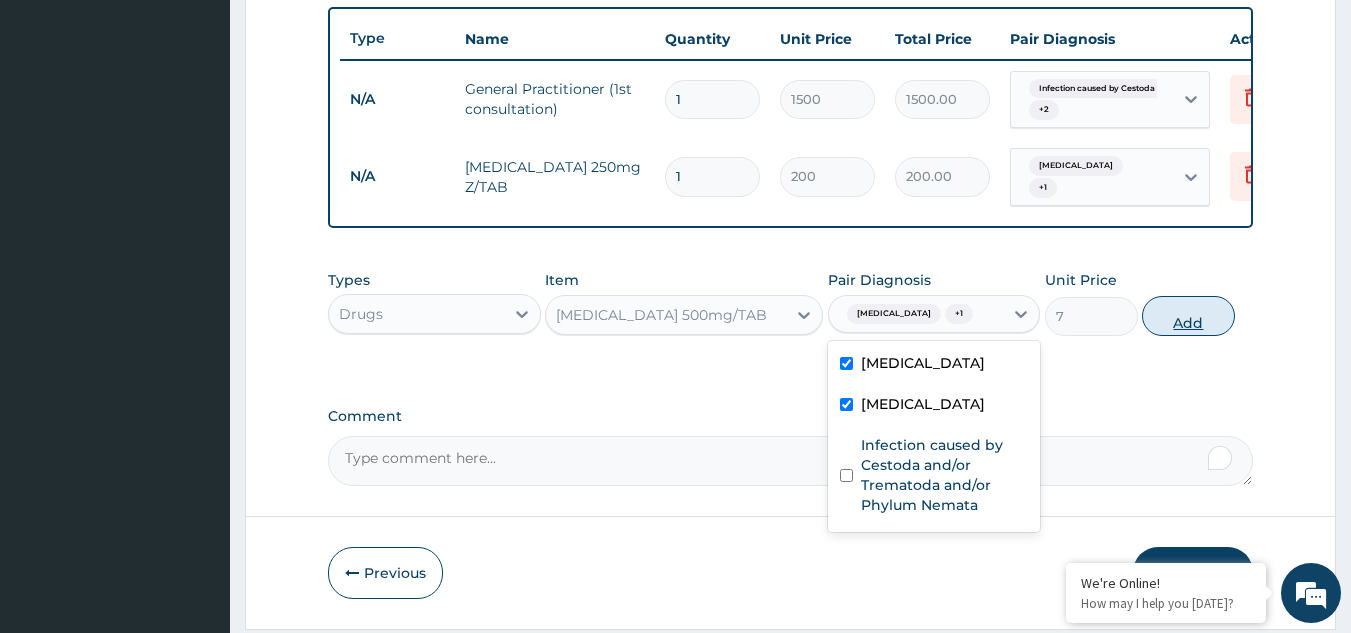 click on "Add" at bounding box center [1188, 316] 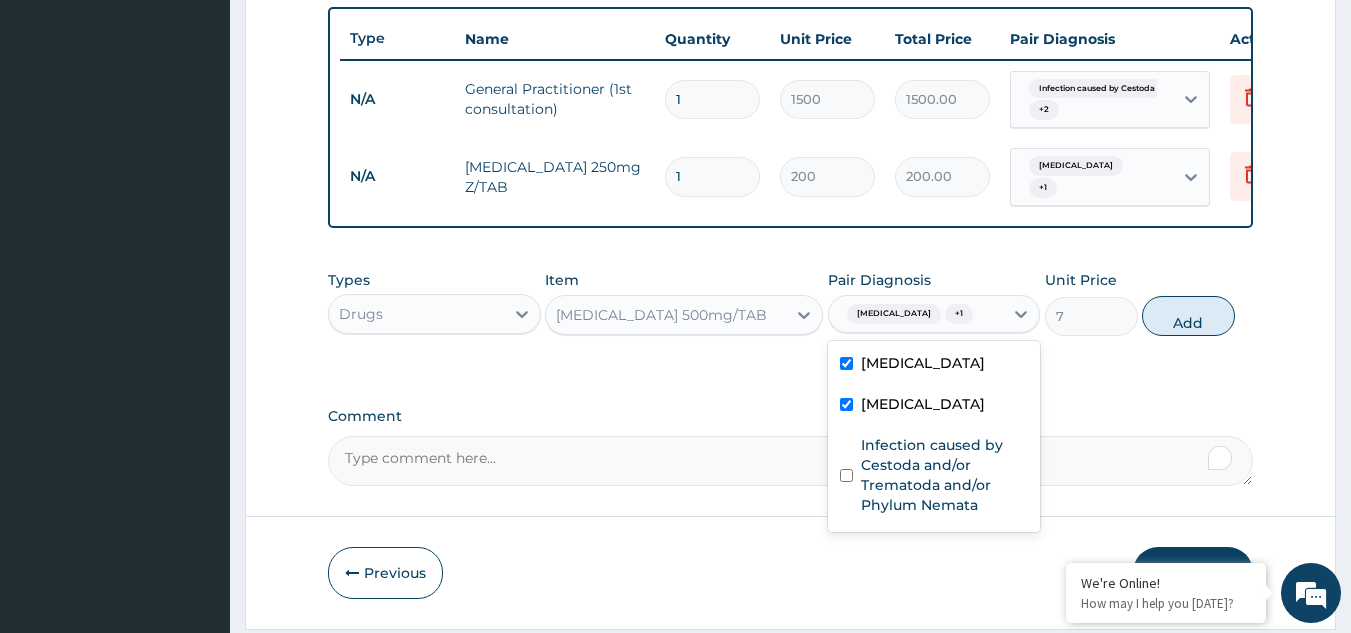 type on "0" 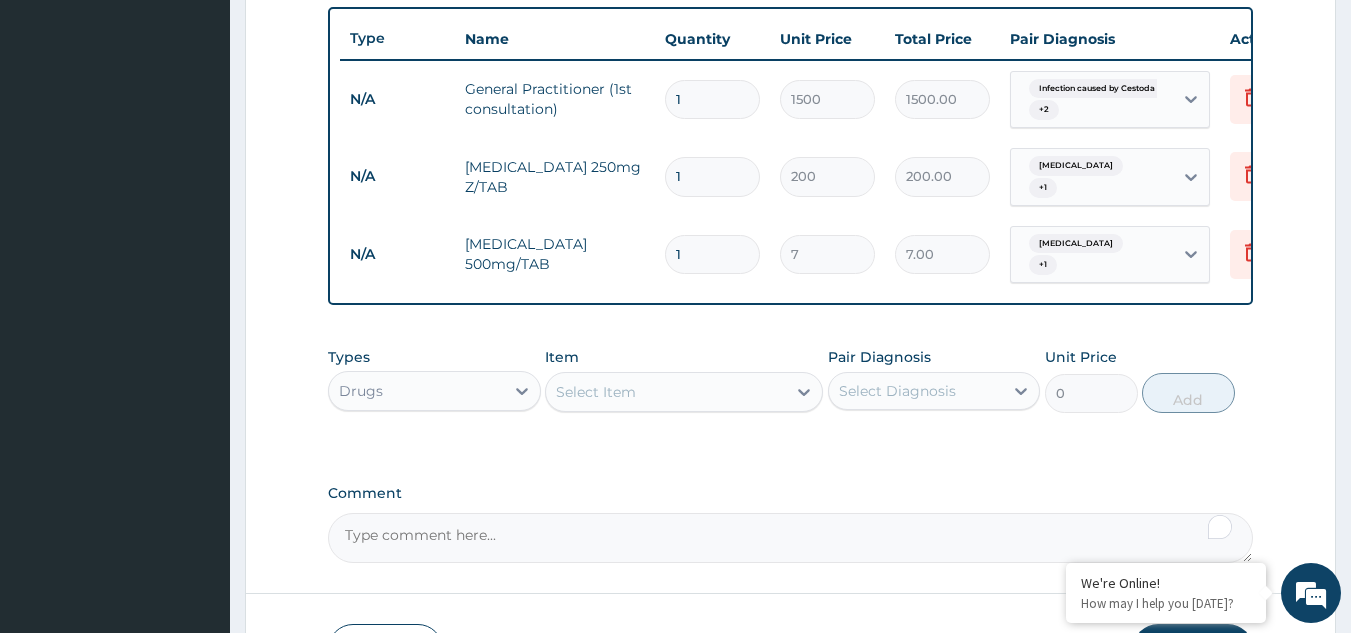 click on "Select Item" at bounding box center (666, 392) 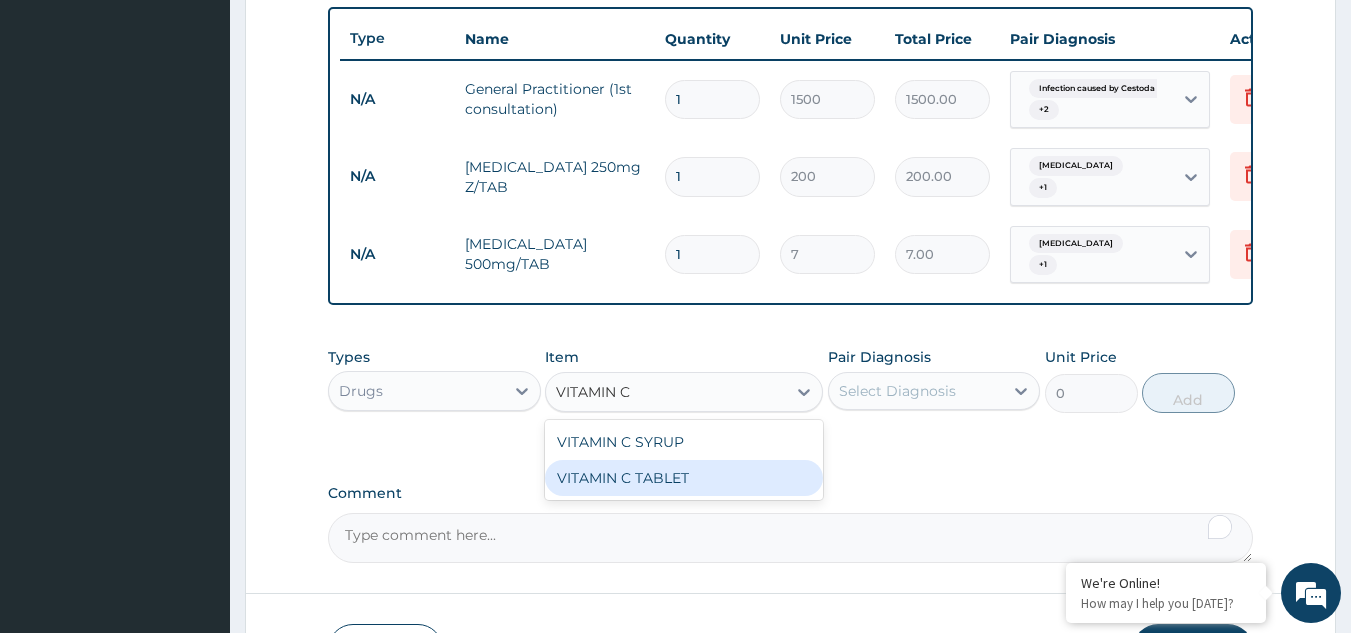 click on "VITAMIN C TABLET" at bounding box center [684, 478] 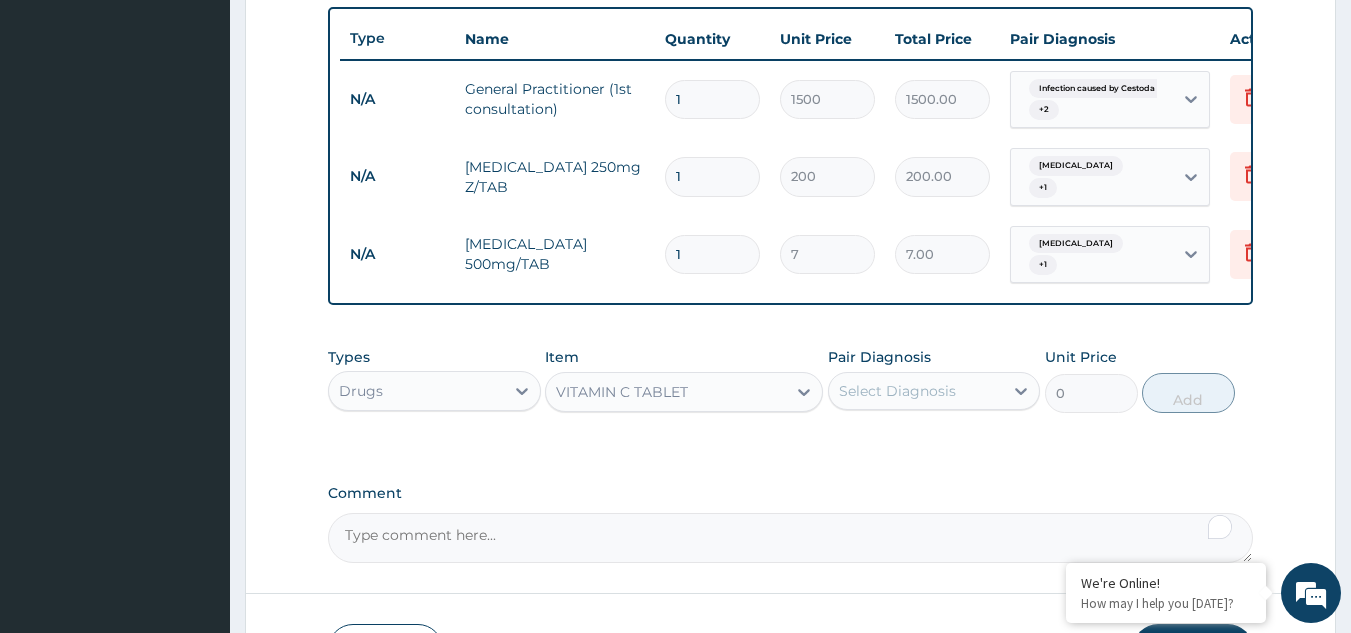 type 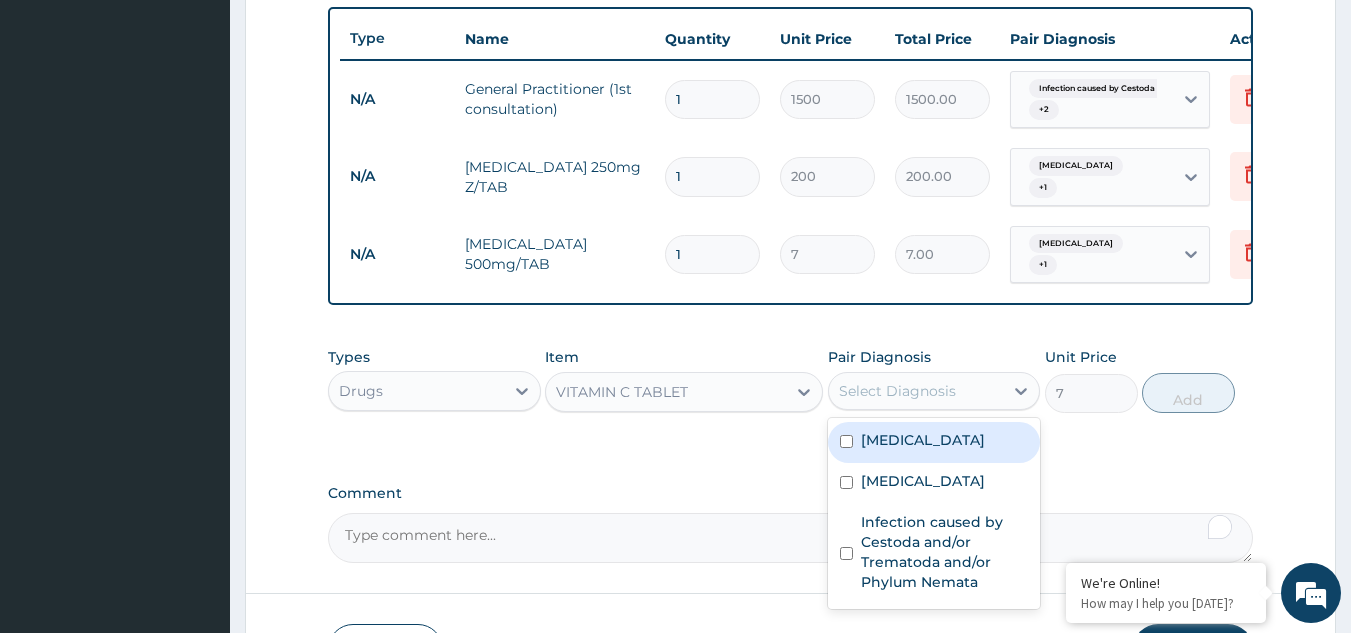 click on "Select Diagnosis" at bounding box center (916, 391) 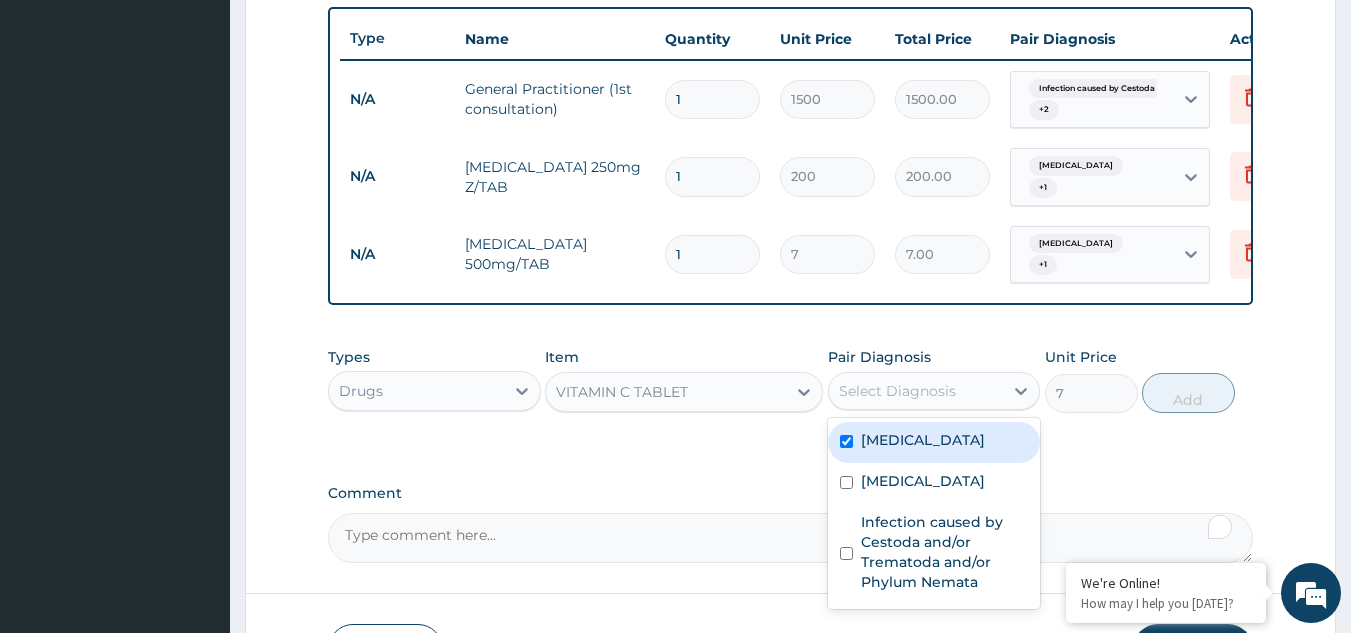 checkbox on "true" 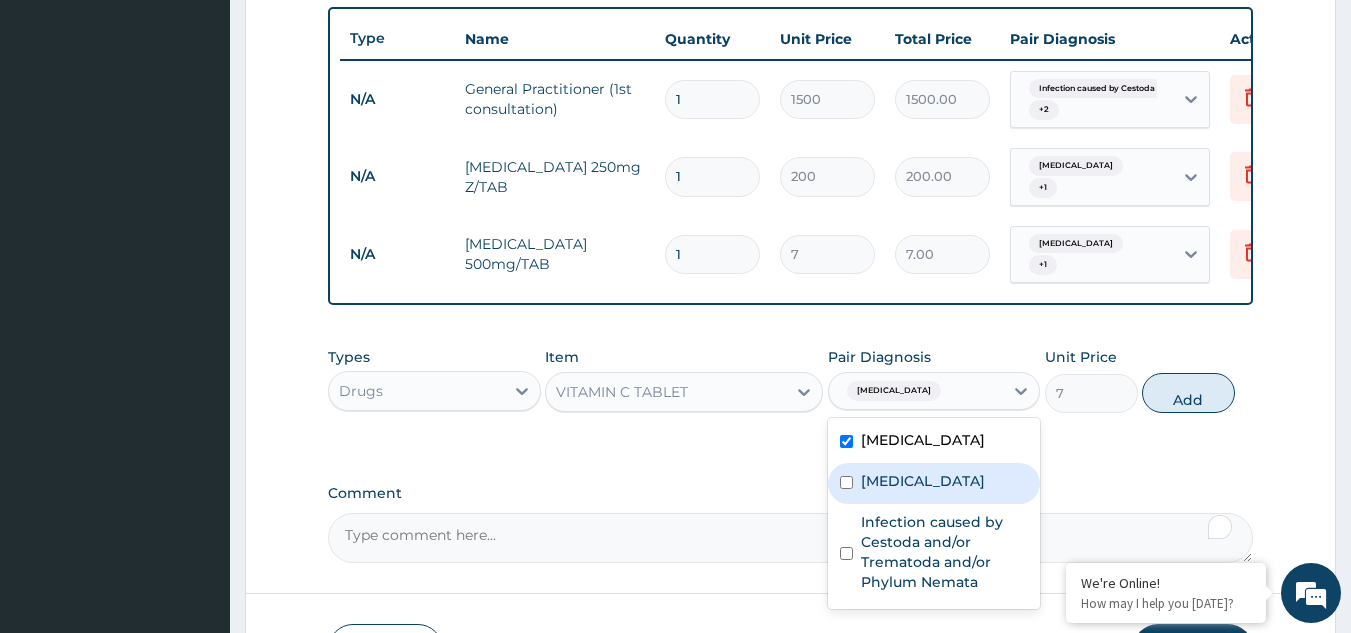 click on "Sepsis" at bounding box center (923, 481) 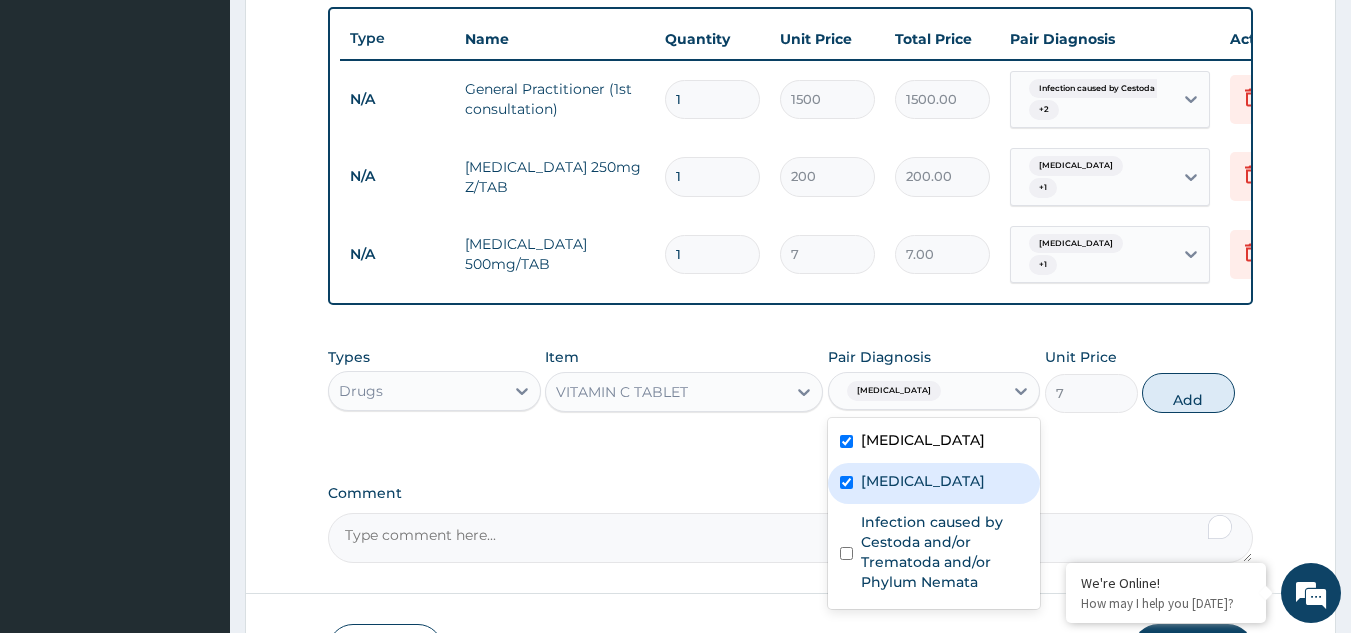 checkbox on "true" 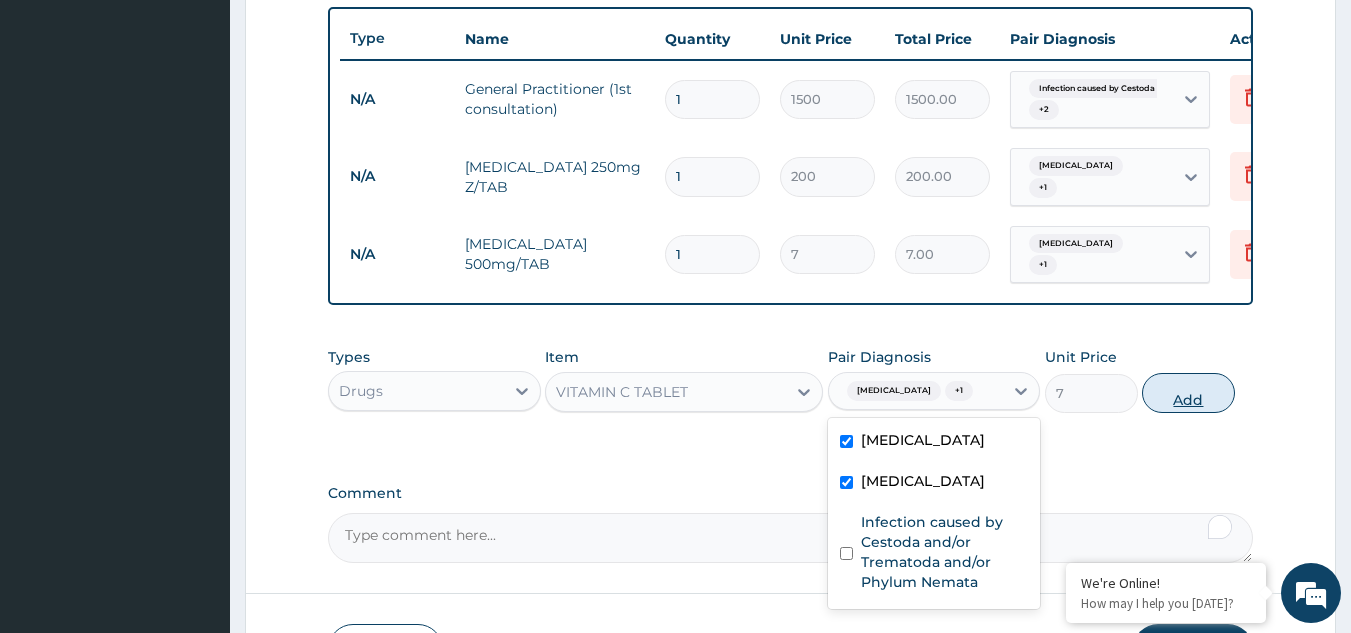 click on "Add" at bounding box center [1188, 393] 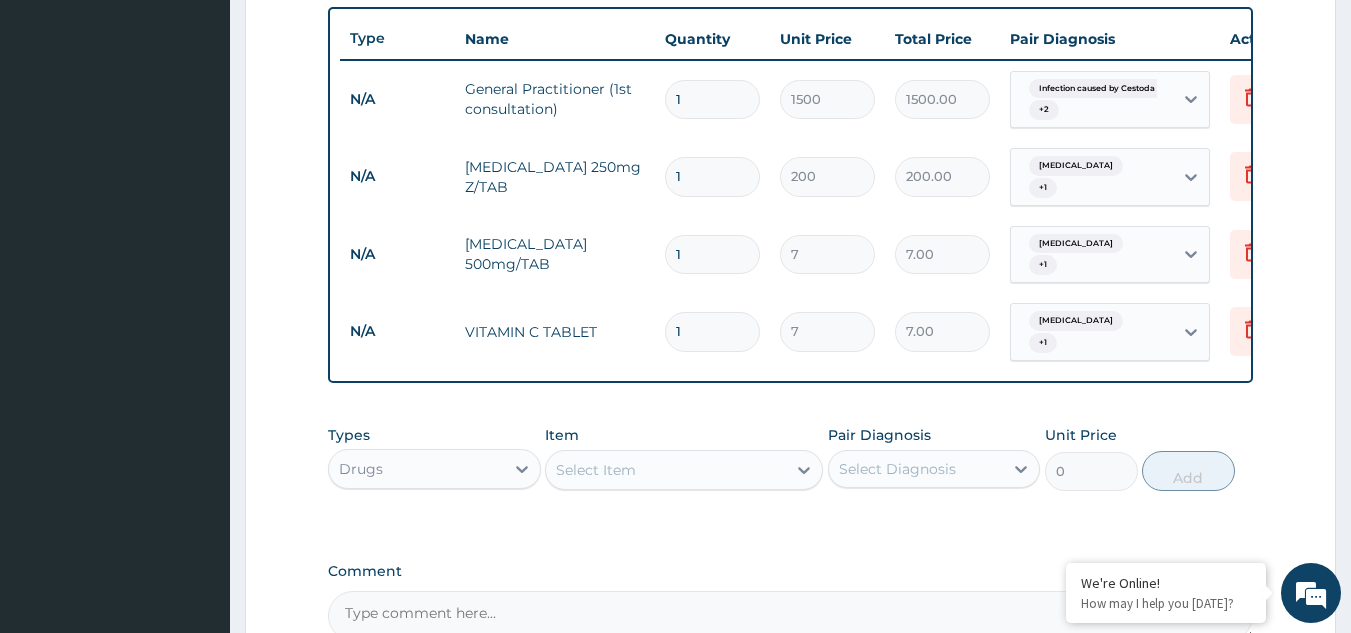 click on "Select Item" at bounding box center (666, 470) 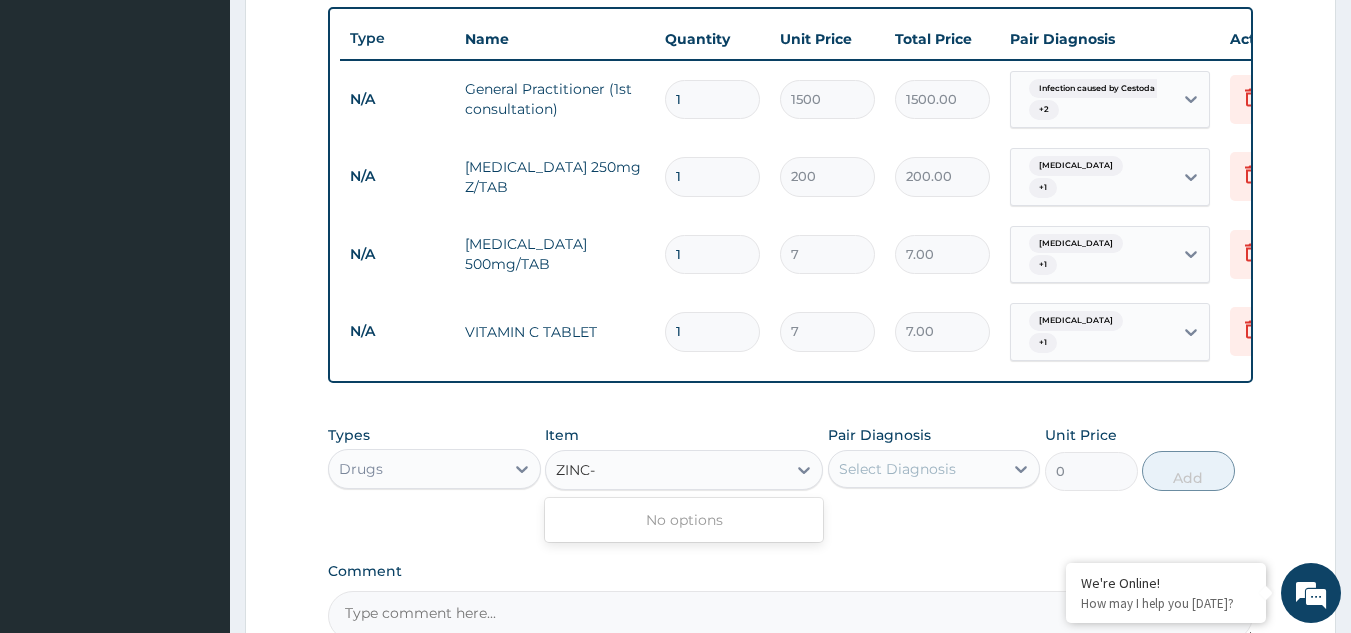 type on "ZINC" 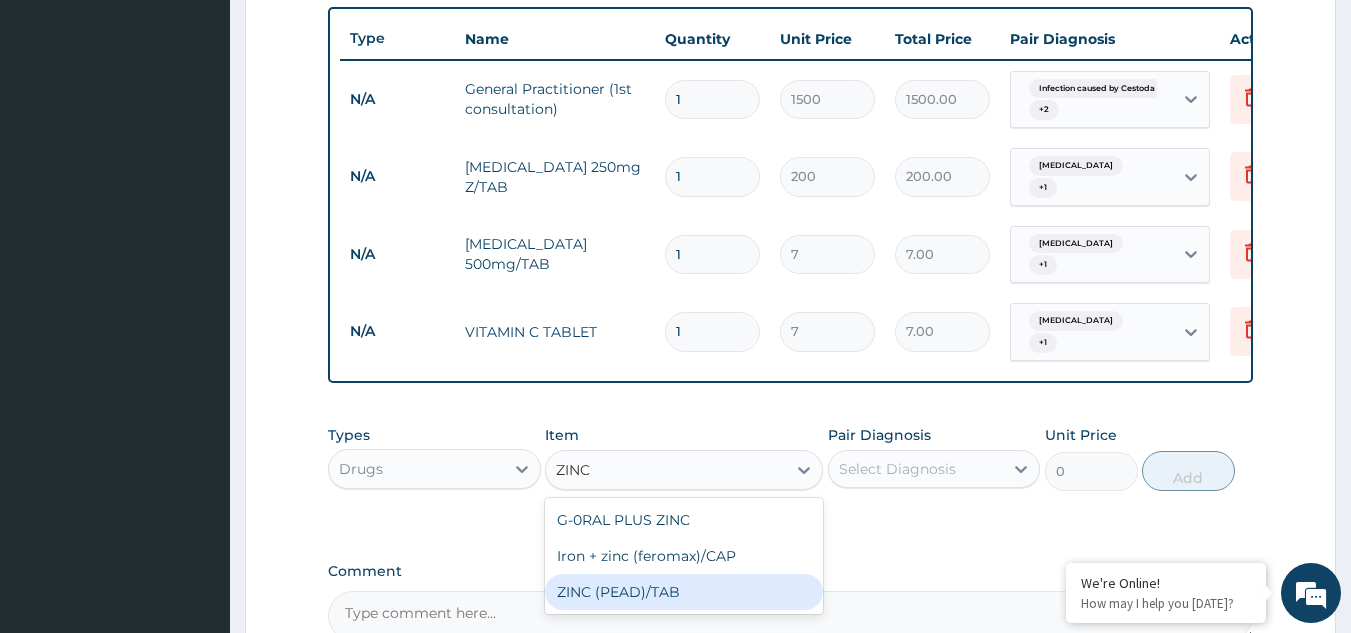 click on "ZINC (PEAD)/TAB" at bounding box center (684, 592) 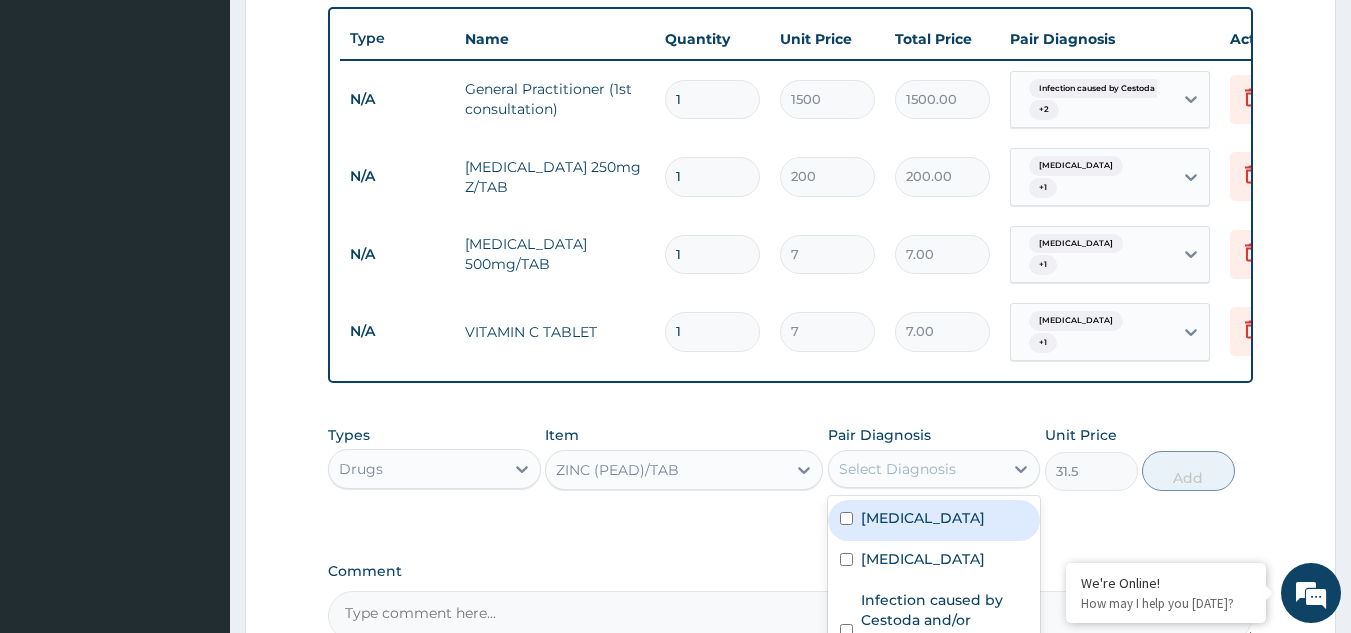 click on "Select Diagnosis" at bounding box center [897, 469] 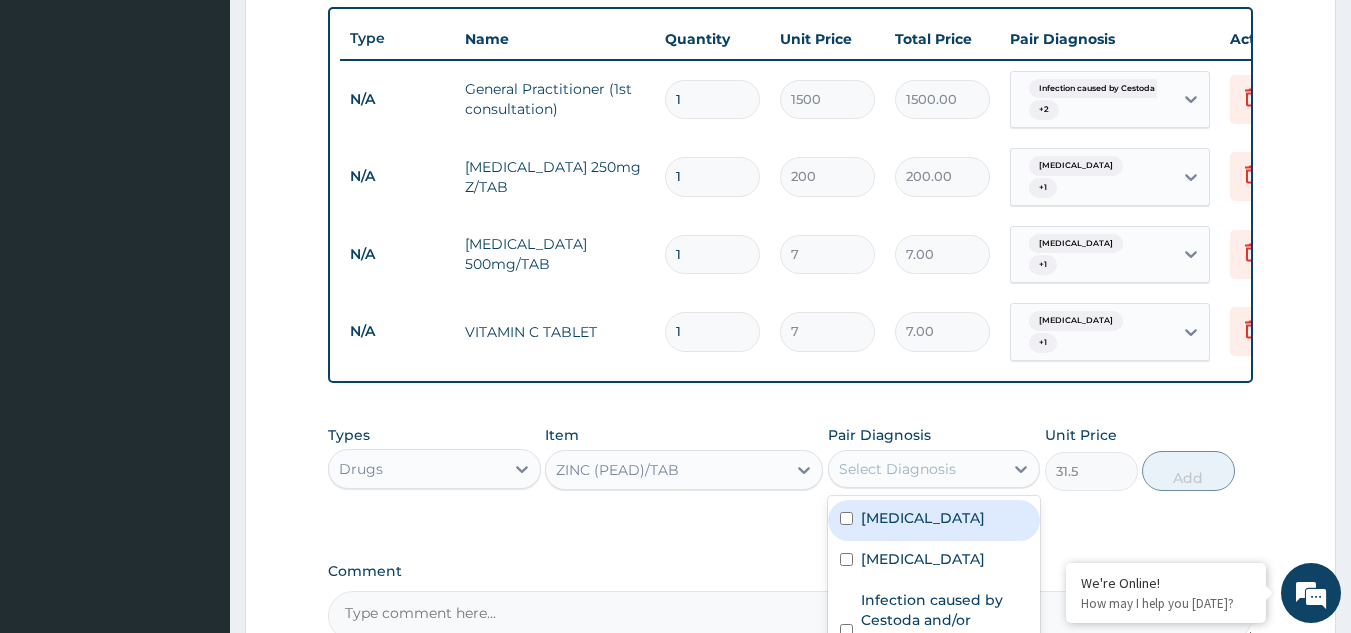 click on "Malaria" at bounding box center (923, 518) 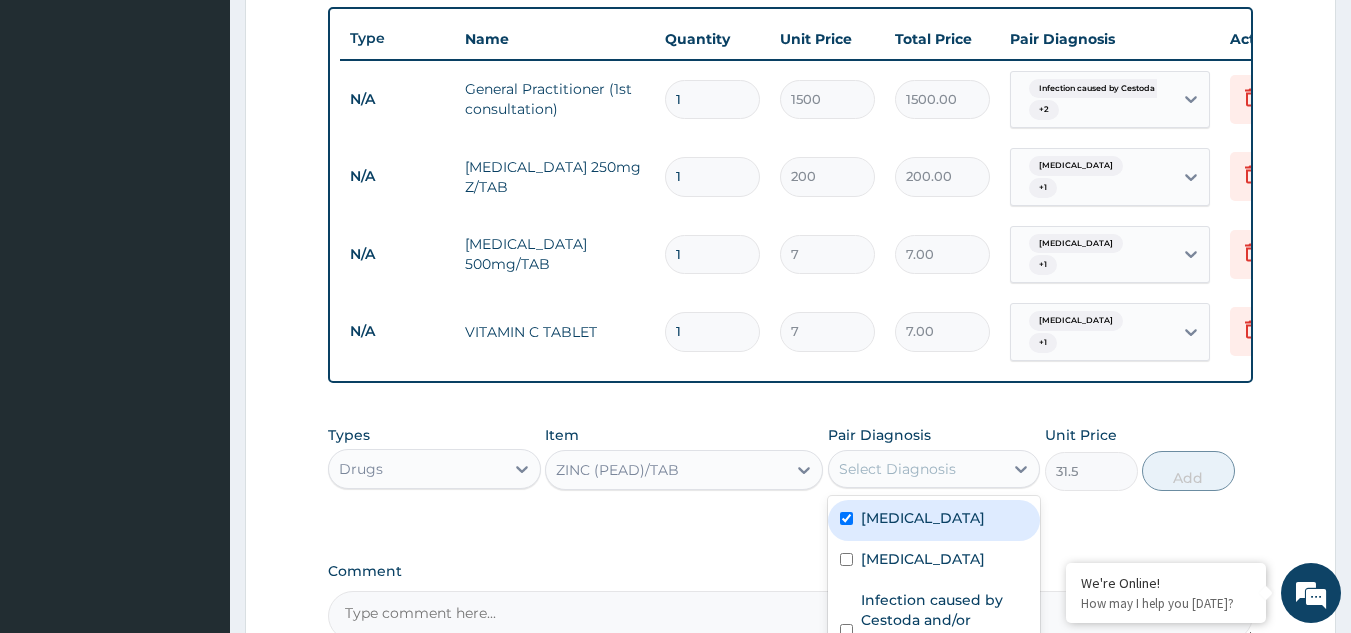 checkbox on "true" 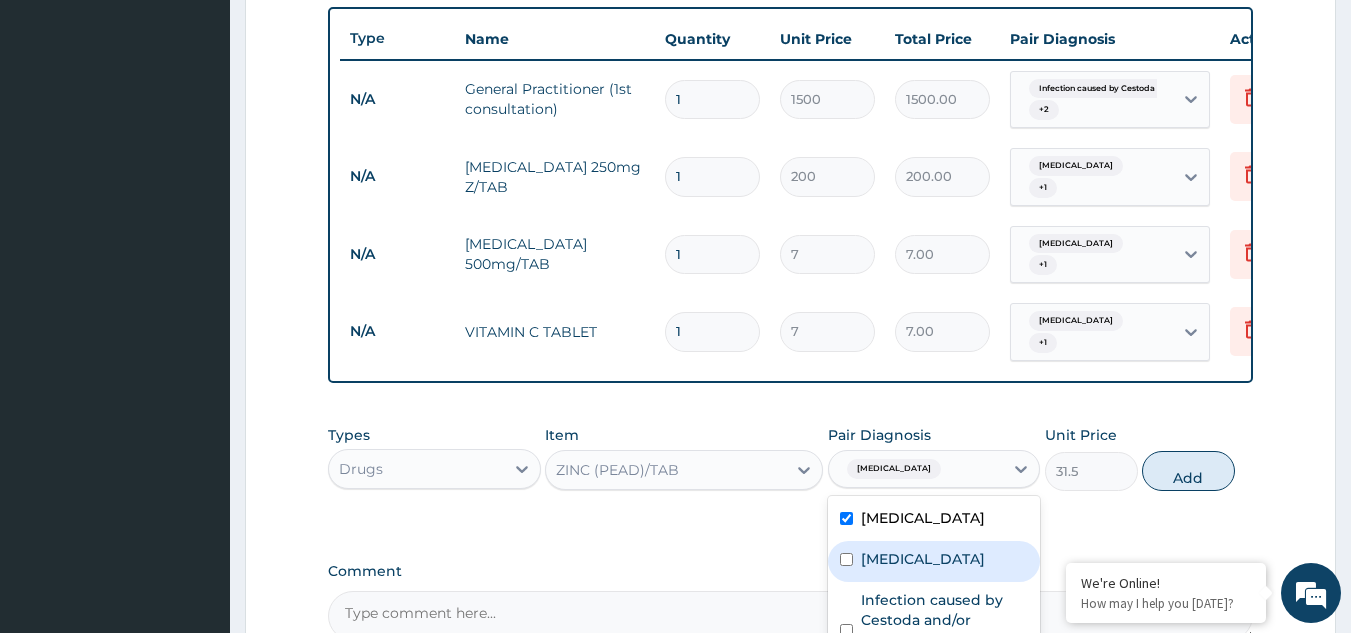 click on "Sepsis" at bounding box center (923, 559) 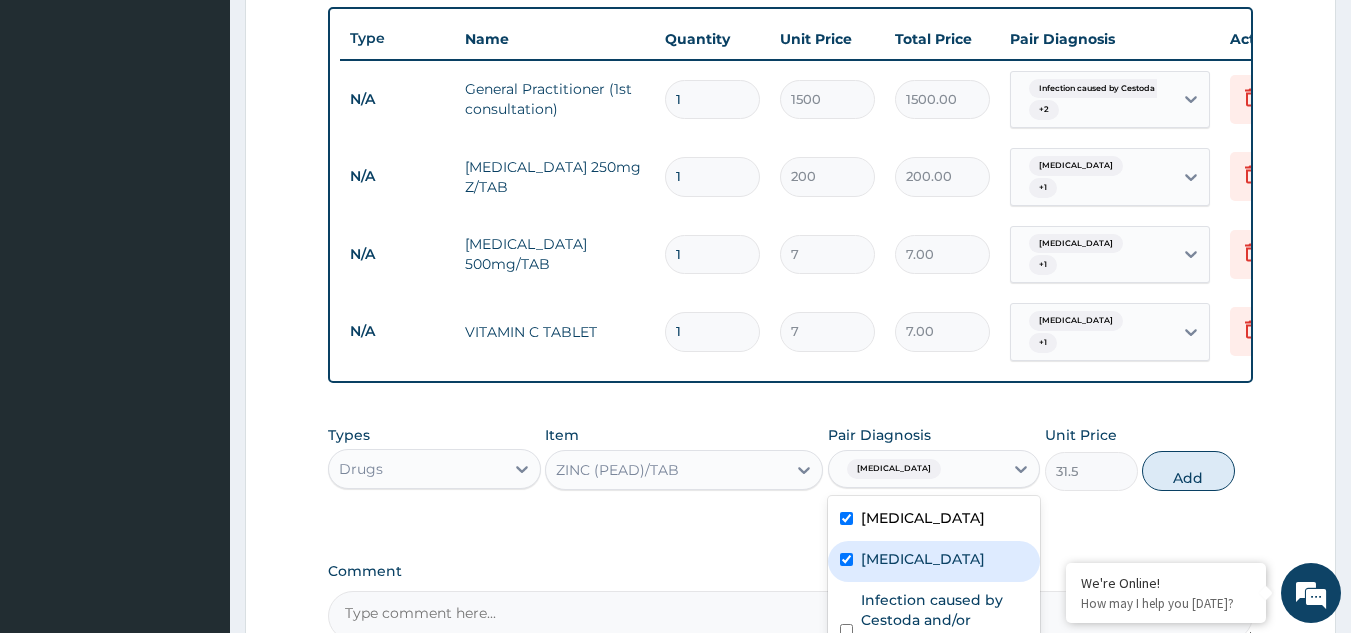 checkbox on "true" 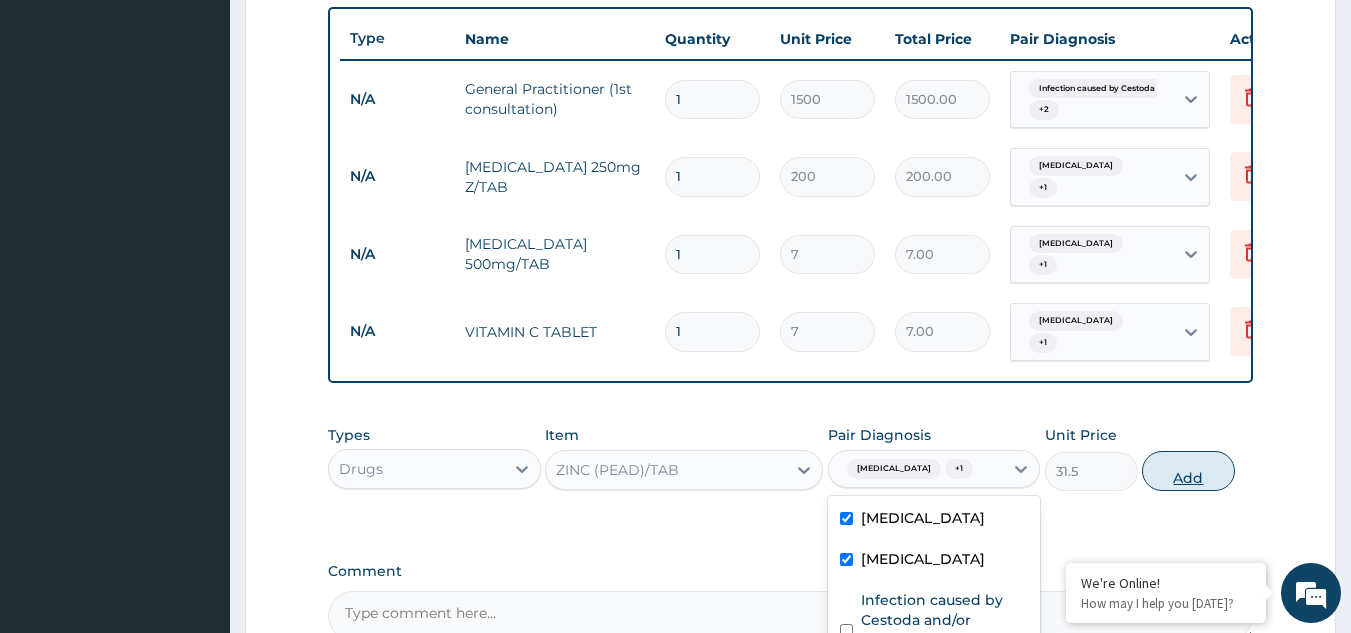 click on "Add" at bounding box center [1188, 471] 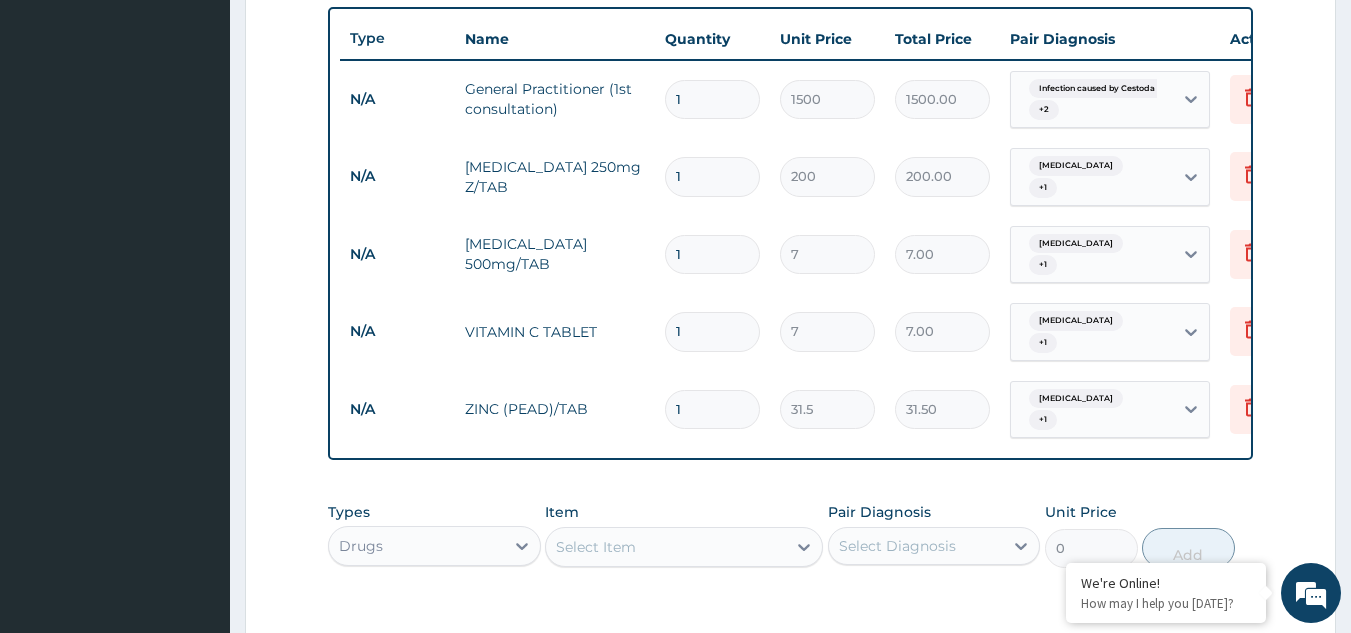 click on "Select Item" at bounding box center [596, 547] 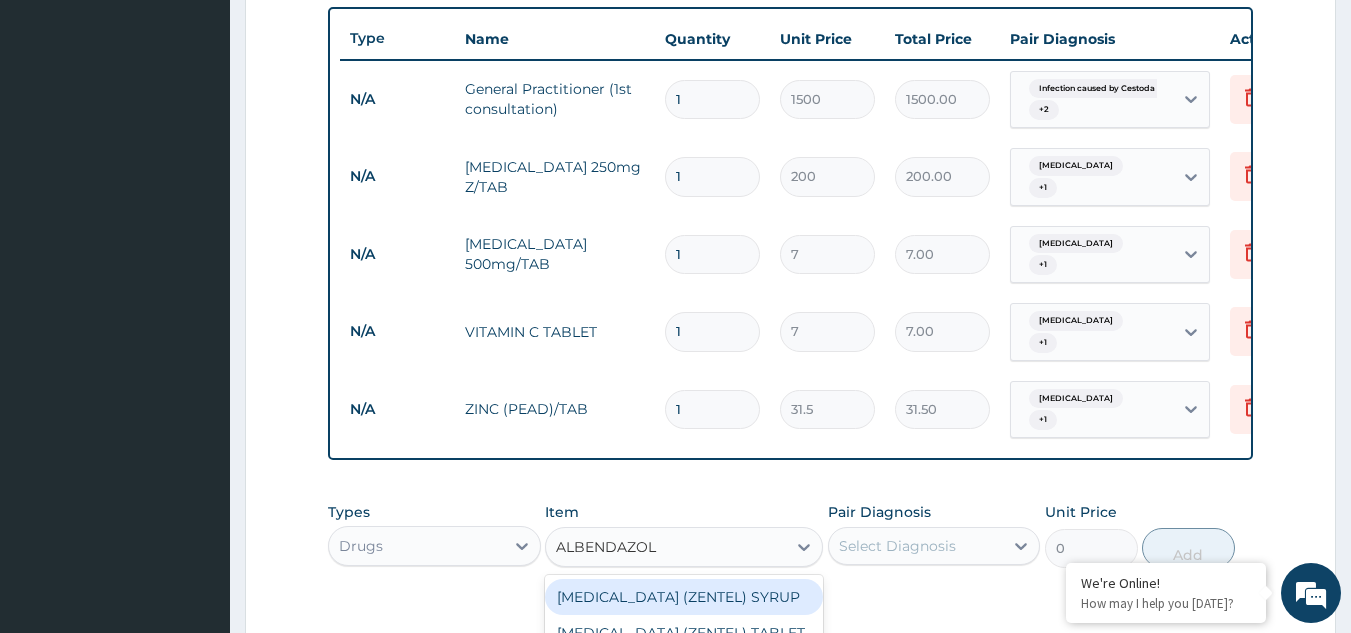 scroll, scrollTop: 1013, scrollLeft: 0, axis: vertical 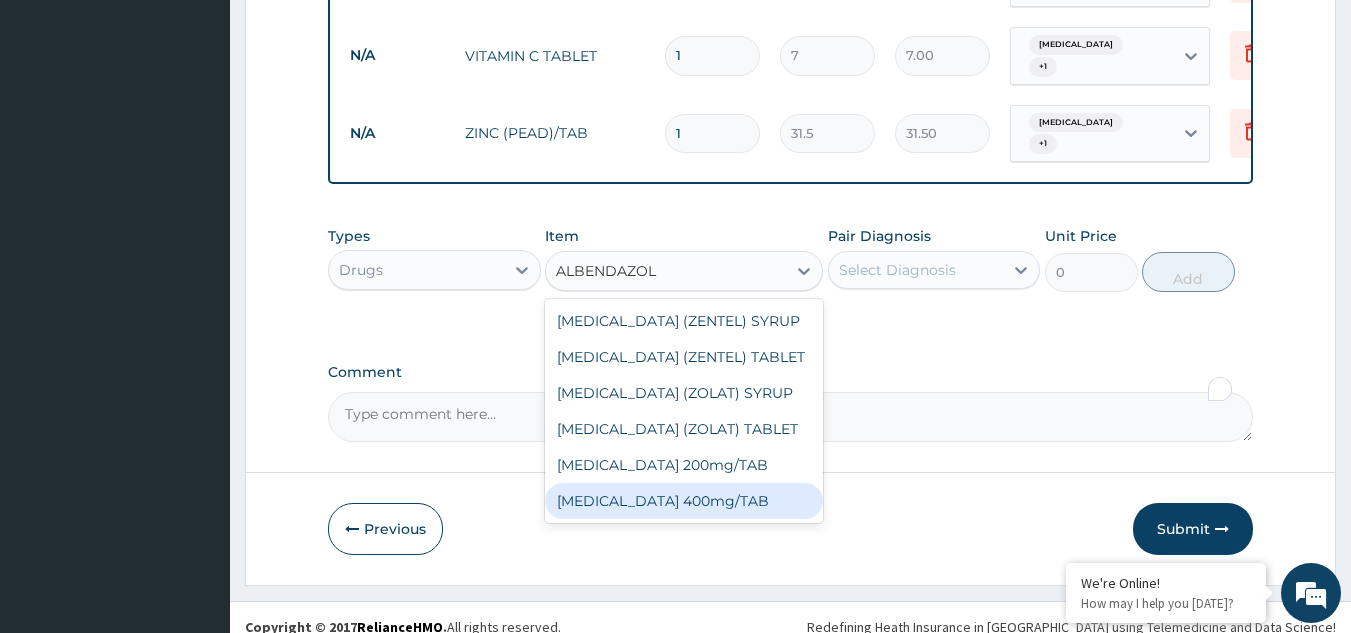 click on "Albendazole 400mg/TAB" at bounding box center [684, 501] 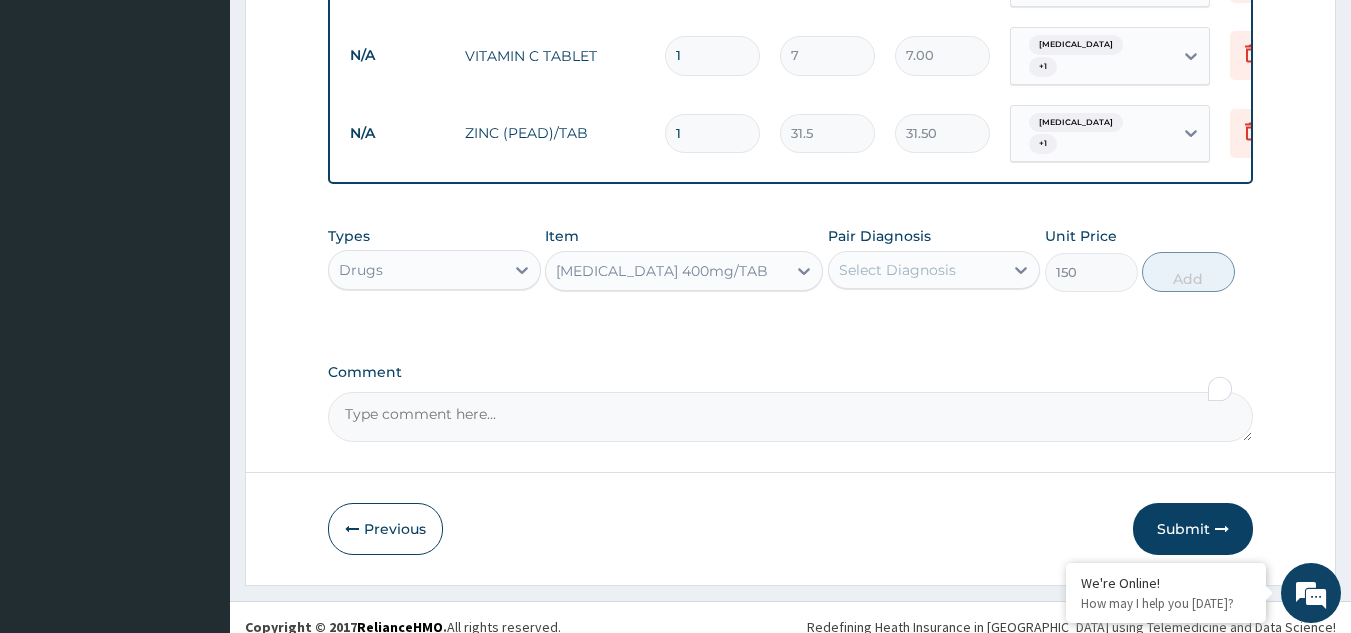 click on "Select Diagnosis" at bounding box center (897, 270) 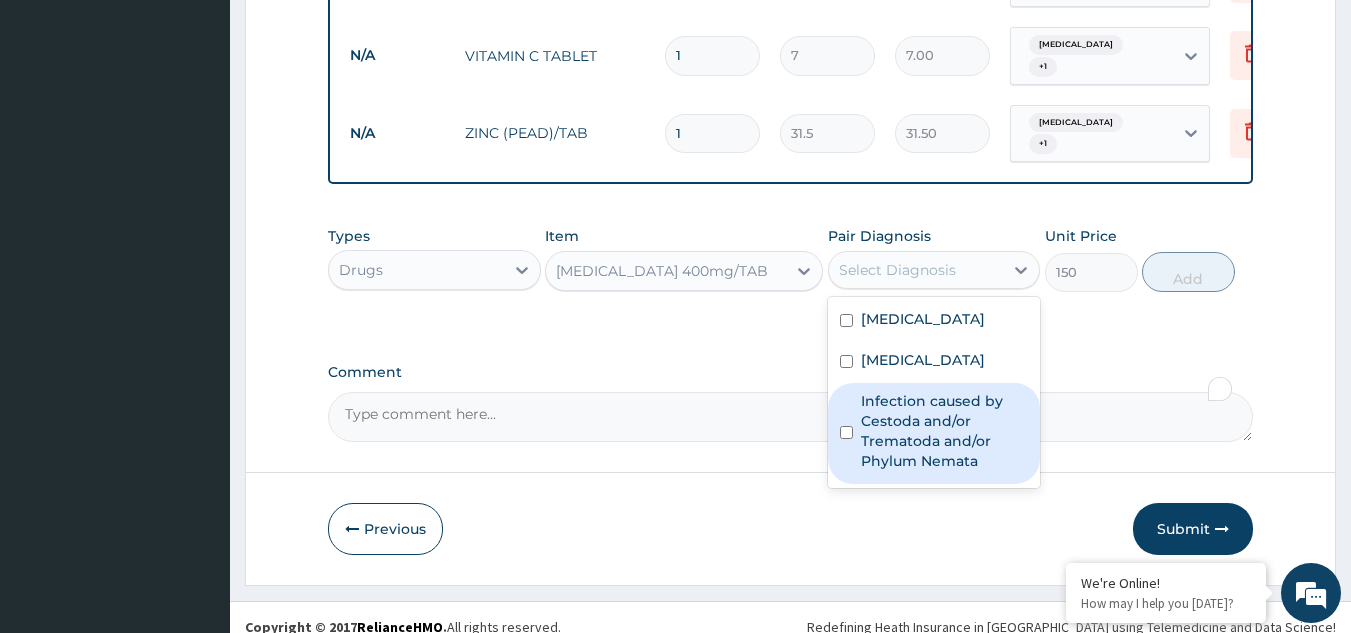 click on "Infection caused by Cestoda and/or Trematoda and/or Phylum Nemata" at bounding box center [945, 431] 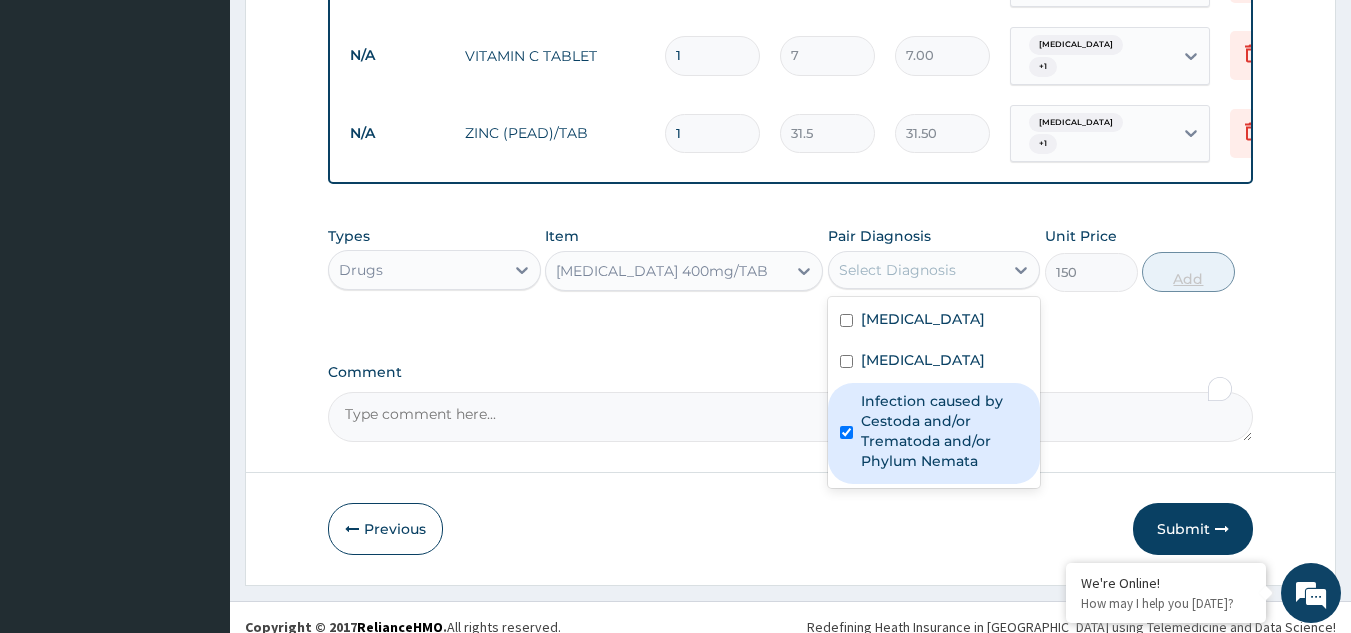 checkbox on "true" 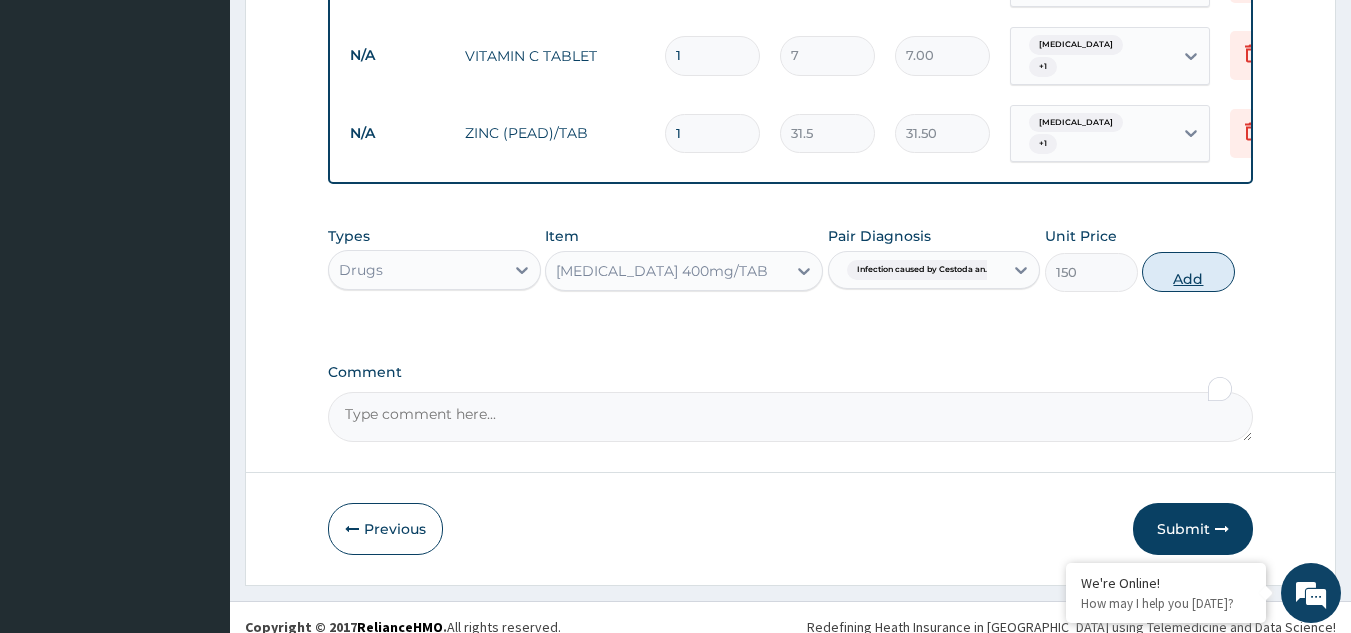 click on "Add" at bounding box center [1188, 272] 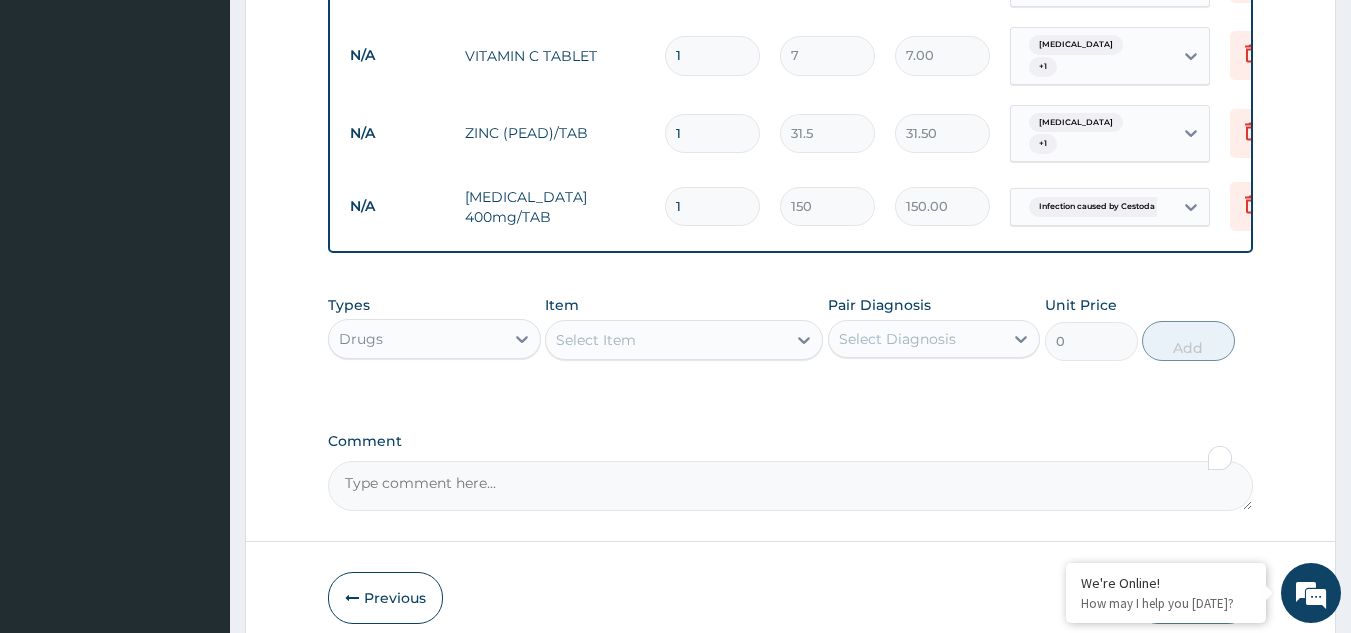 click on "Select Item" at bounding box center [596, 340] 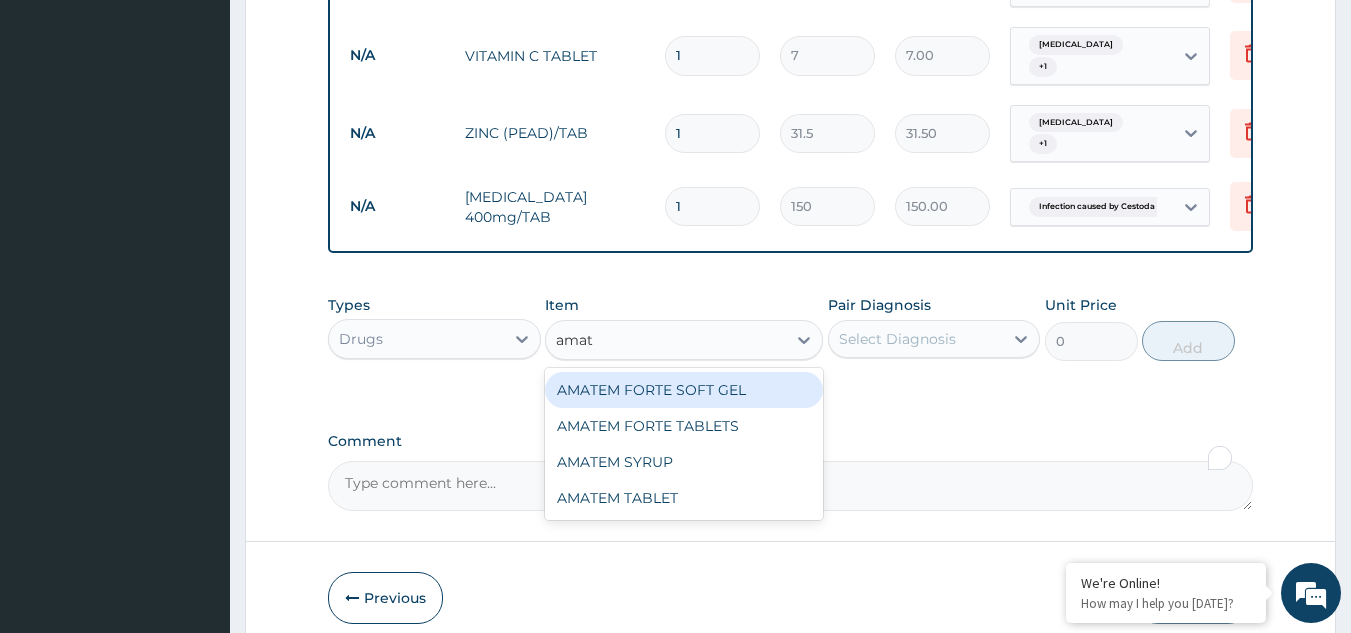 type on "amate" 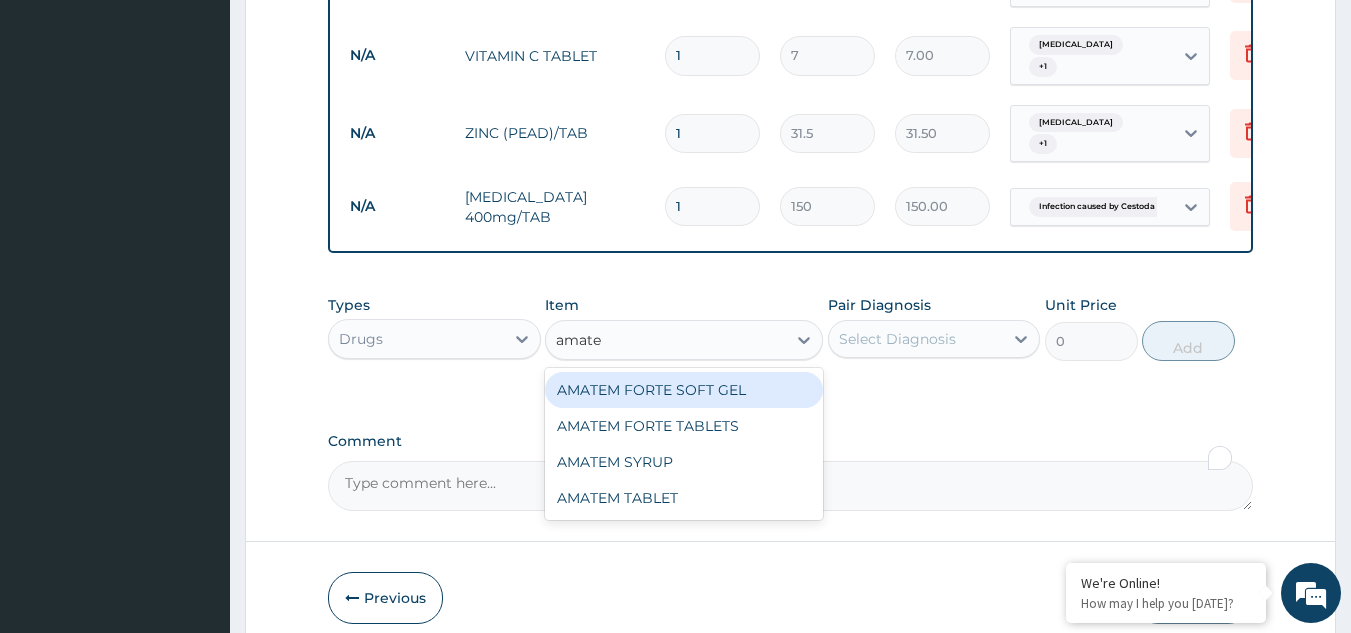 click on "AMATEM FORTE SOFT GEL" at bounding box center (684, 390) 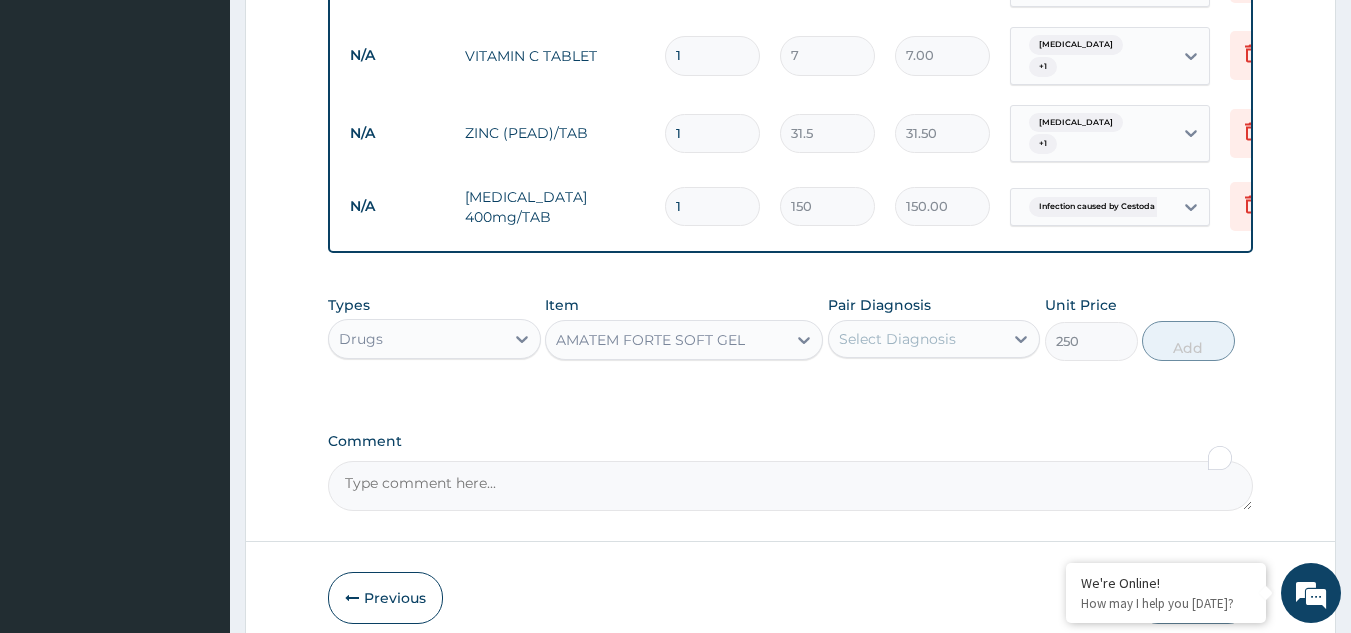 click on "Select Diagnosis" at bounding box center (897, 339) 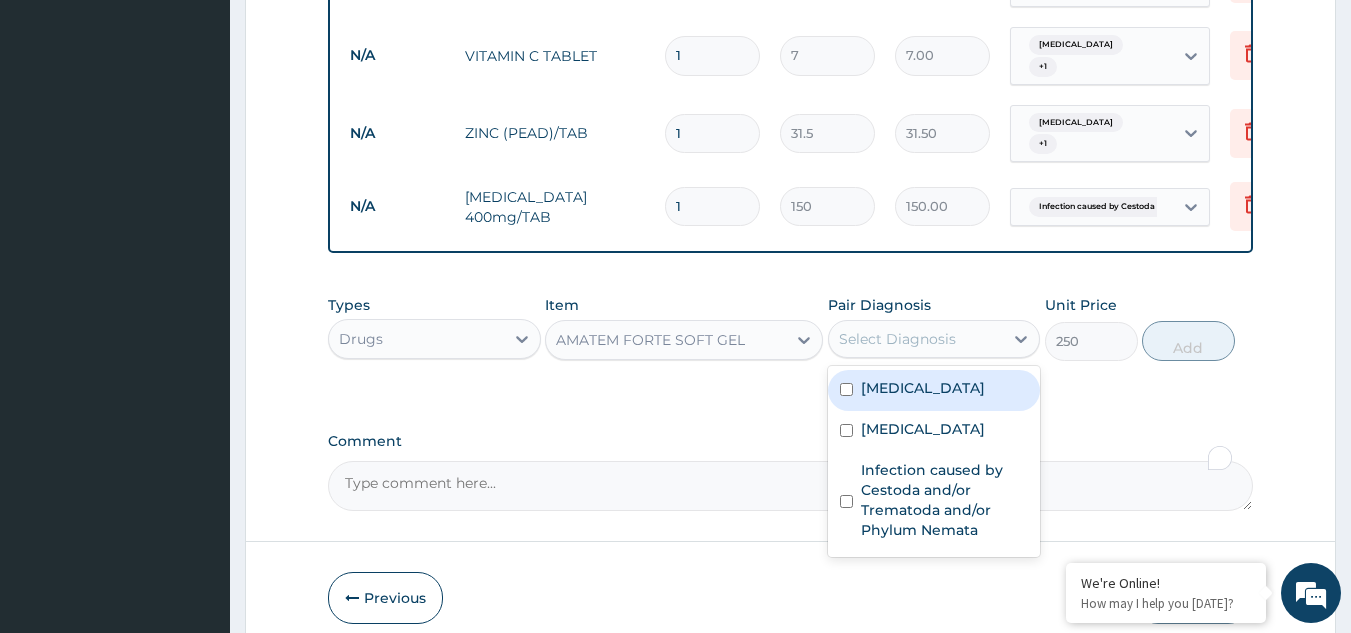 click on "Malaria" at bounding box center [934, 390] 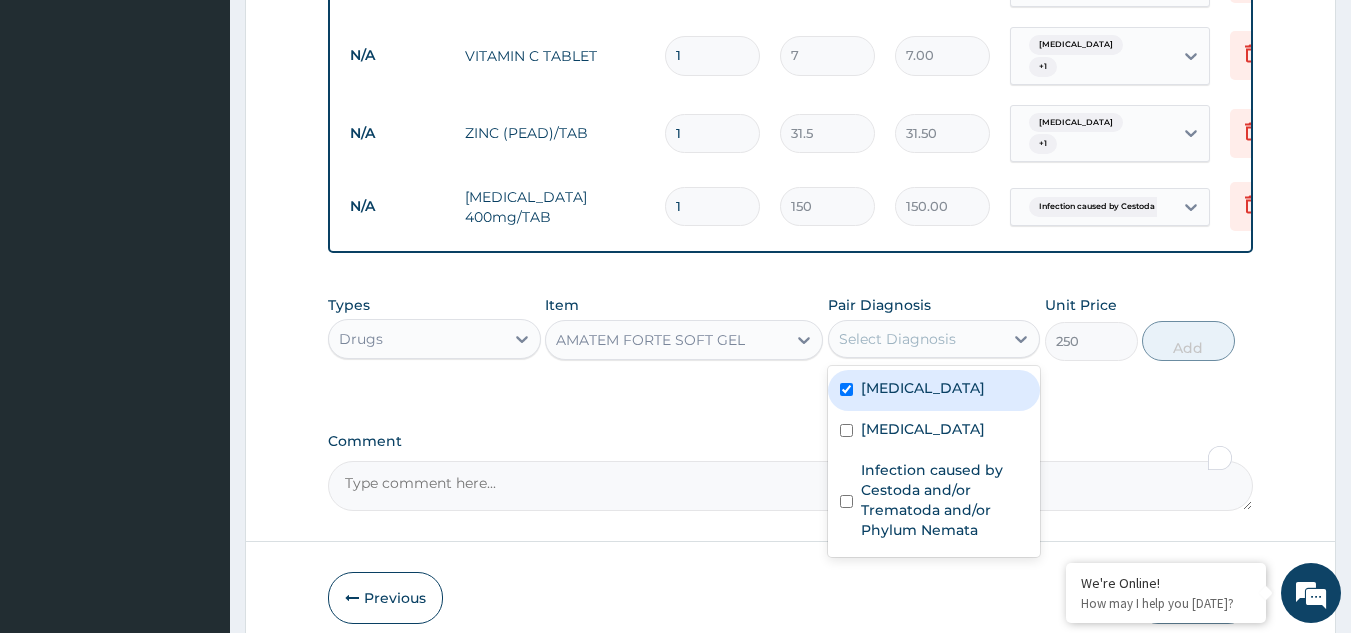 checkbox on "true" 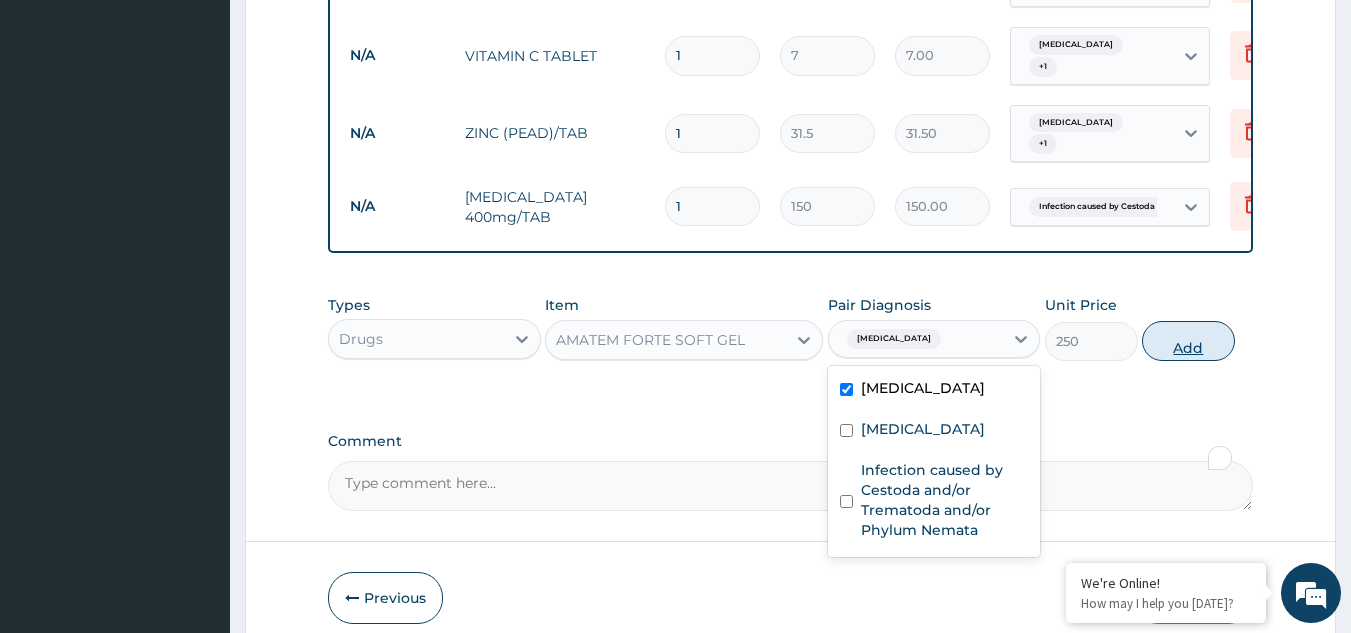 click on "Add" at bounding box center [1188, 341] 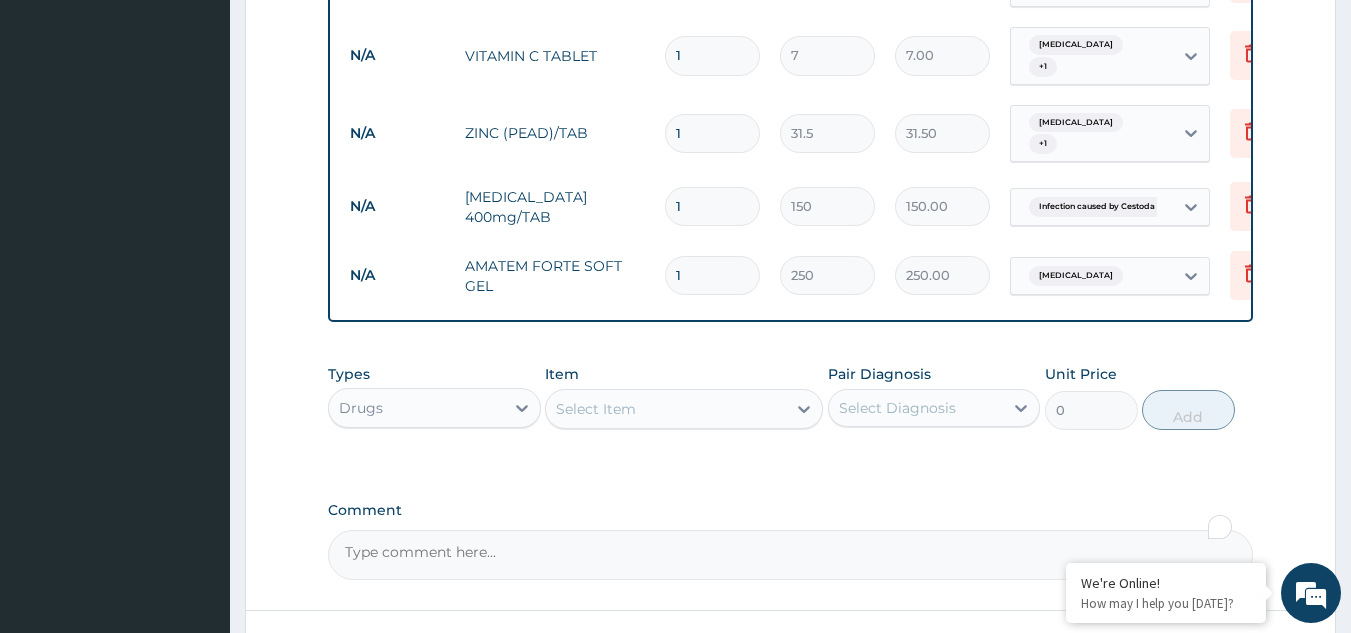 drag, startPoint x: 669, startPoint y: 242, endPoint x: 618, endPoint y: 248, distance: 51.351727 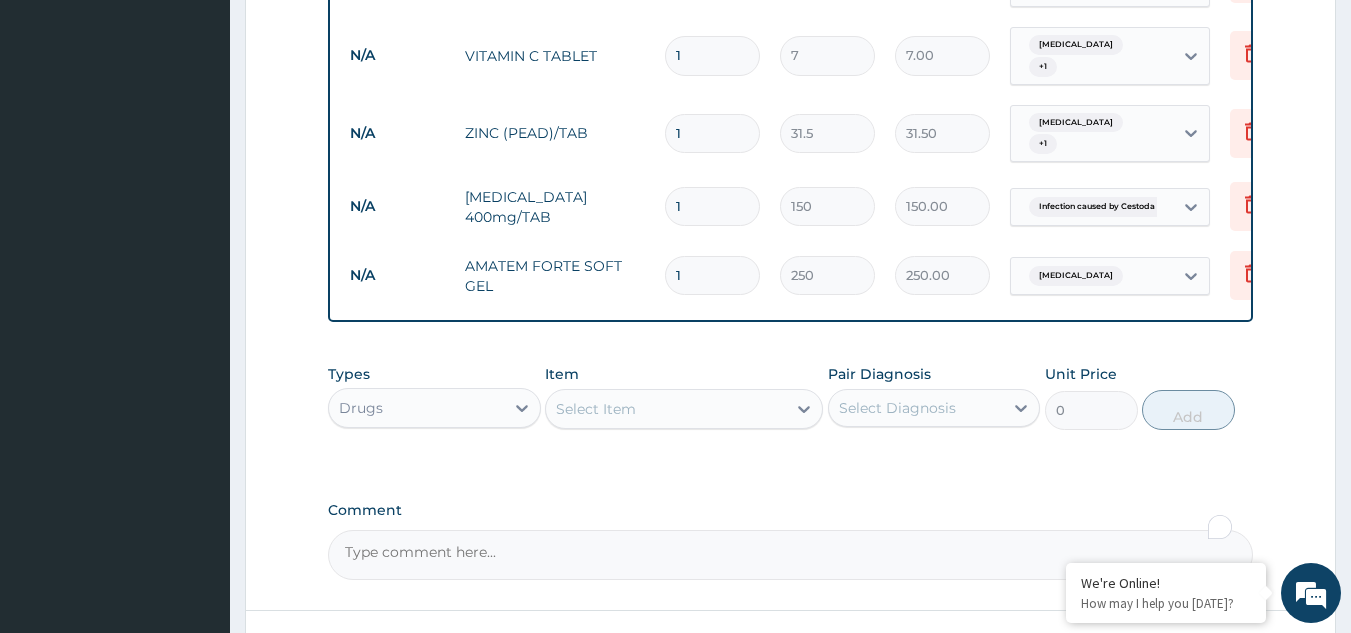 click on "N/A AMATEM FORTE SOFT GEL 1 250 250.00 Malaria Delete" at bounding box center [830, 275] 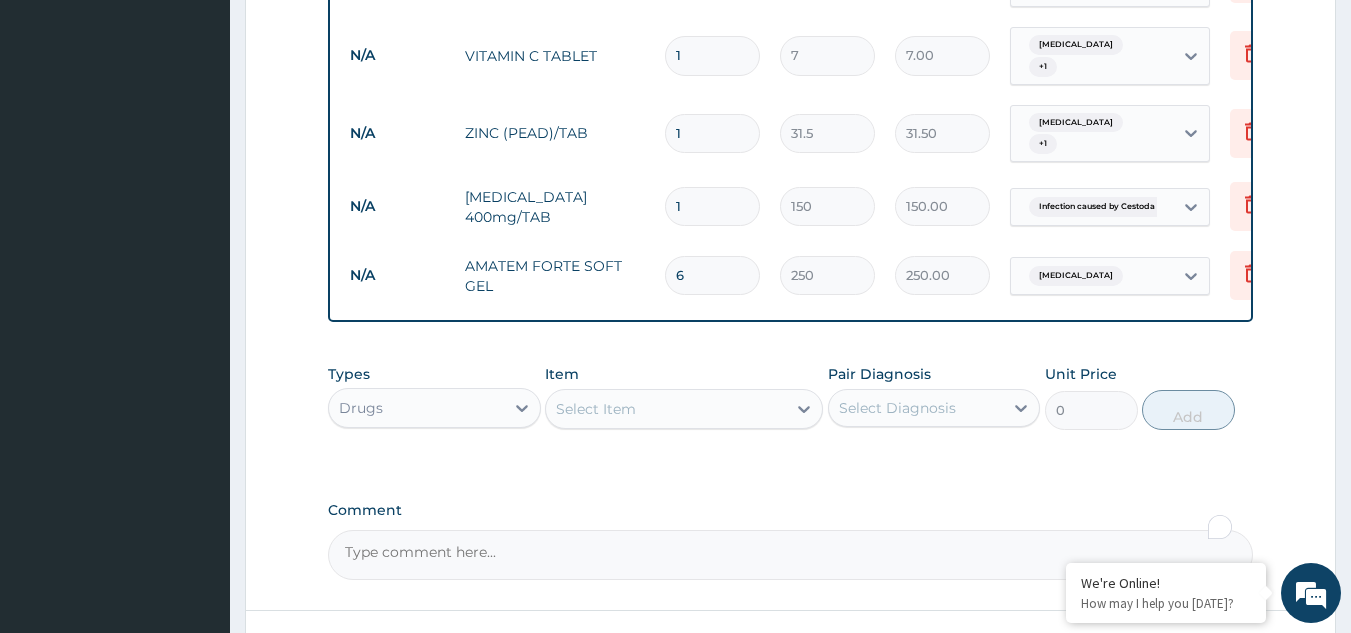 type on "1500.00" 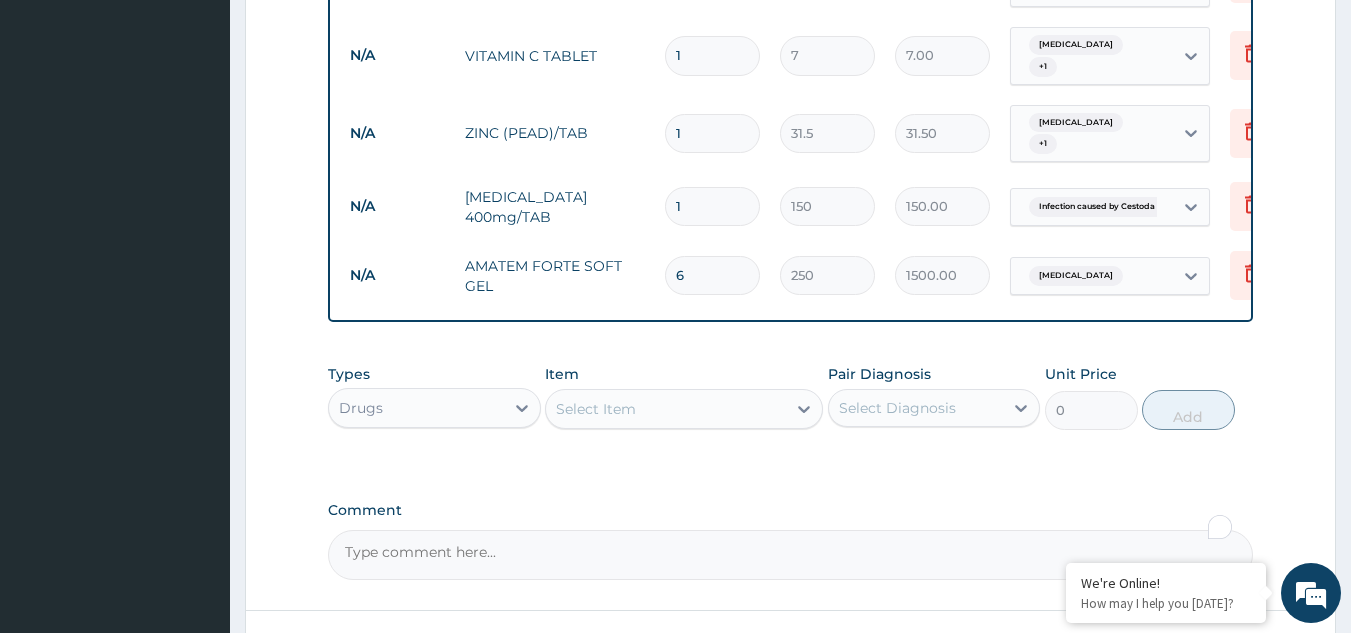 type on "6" 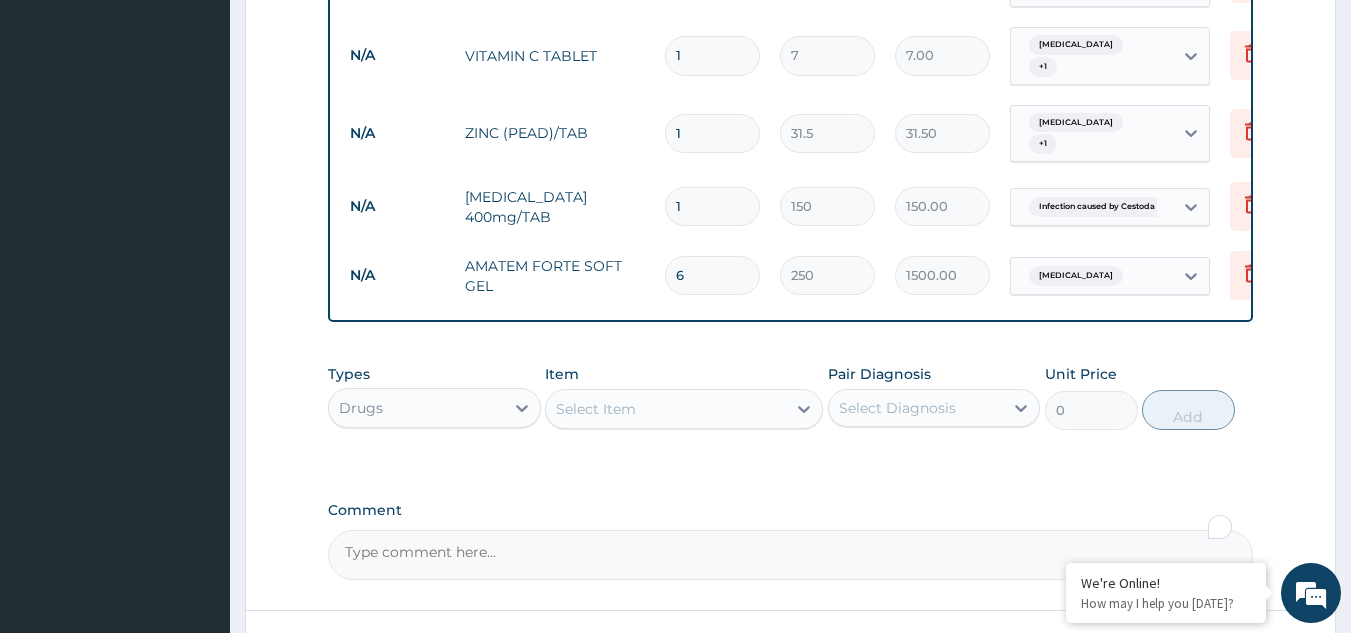 click on "Drugs" at bounding box center [416, 408] 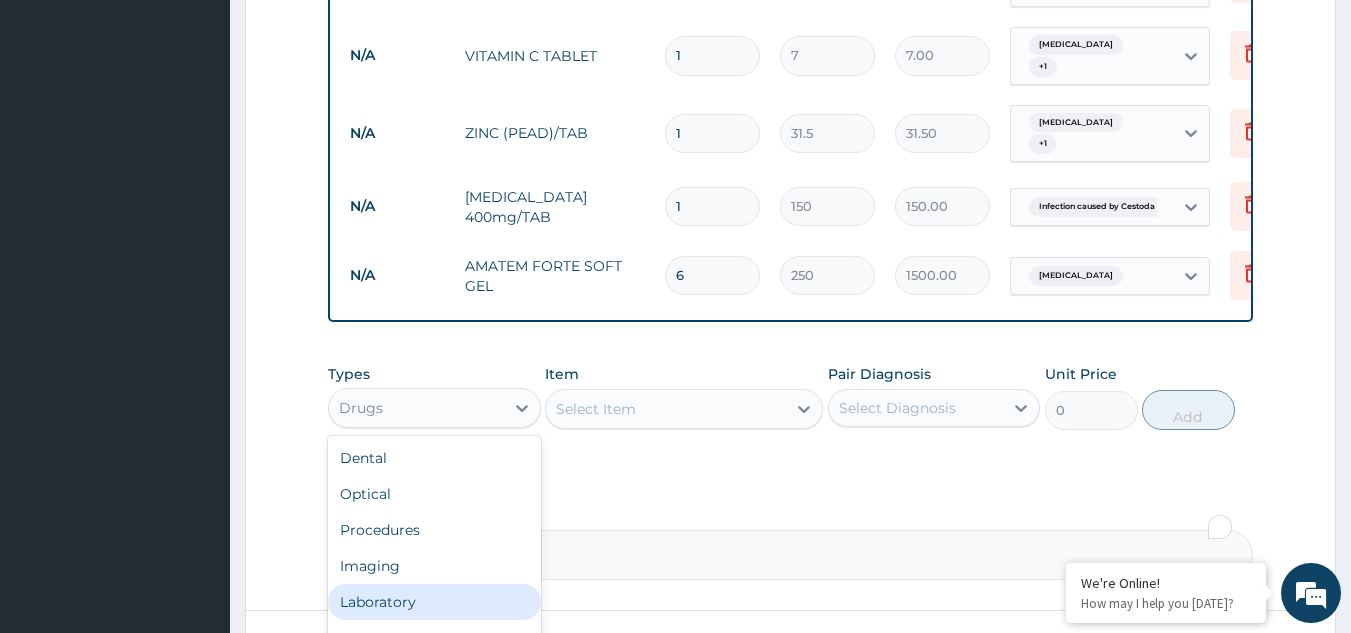 click on "Laboratory" at bounding box center (434, 602) 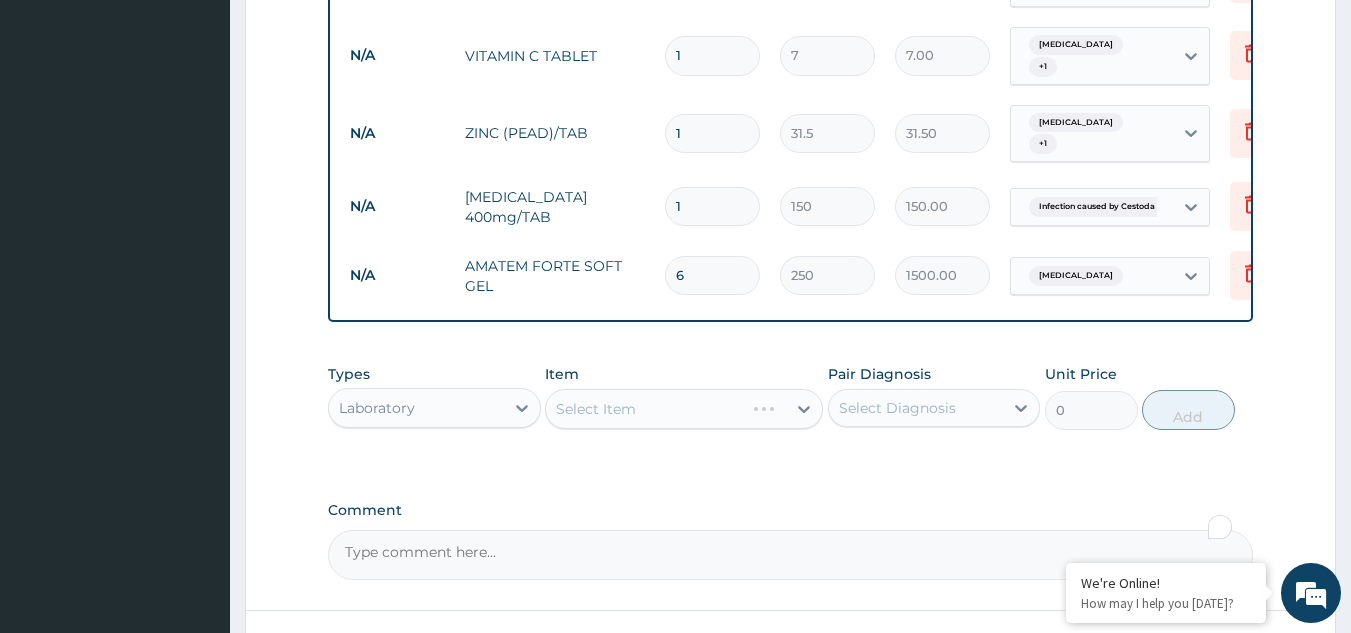 click on "Select Diagnosis" at bounding box center (897, 408) 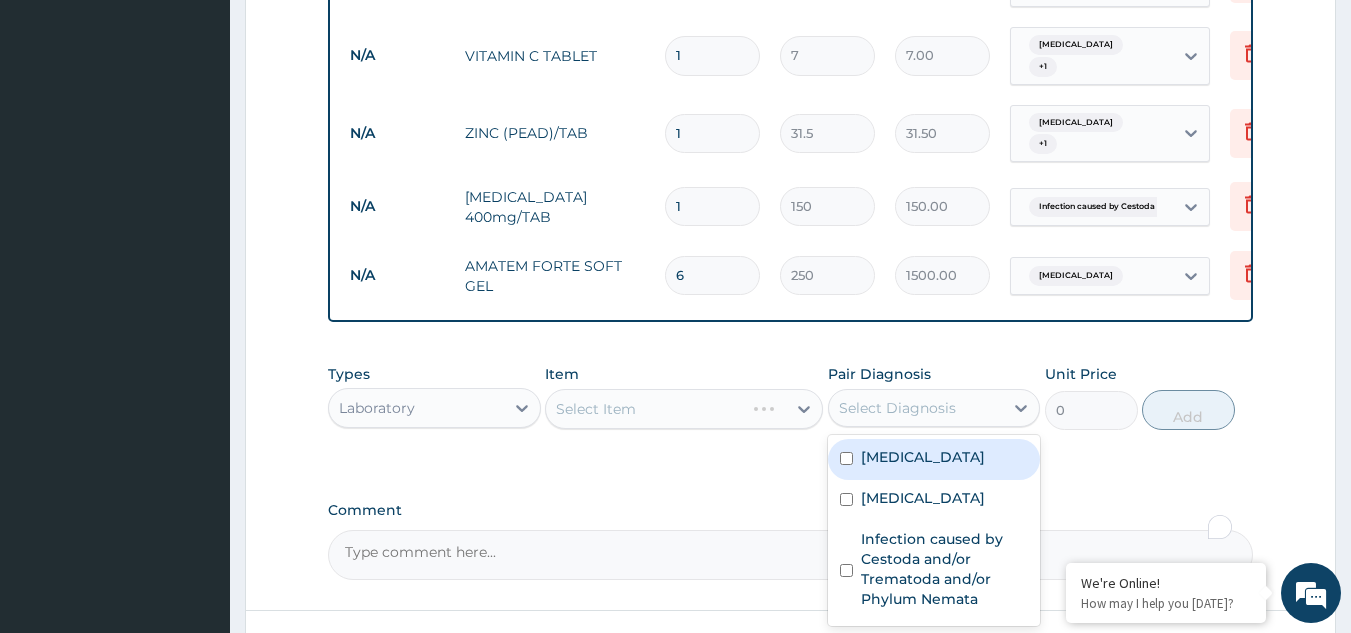 click on "Malaria" at bounding box center [934, 459] 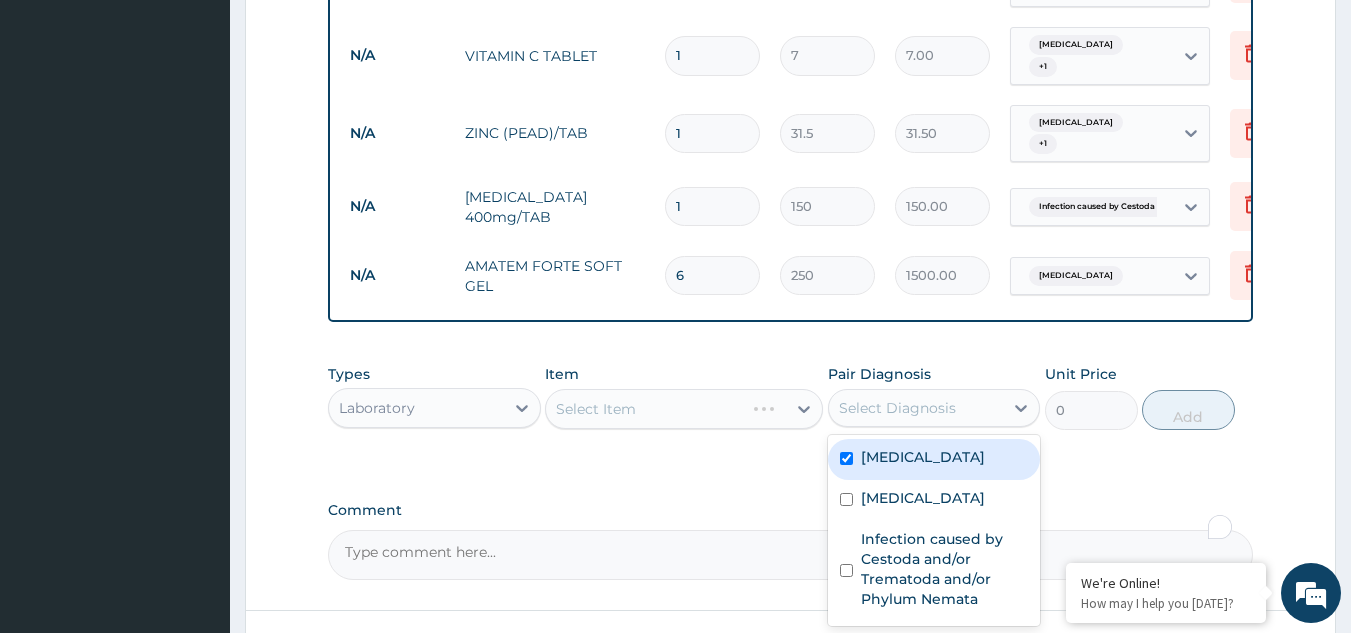 checkbox on "true" 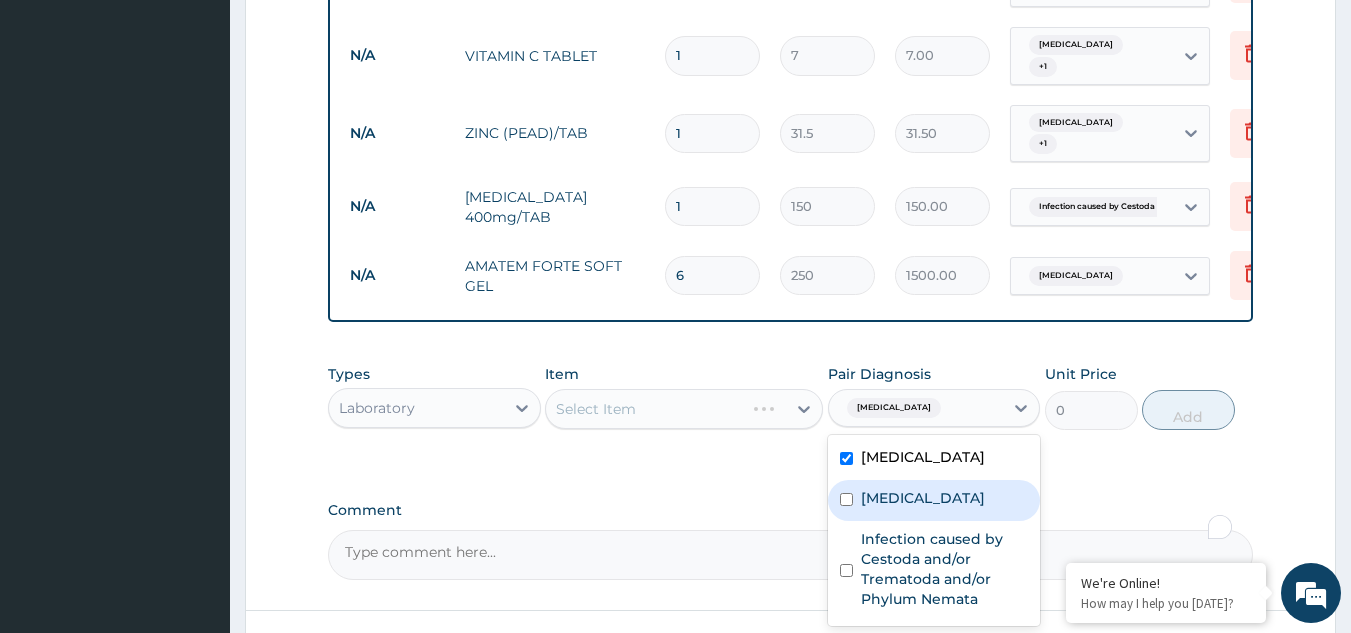 click on "Sepsis" at bounding box center [923, 498] 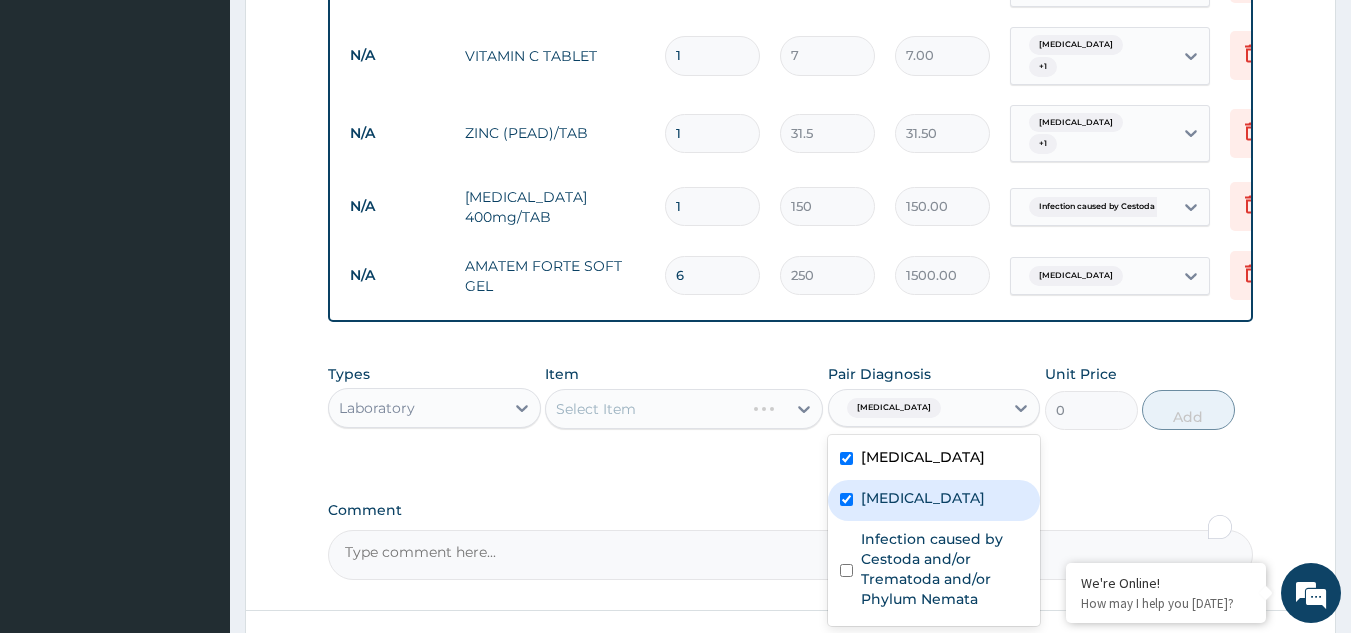 checkbox on "true" 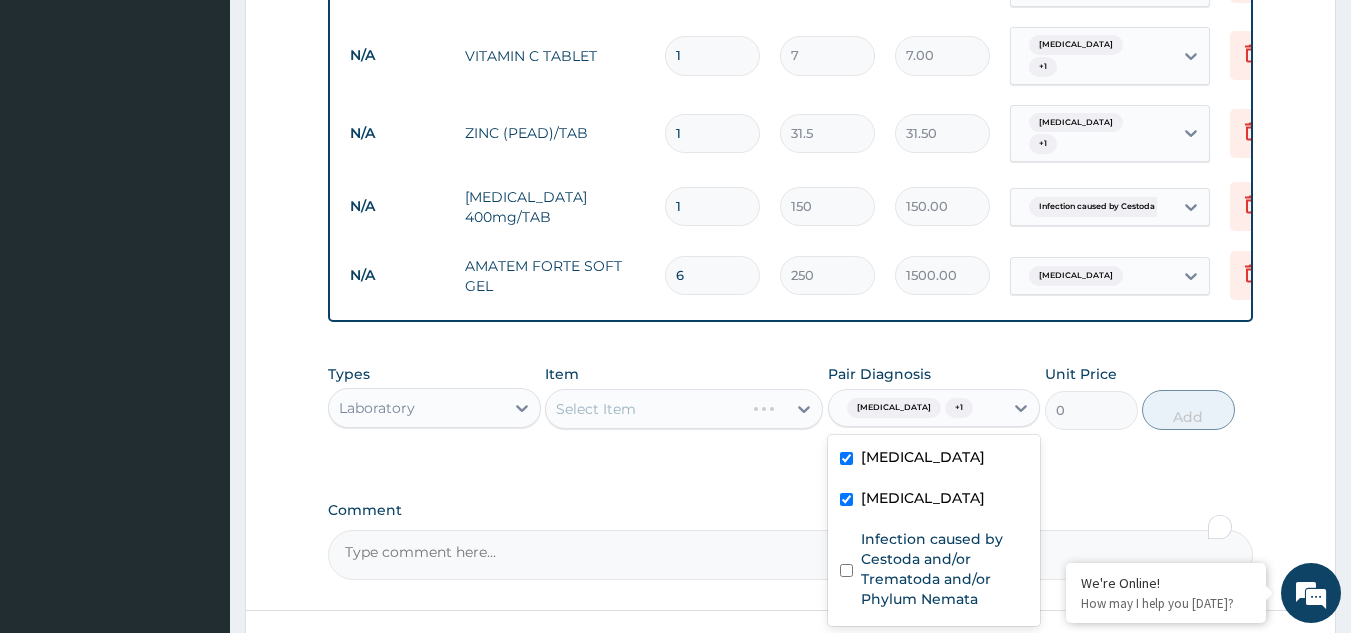 click on "Types Laboratory Item Select Item Pair Diagnosis option Sepsis, selected. option Sepsis selected, 2 of 3. 3 results available. Use Up and Down to choose options, press Enter to select the currently focused option, press Escape to exit the menu, press Tab to select the option and exit the menu. Malaria  + 1 Malaria Sepsis Infection caused by Cestoda and/or Trematoda and/or Phylum Nemata Unit Price 0 Add" at bounding box center [791, 412] 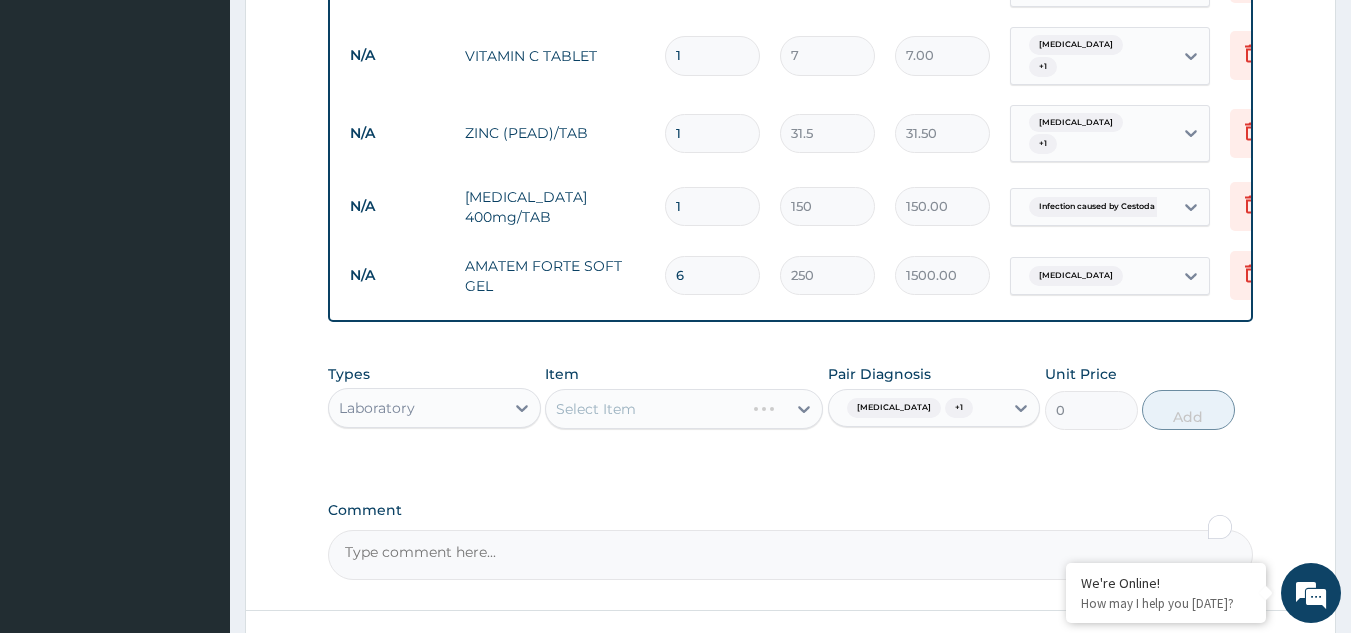 click on "Select Item" at bounding box center (684, 409) 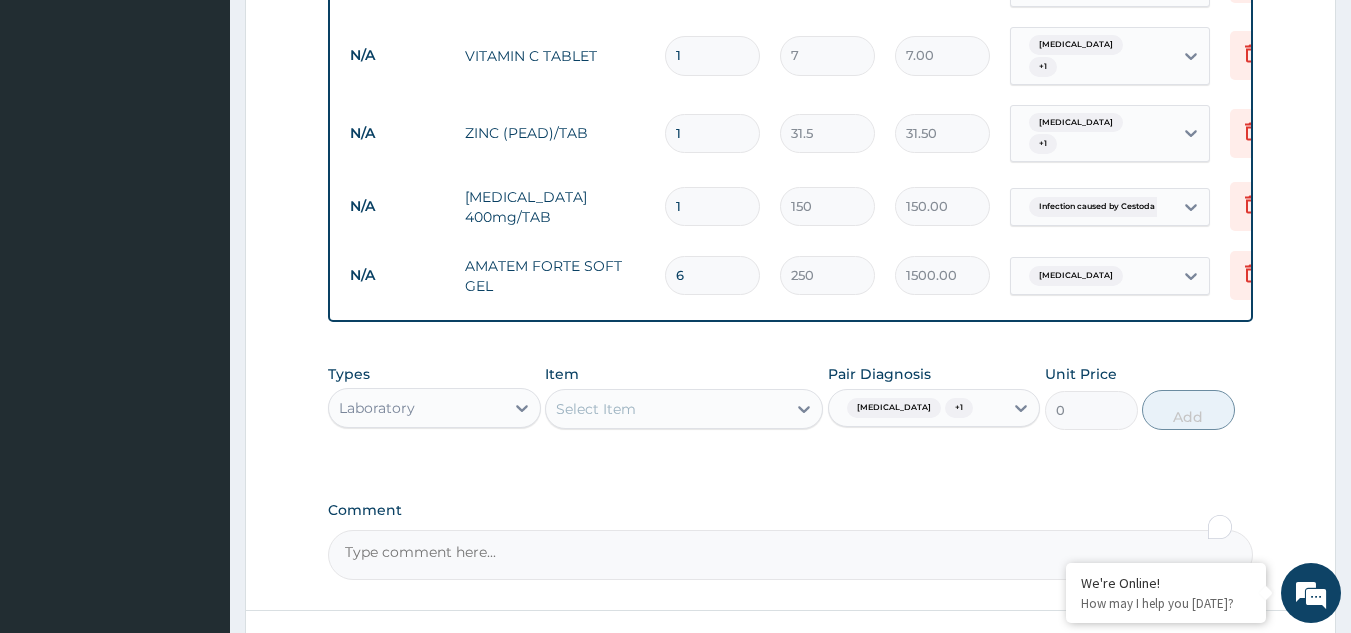 click on "Select Item" at bounding box center [666, 409] 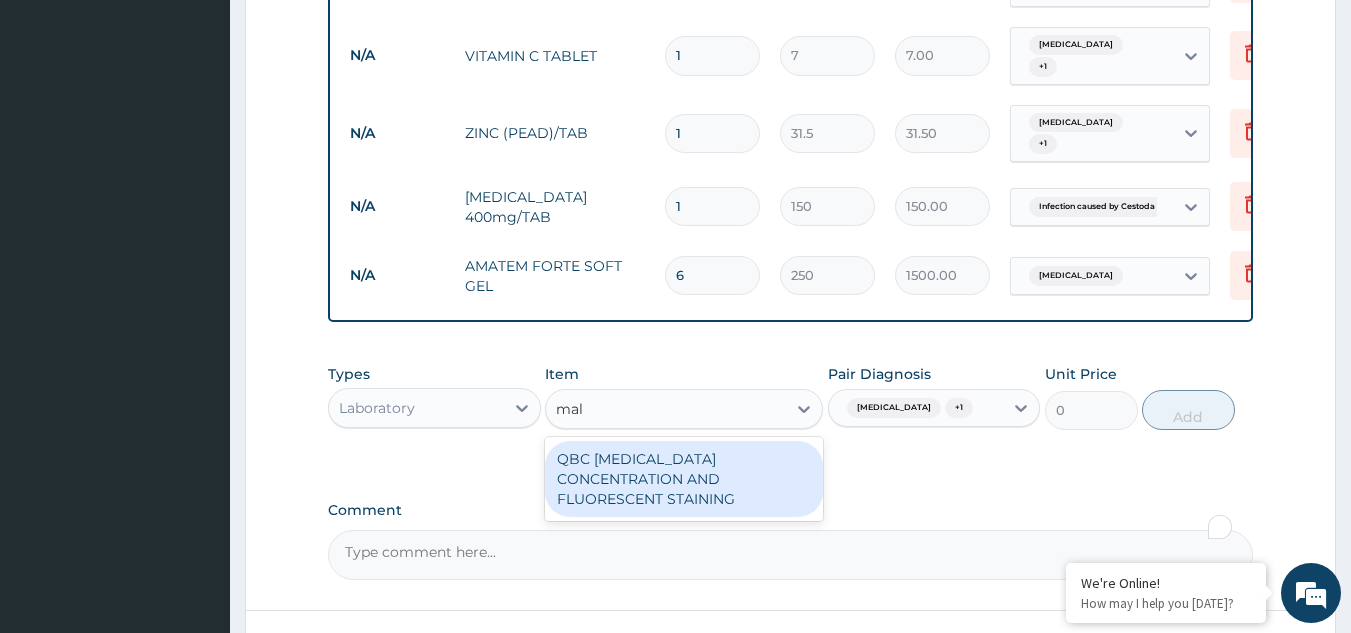 type on "mala" 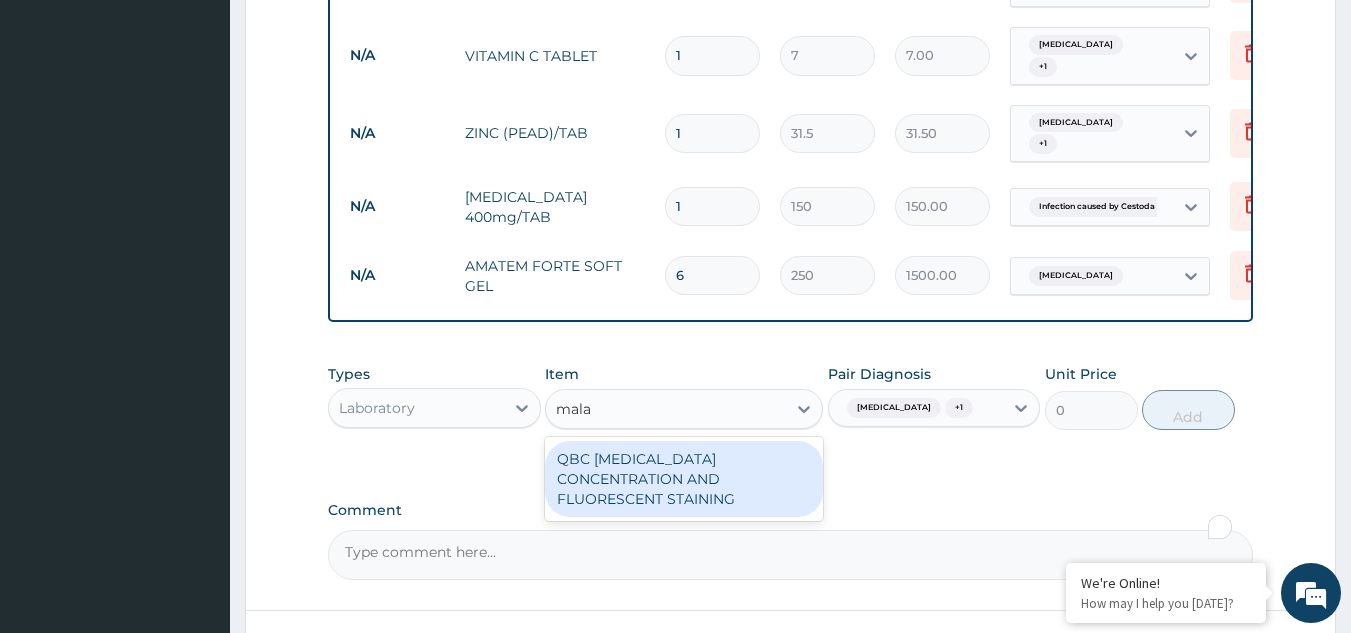 click on "QBC MALARIA CONCENTRATION AND FLUORESCENT STAINING" at bounding box center (684, 479) 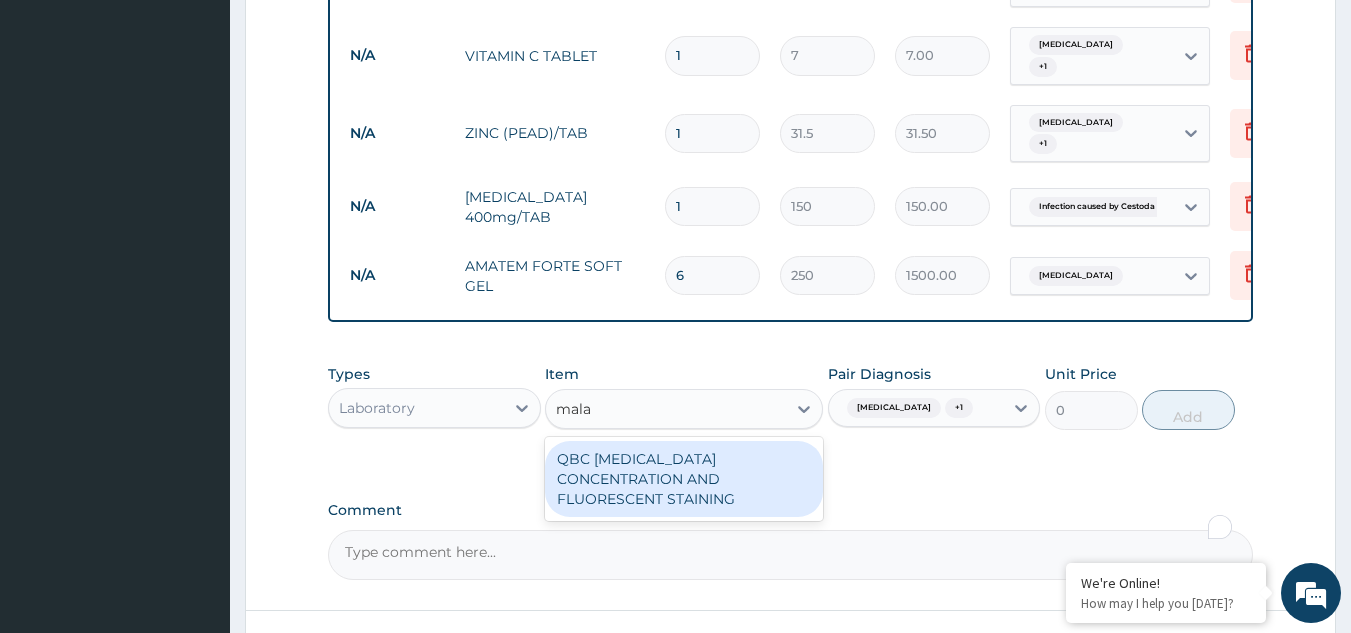 type 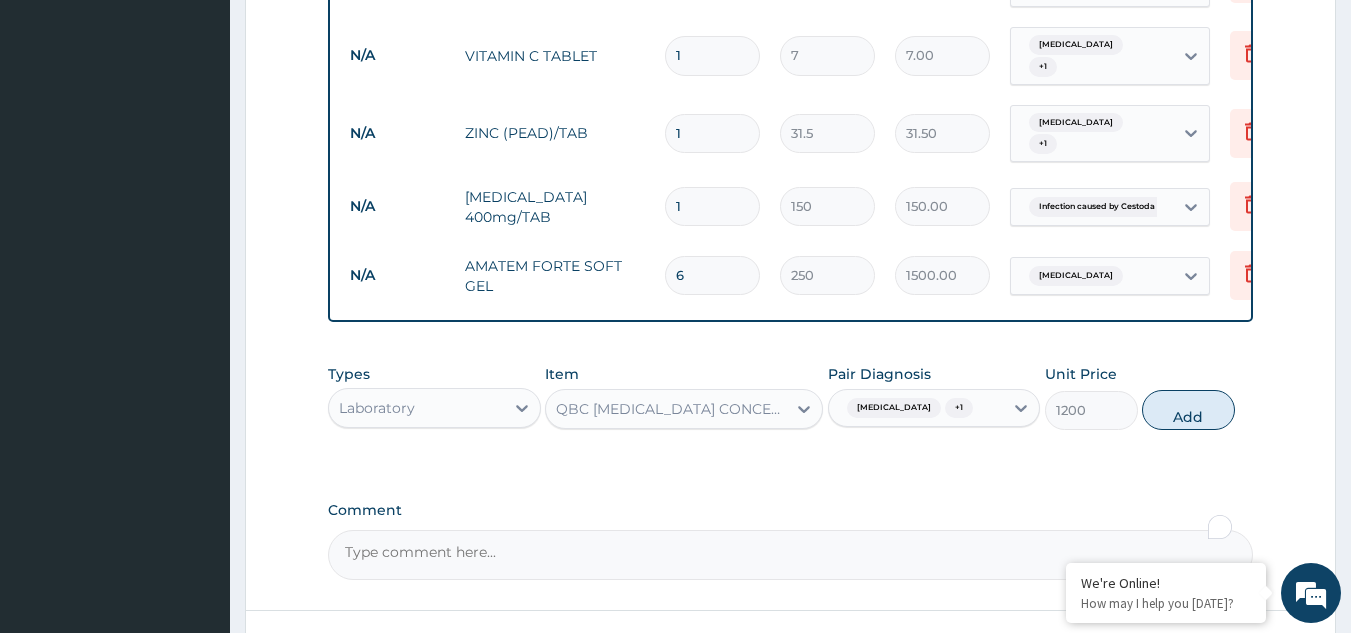 drag, startPoint x: 1185, startPoint y: 394, endPoint x: 693, endPoint y: 429, distance: 493.24335 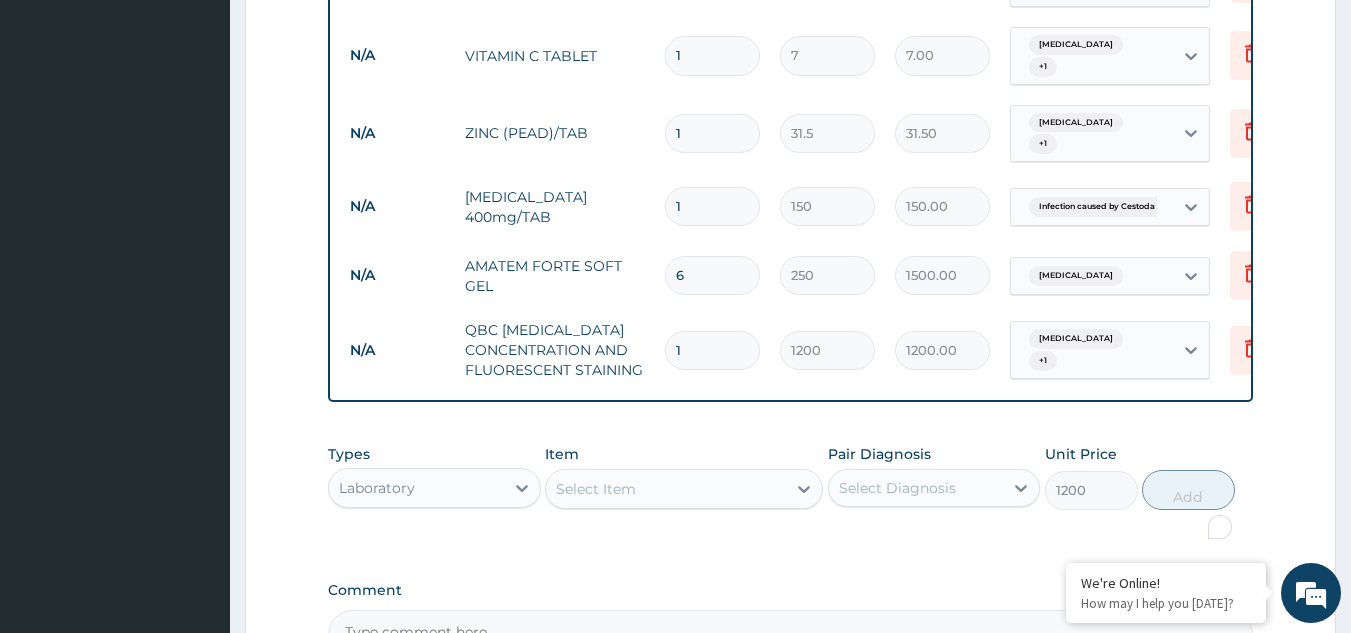 type on "0" 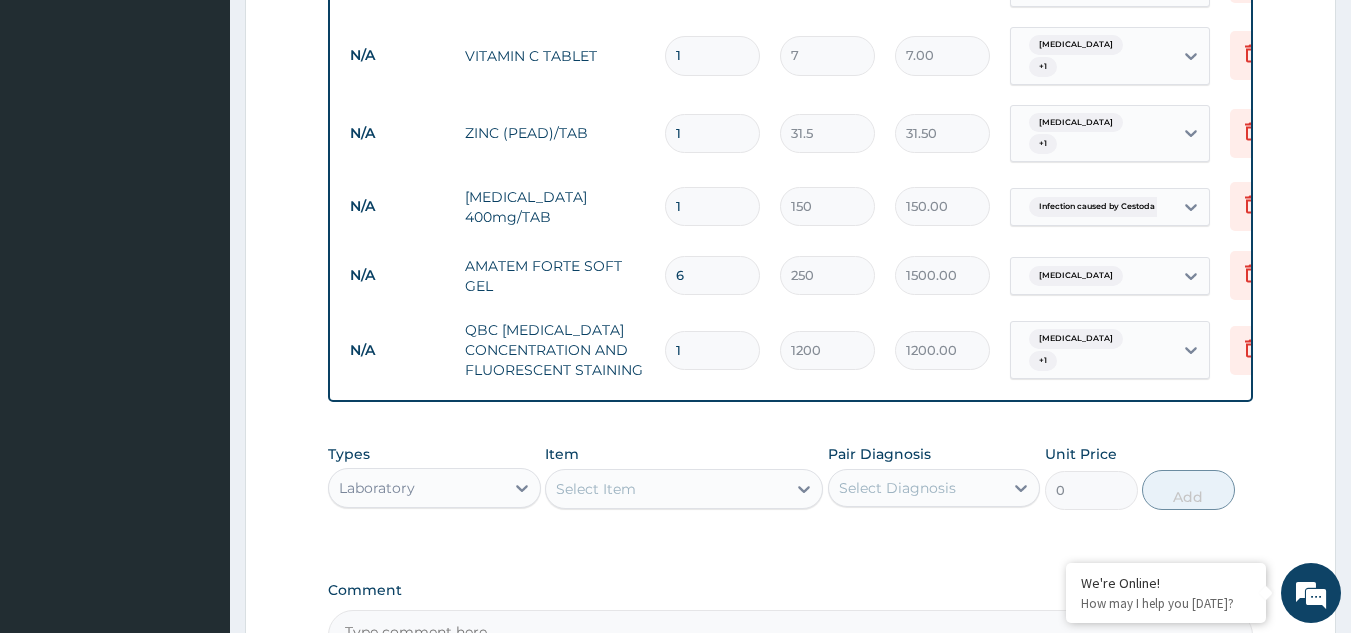 click on "Select Item" at bounding box center [666, 489] 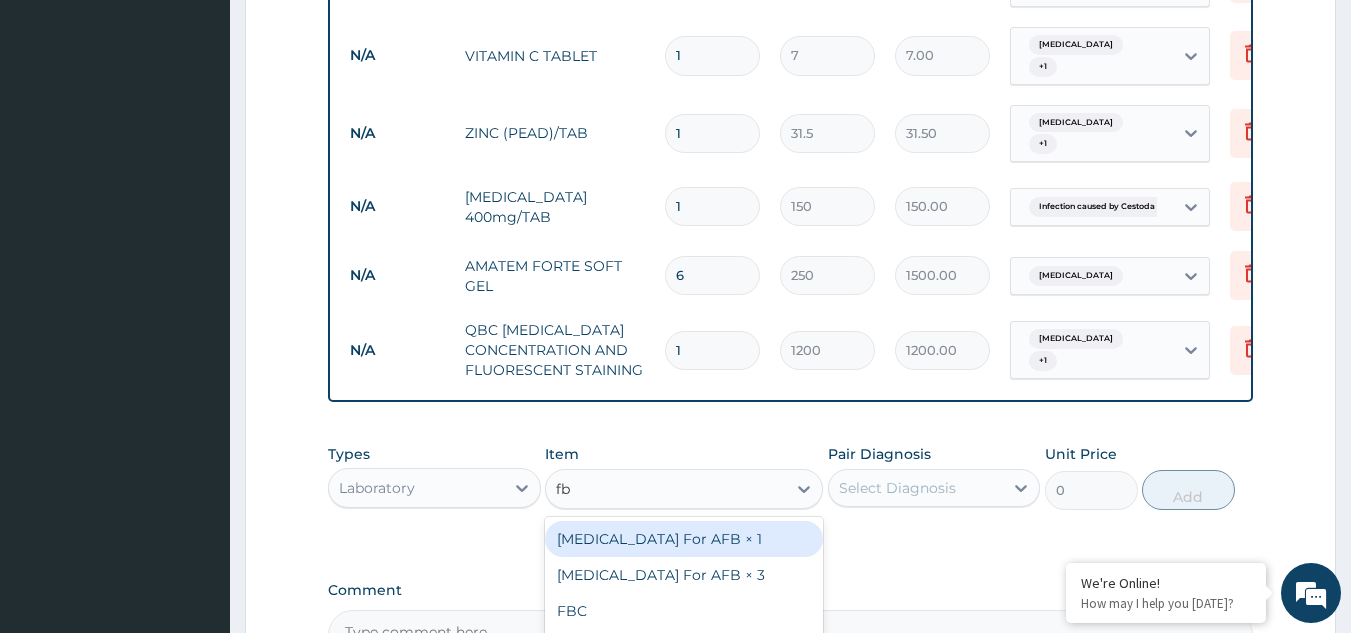 type on "fbc" 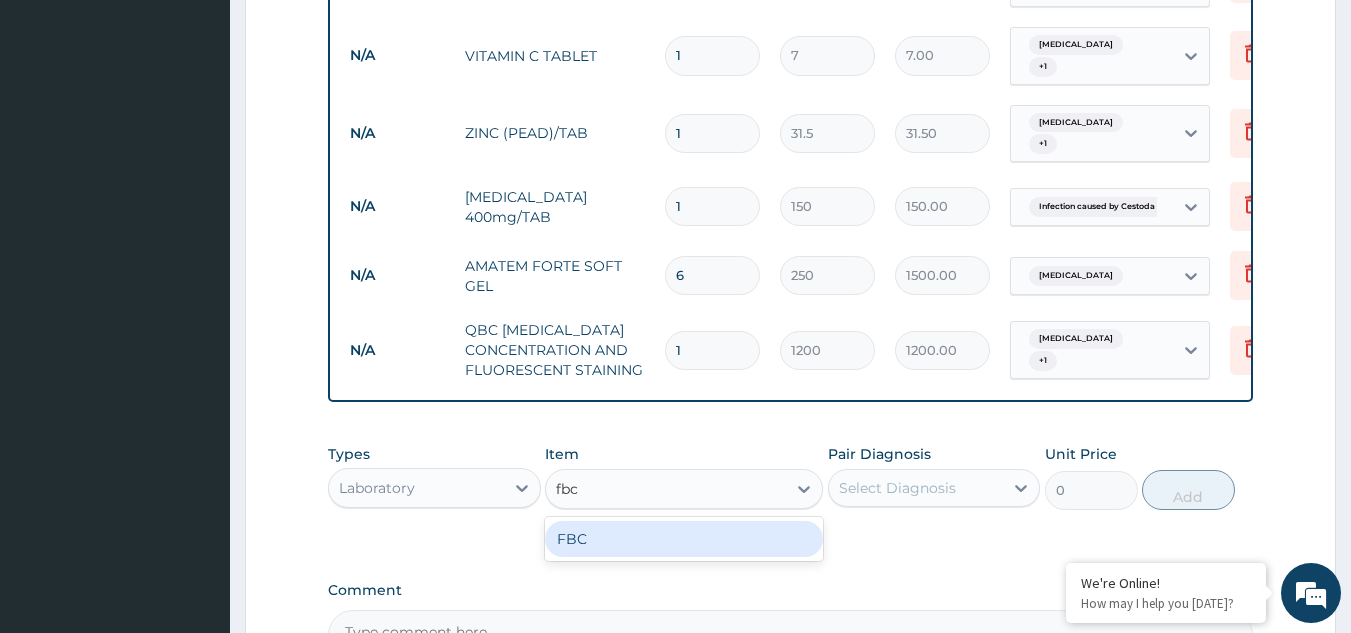 click on "FBC" at bounding box center (684, 539) 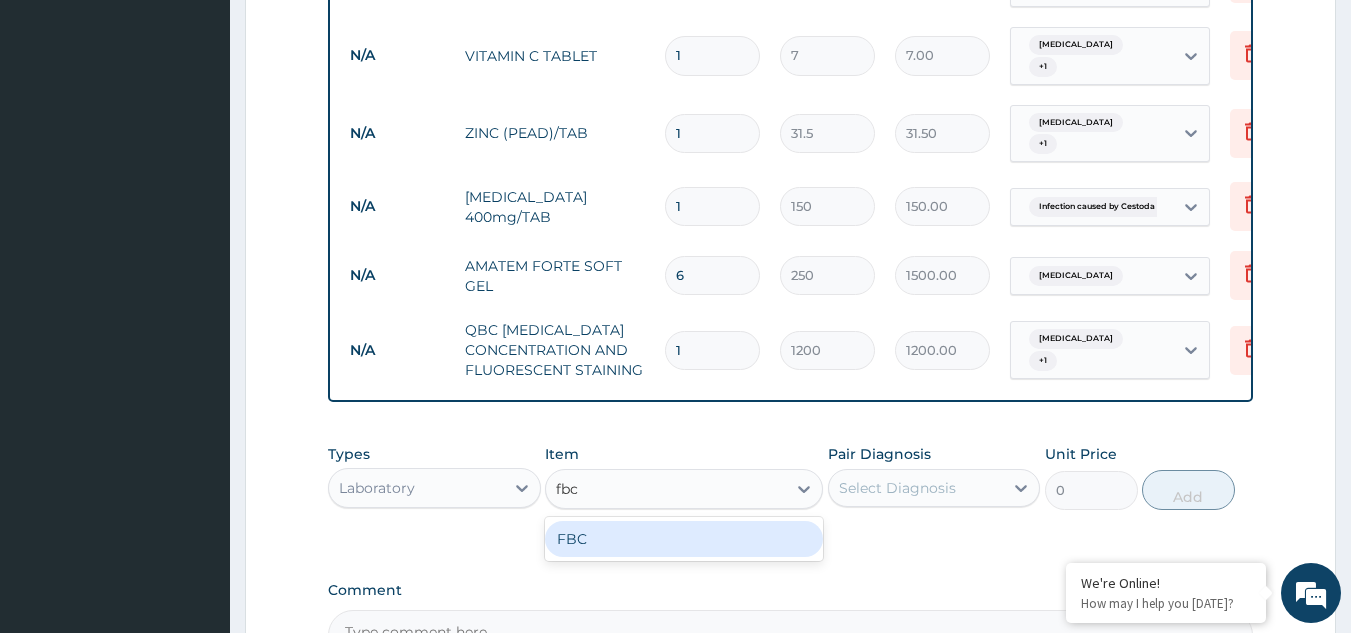 type 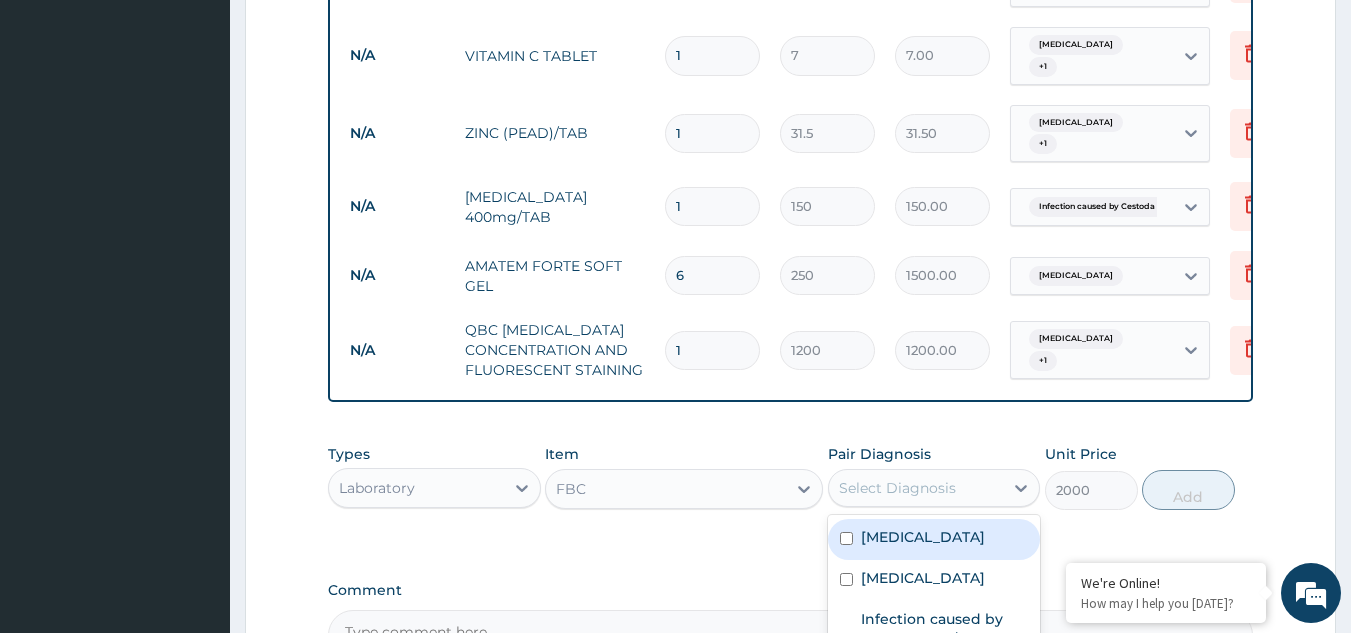 click on "Select Diagnosis" at bounding box center (916, 488) 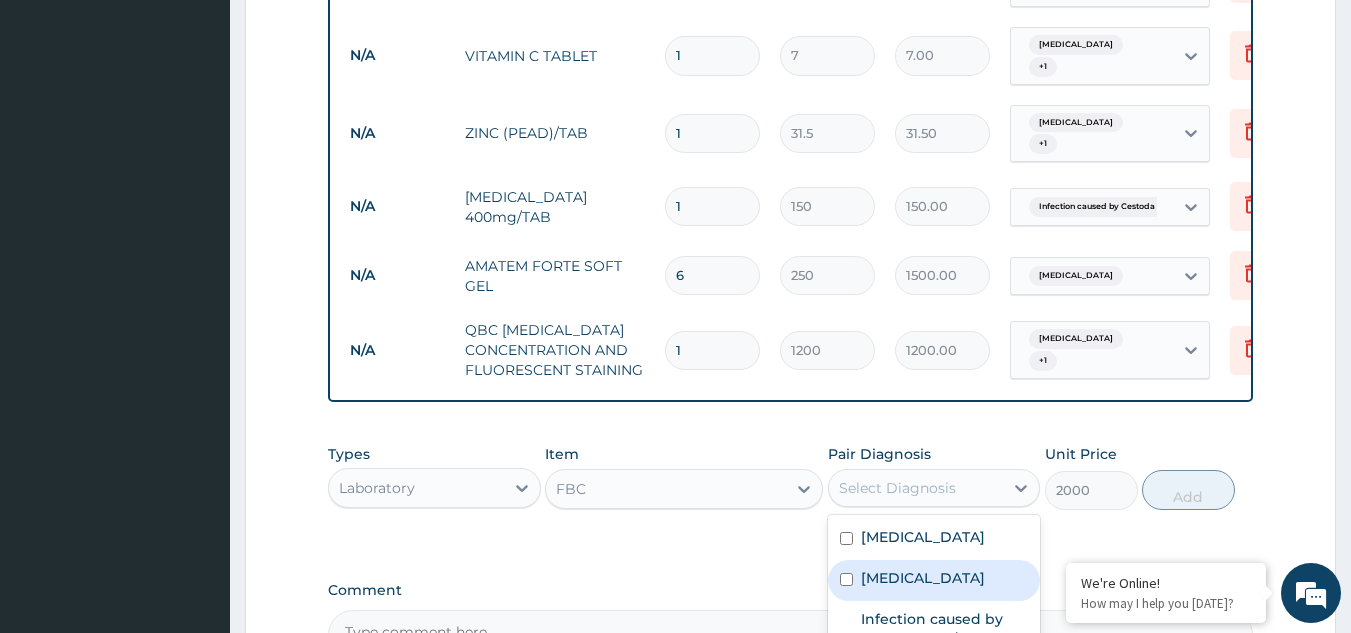 click on "Sepsis" at bounding box center (934, 580) 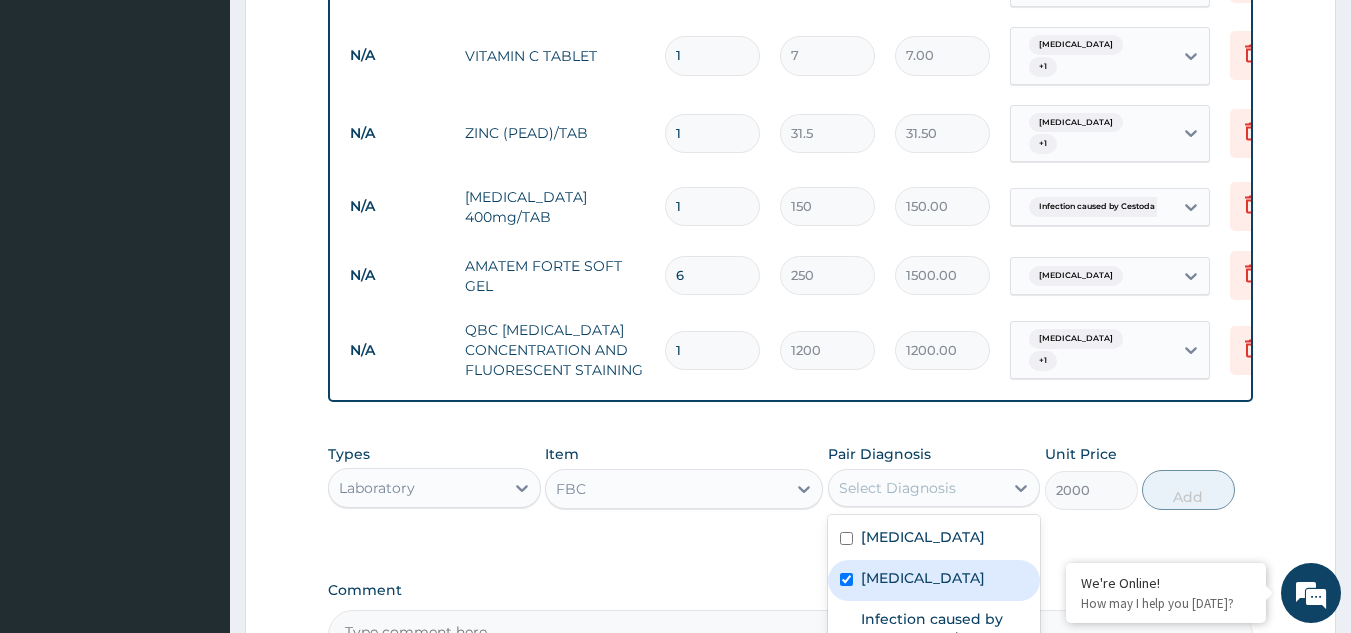 checkbox on "true" 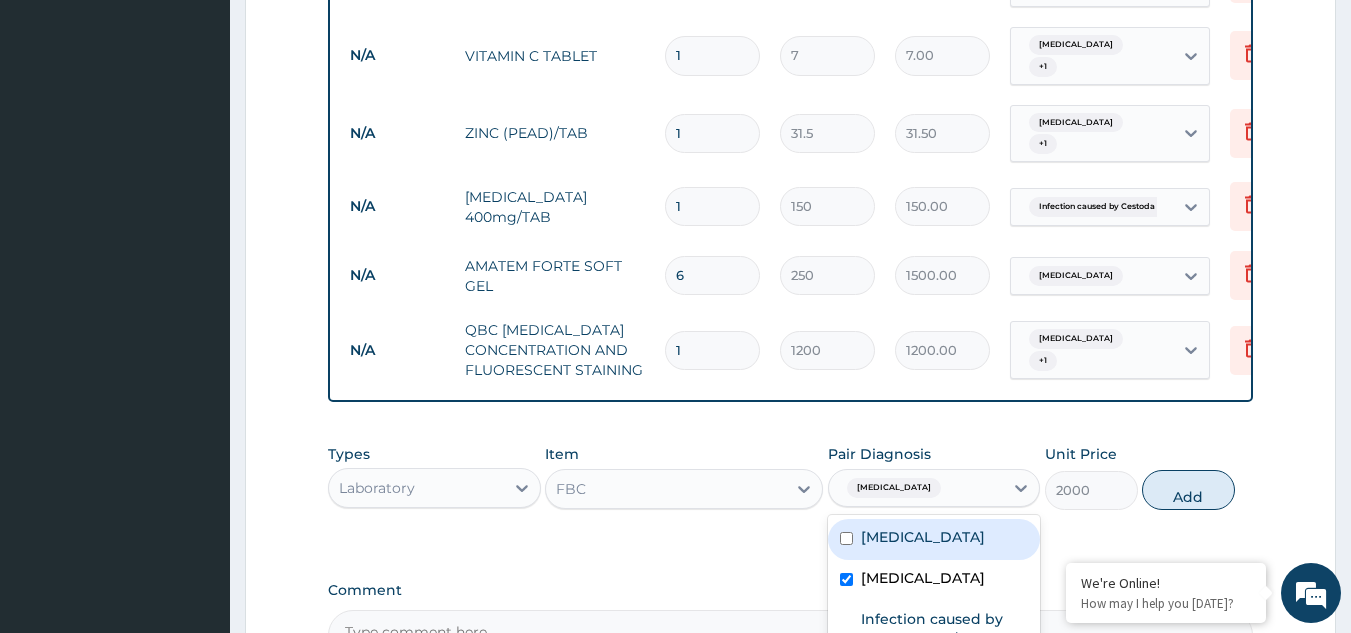 click on "Malaria" at bounding box center (934, 539) 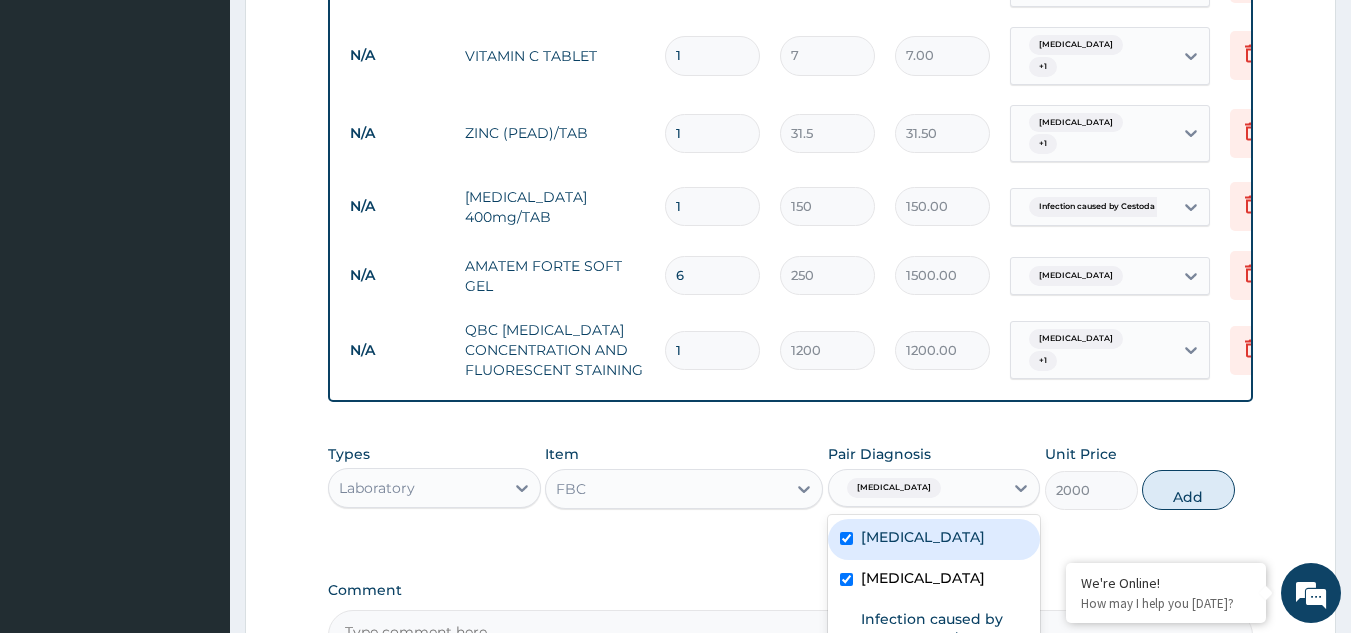 checkbox on "true" 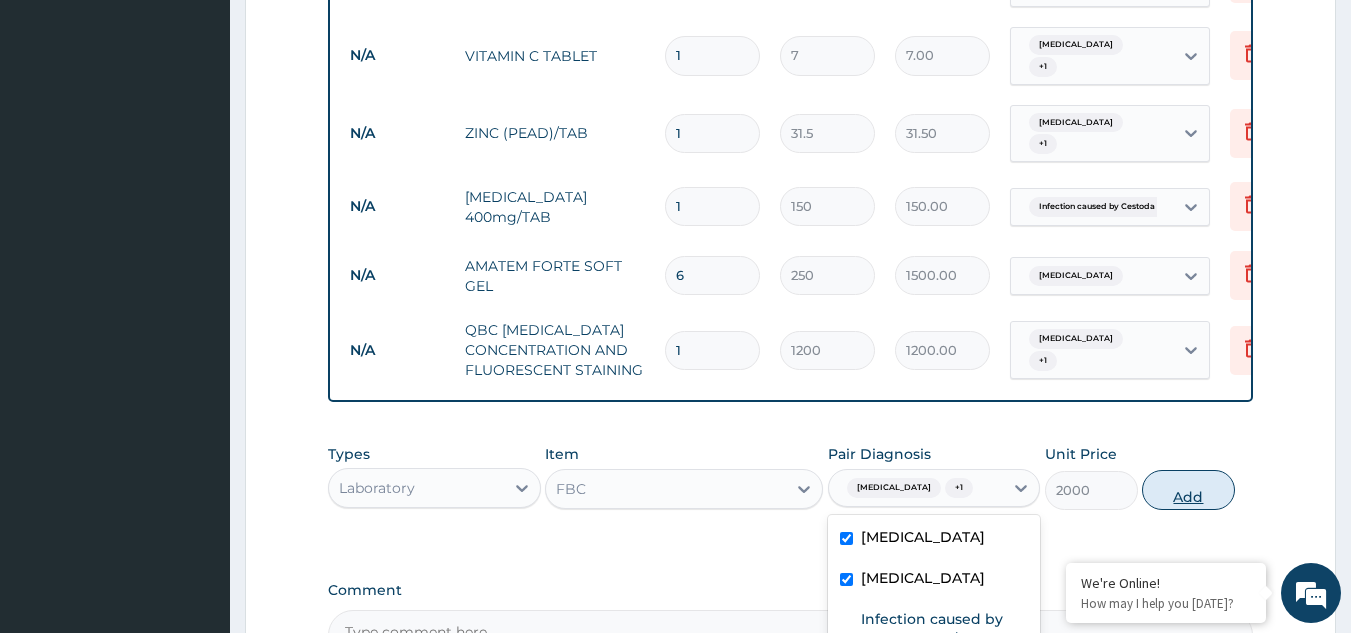 click on "Add" at bounding box center [1188, 490] 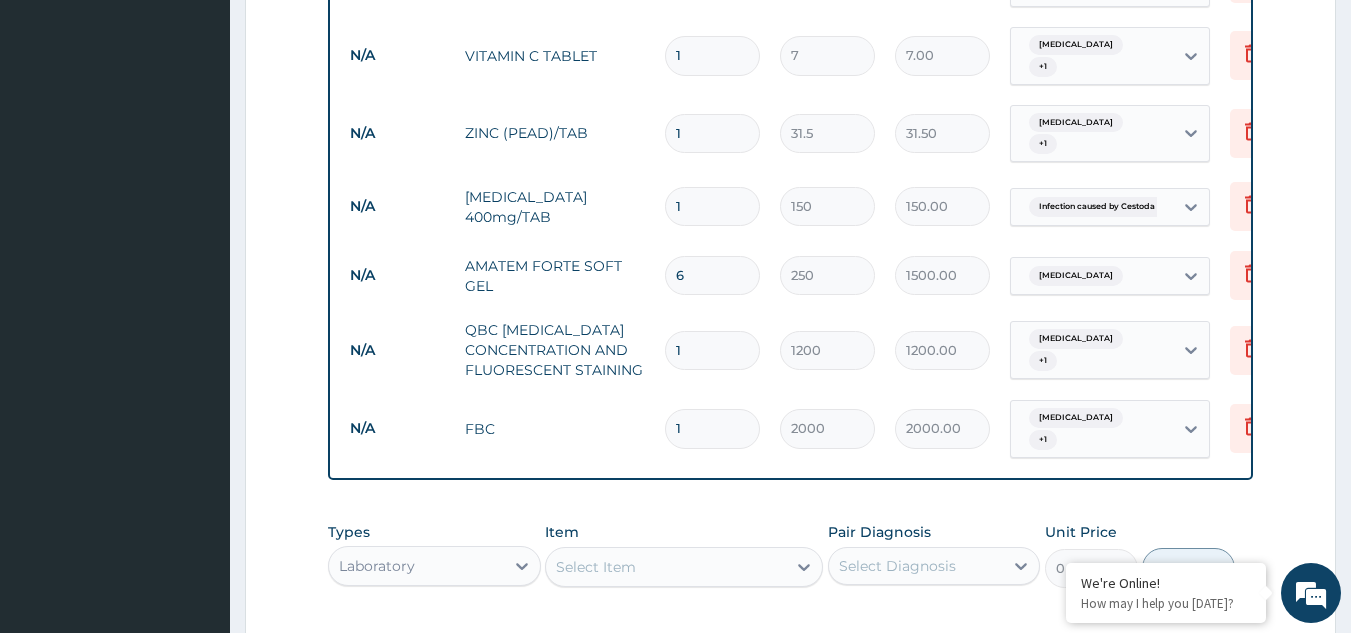 drag, startPoint x: 716, startPoint y: 177, endPoint x: 642, endPoint y: 182, distance: 74.168724 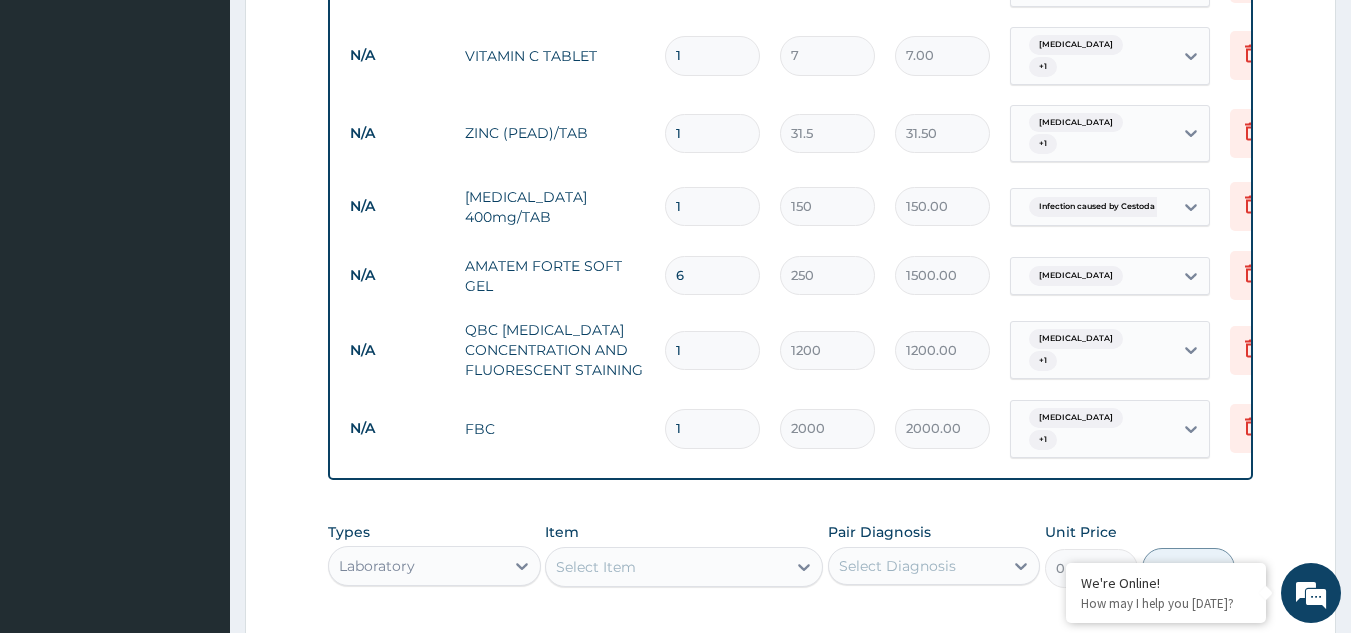 type on "6" 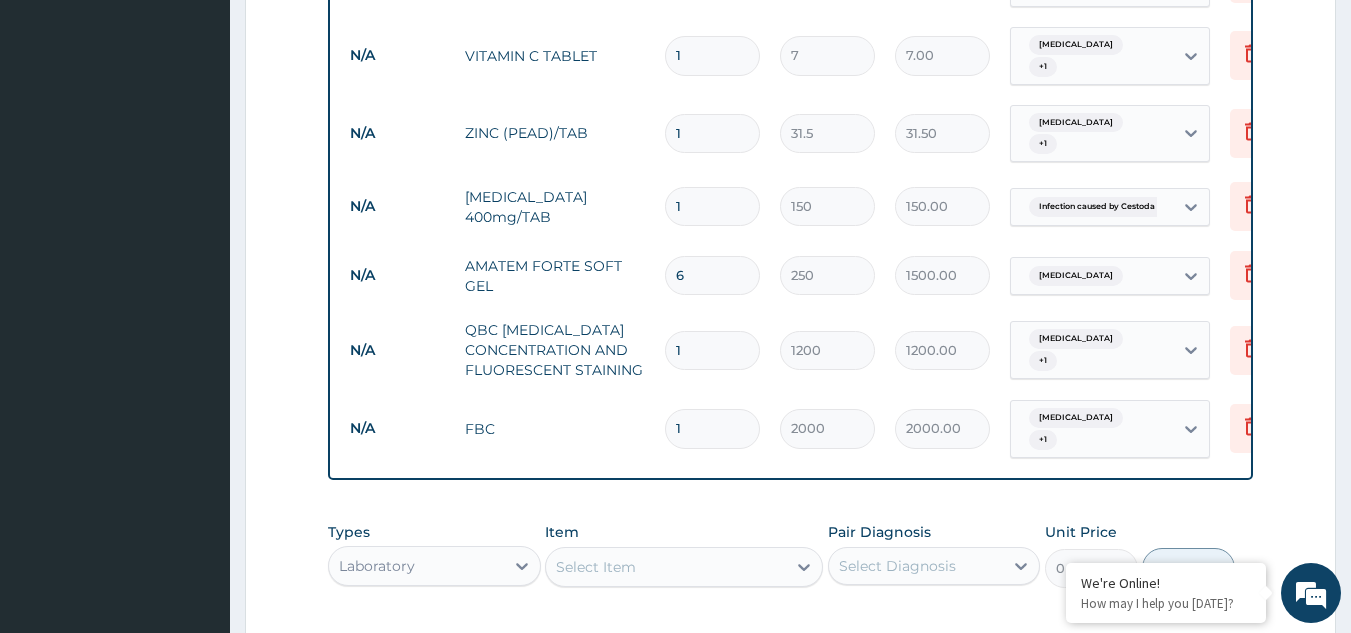 type on "189.00" 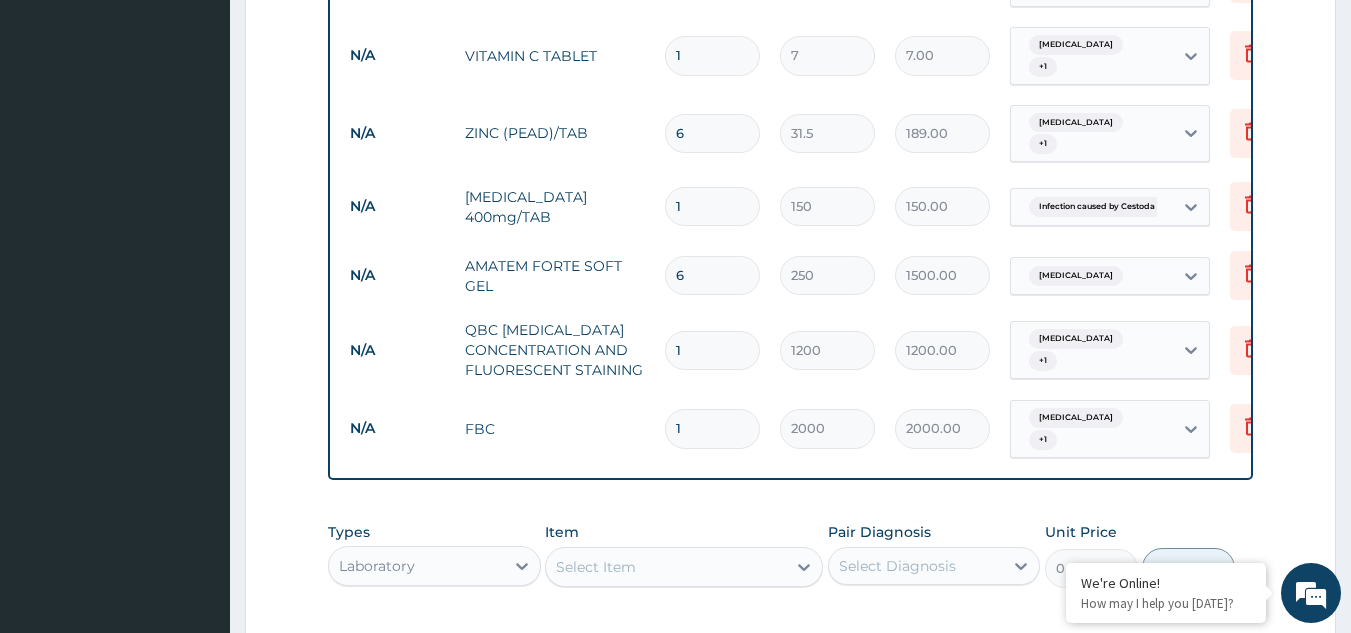 type on "6" 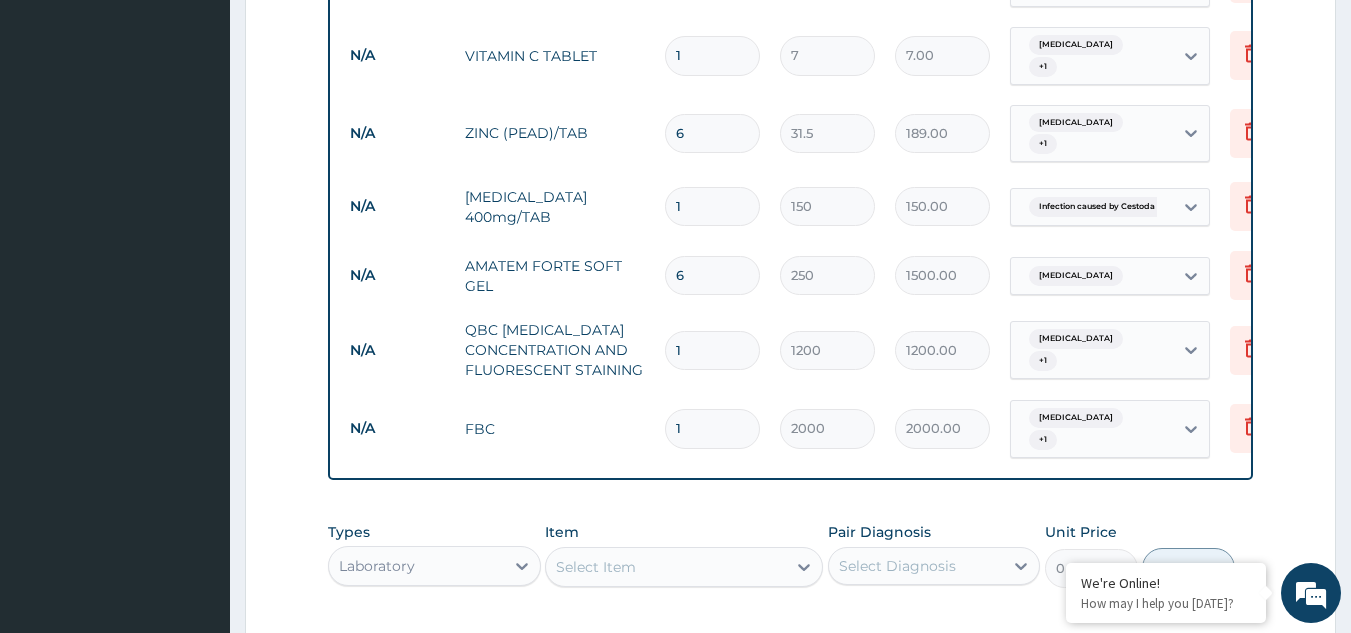 drag, startPoint x: 696, startPoint y: 41, endPoint x: 649, endPoint y: 47, distance: 47.38143 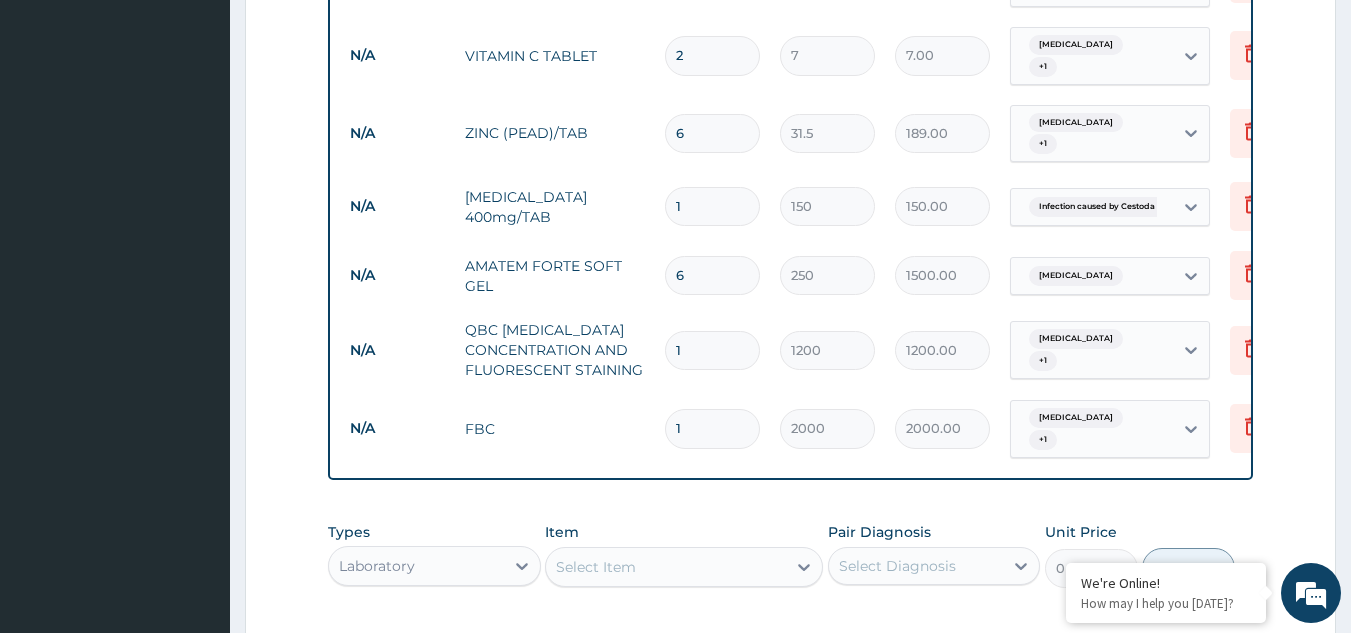 type on "14.00" 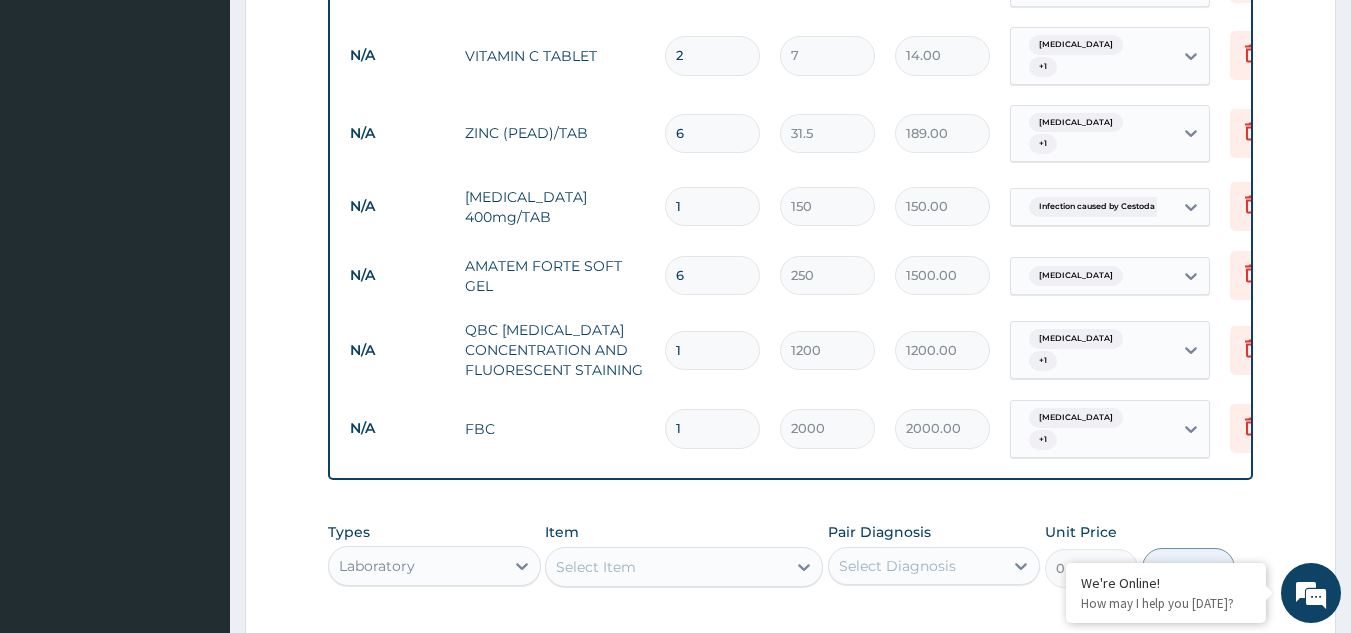 type on "21" 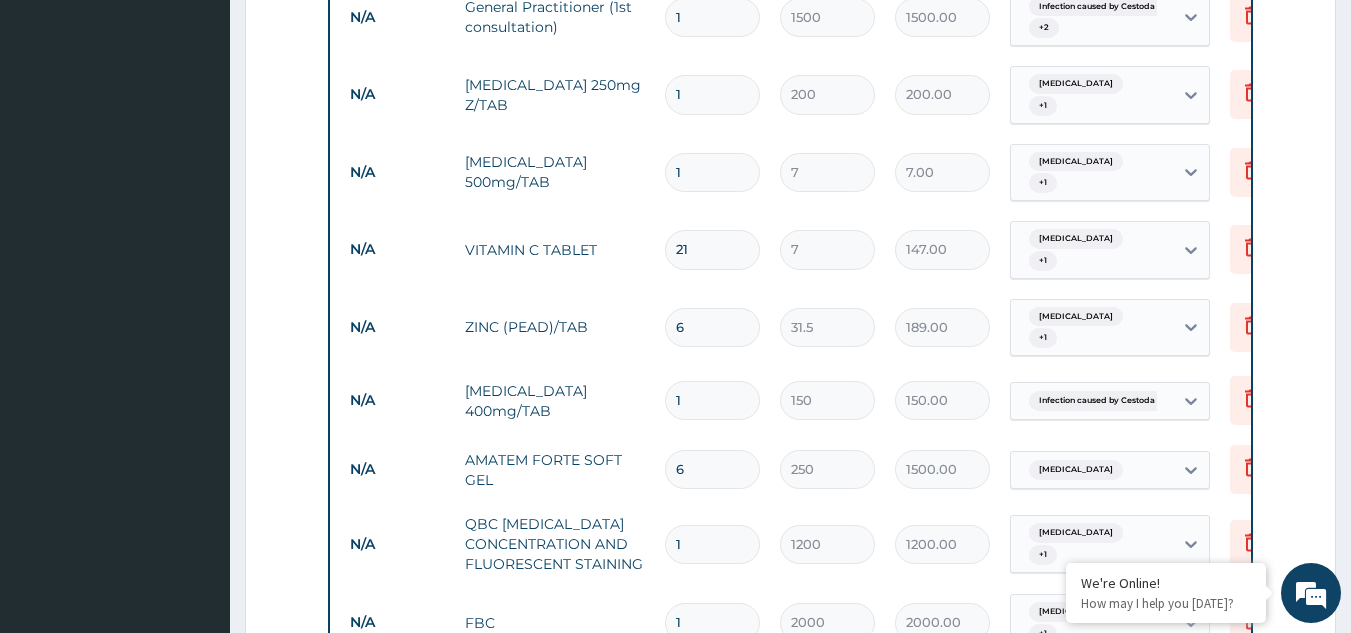 scroll, scrollTop: 706, scrollLeft: 0, axis: vertical 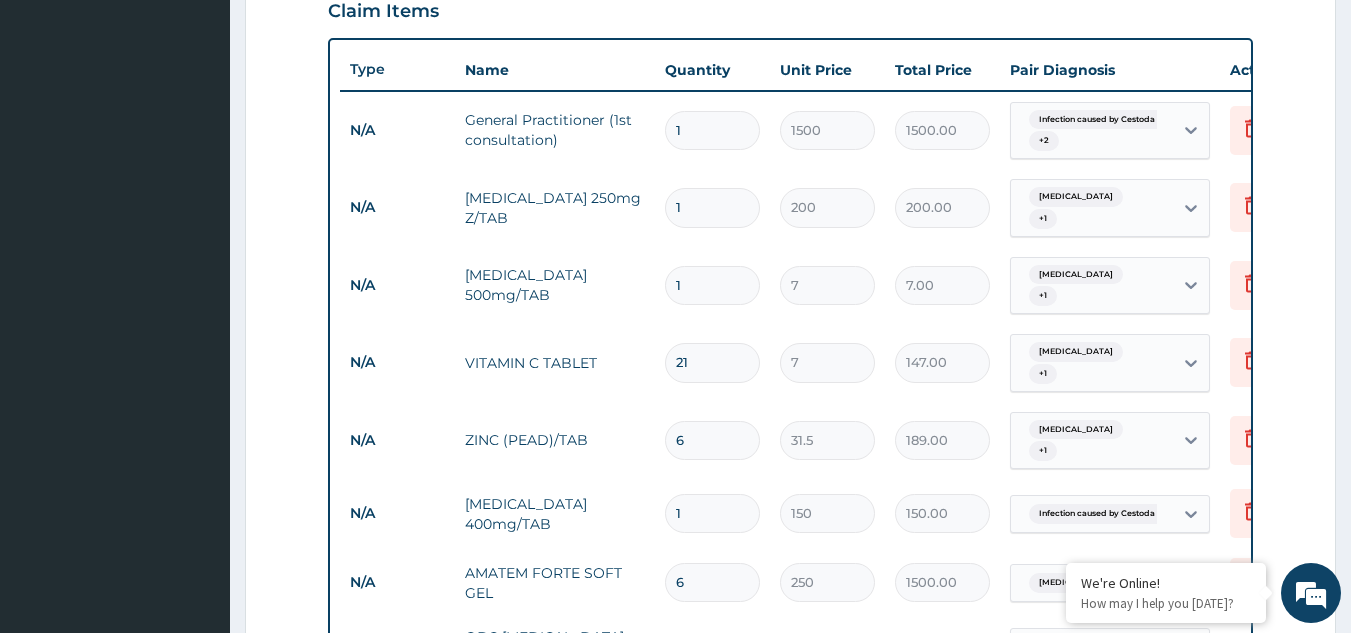 type on "21" 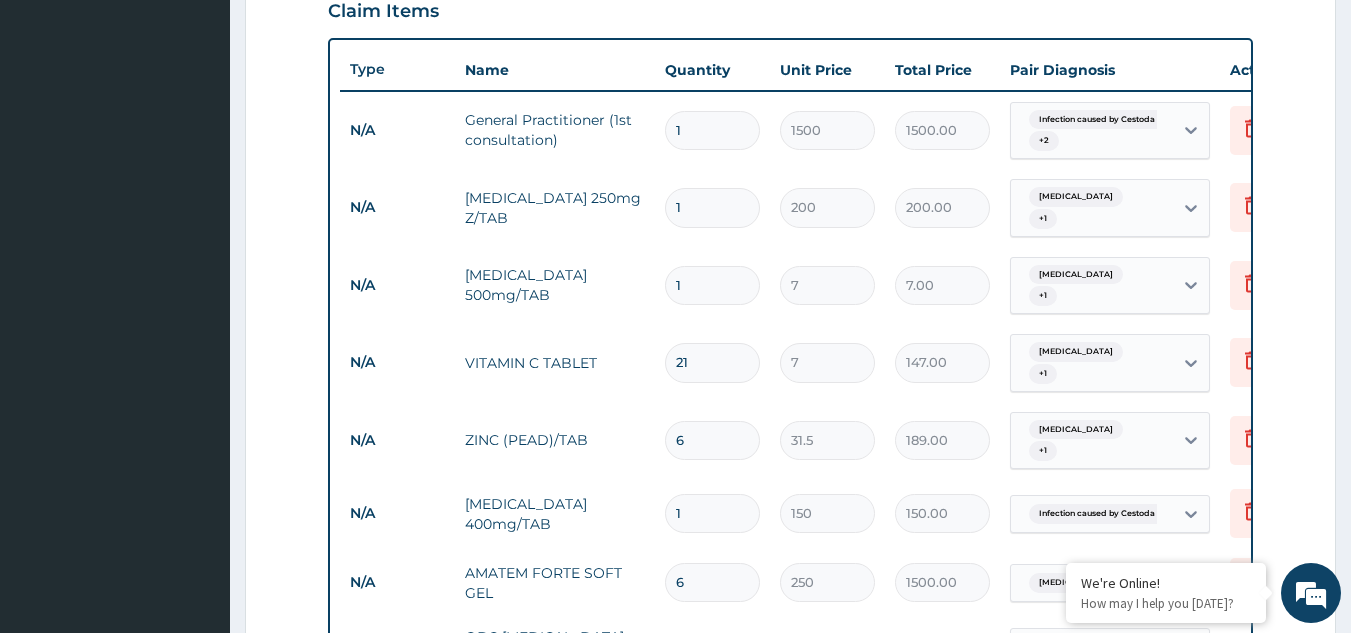 drag, startPoint x: 697, startPoint y: 262, endPoint x: 621, endPoint y: 268, distance: 76.23647 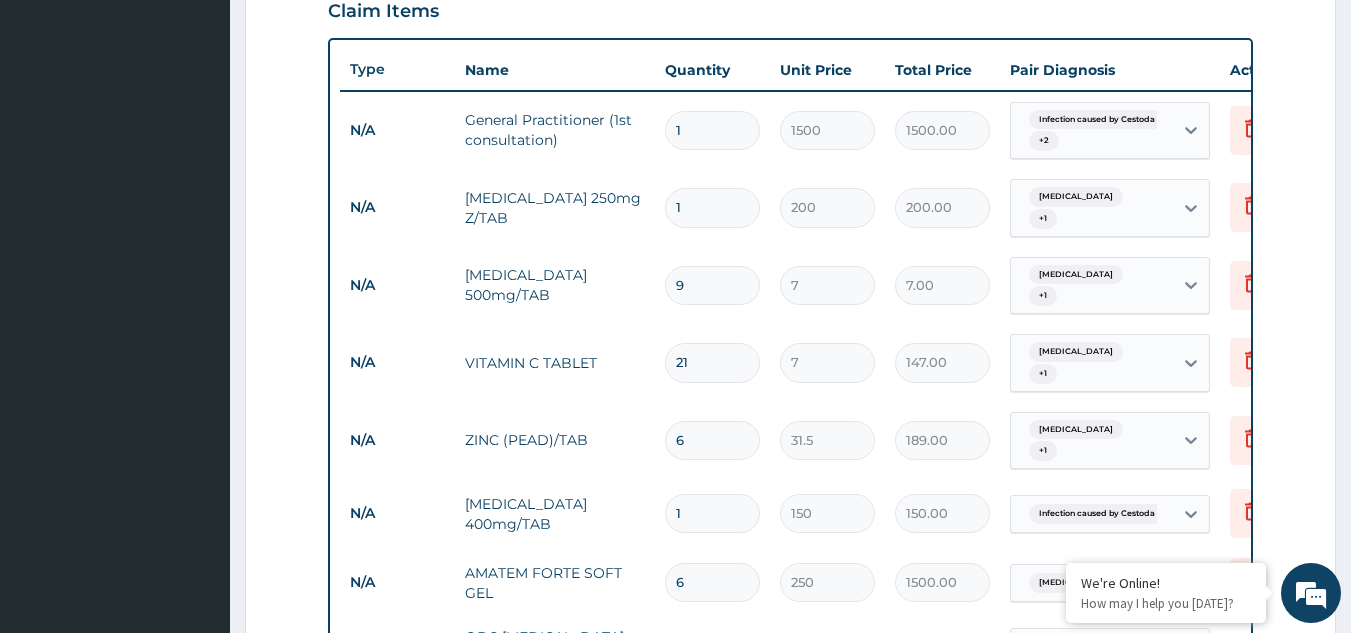 type on "63.00" 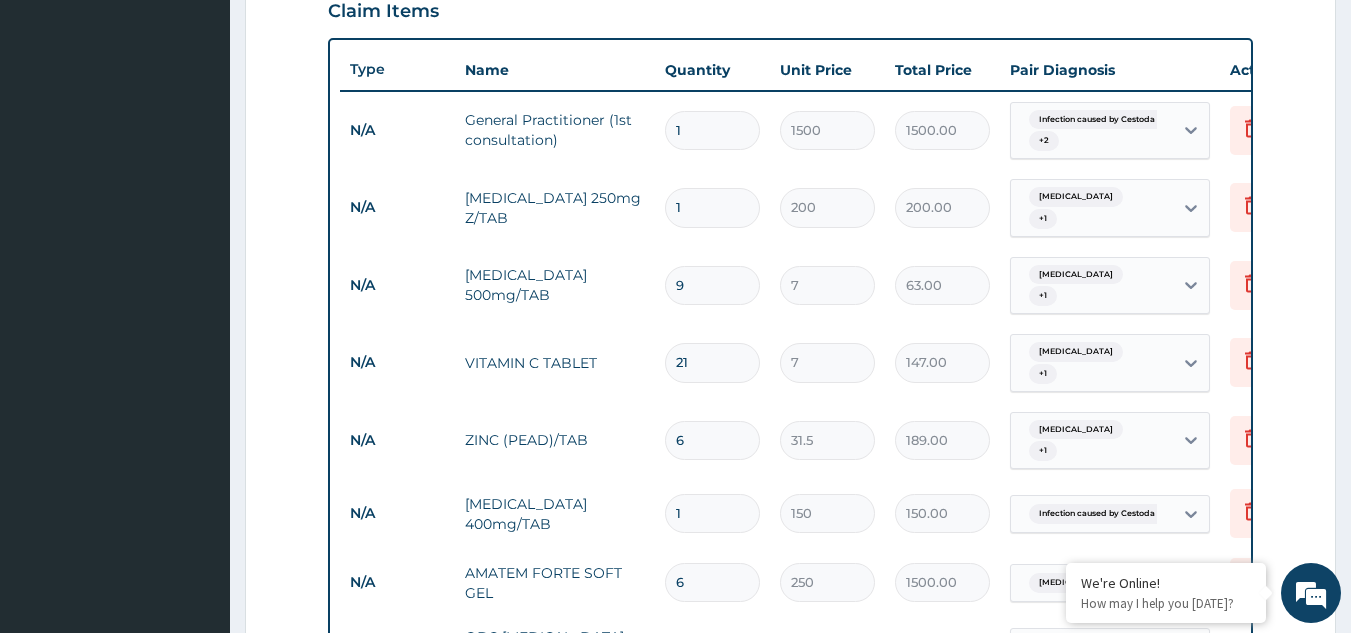 type on "9" 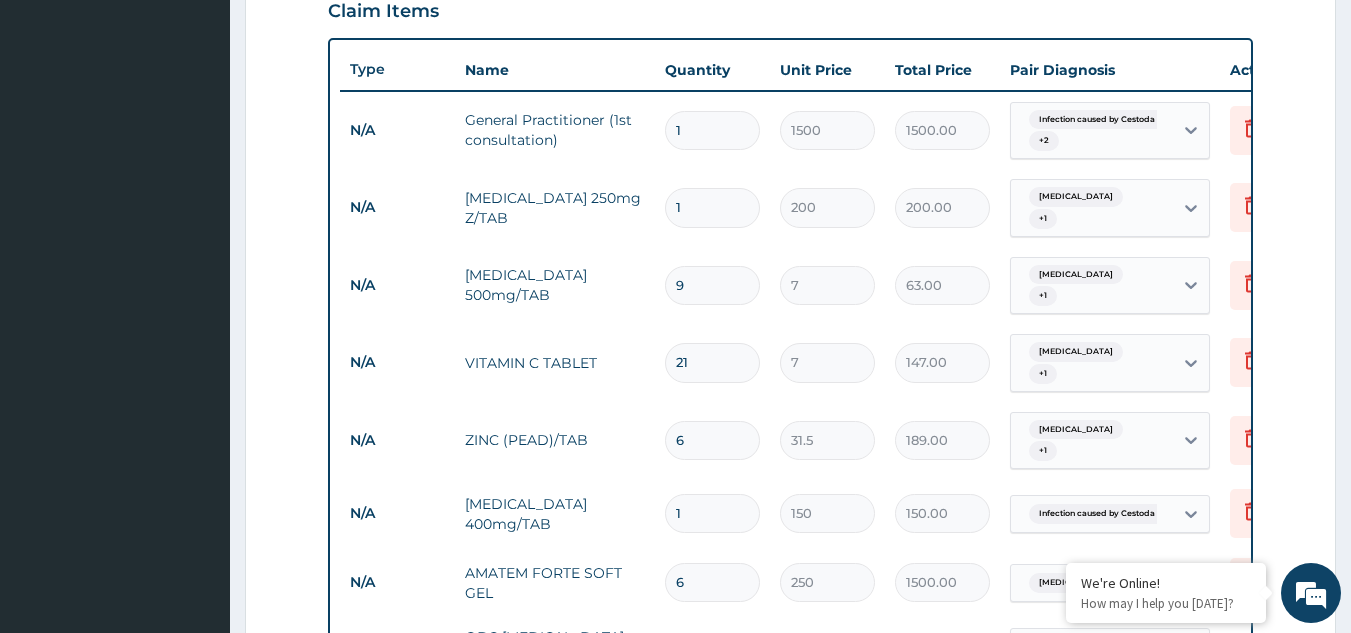 click on "1" at bounding box center [712, 207] 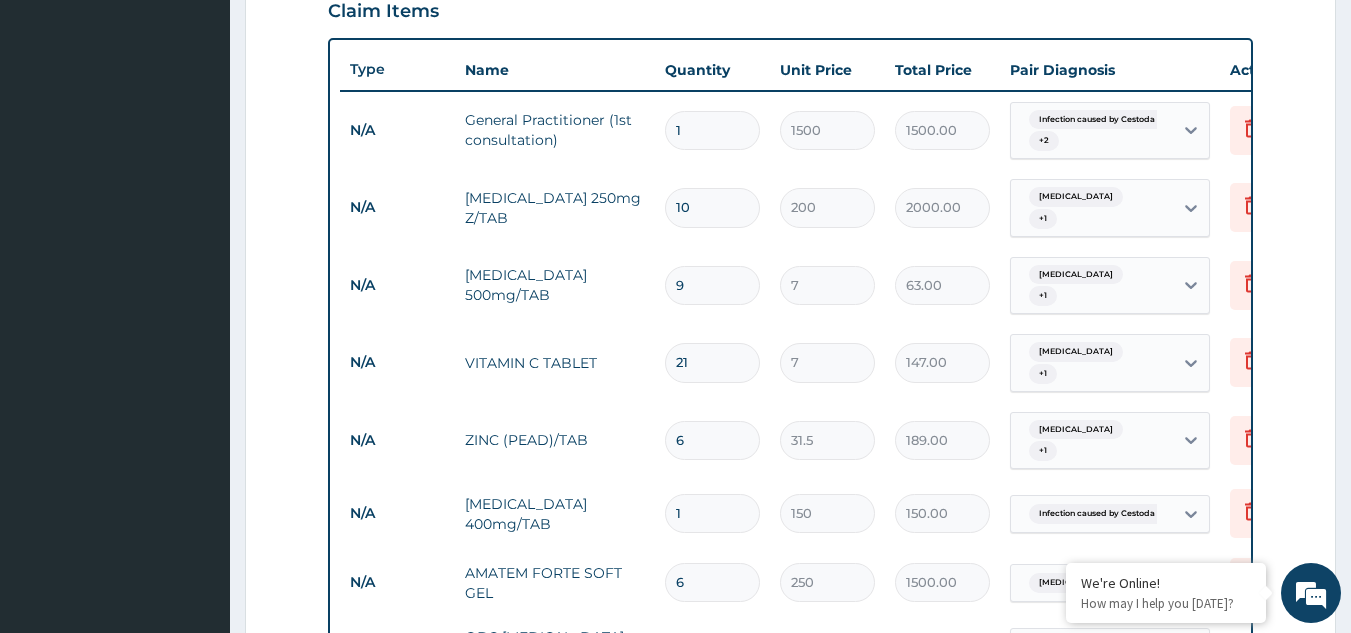 type on "10" 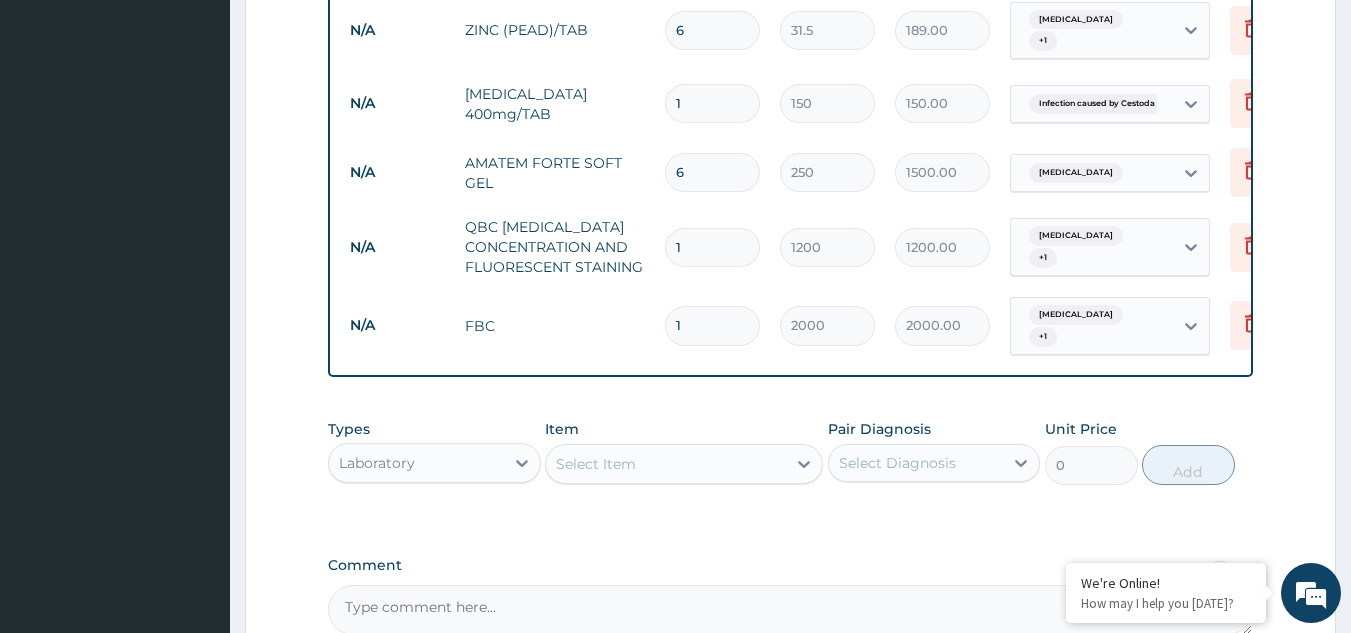 scroll, scrollTop: 1165, scrollLeft: 0, axis: vertical 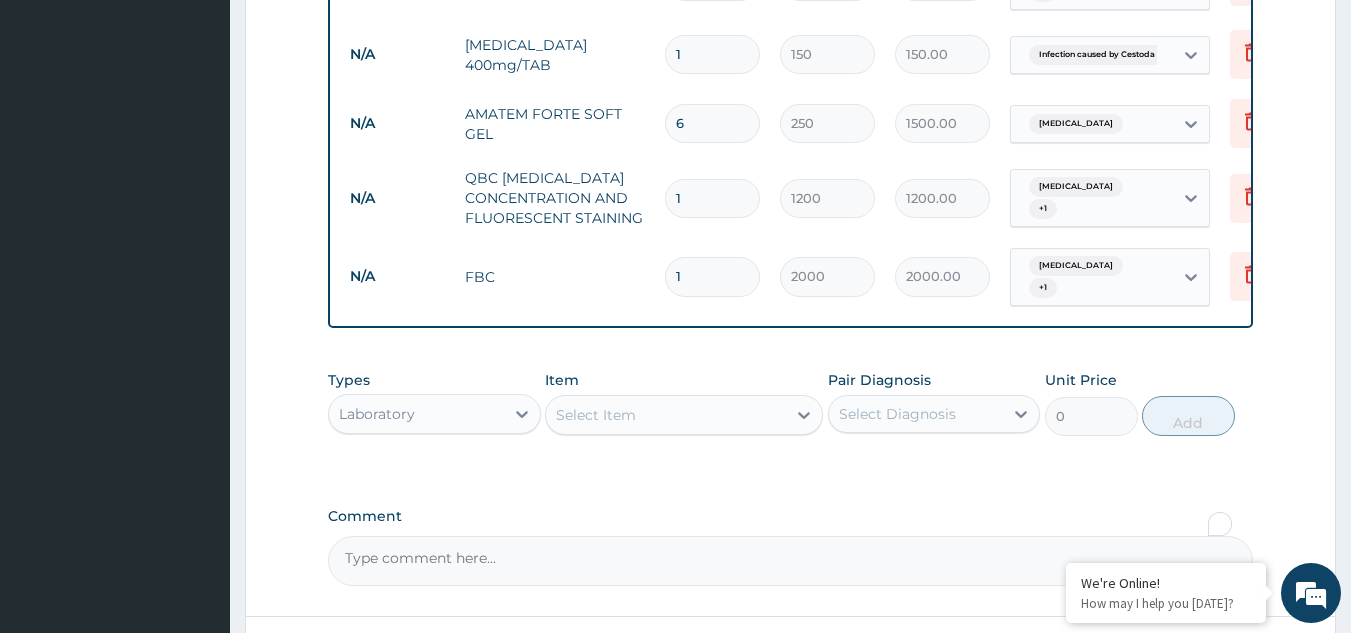 click on "Laboratory" at bounding box center [416, 414] 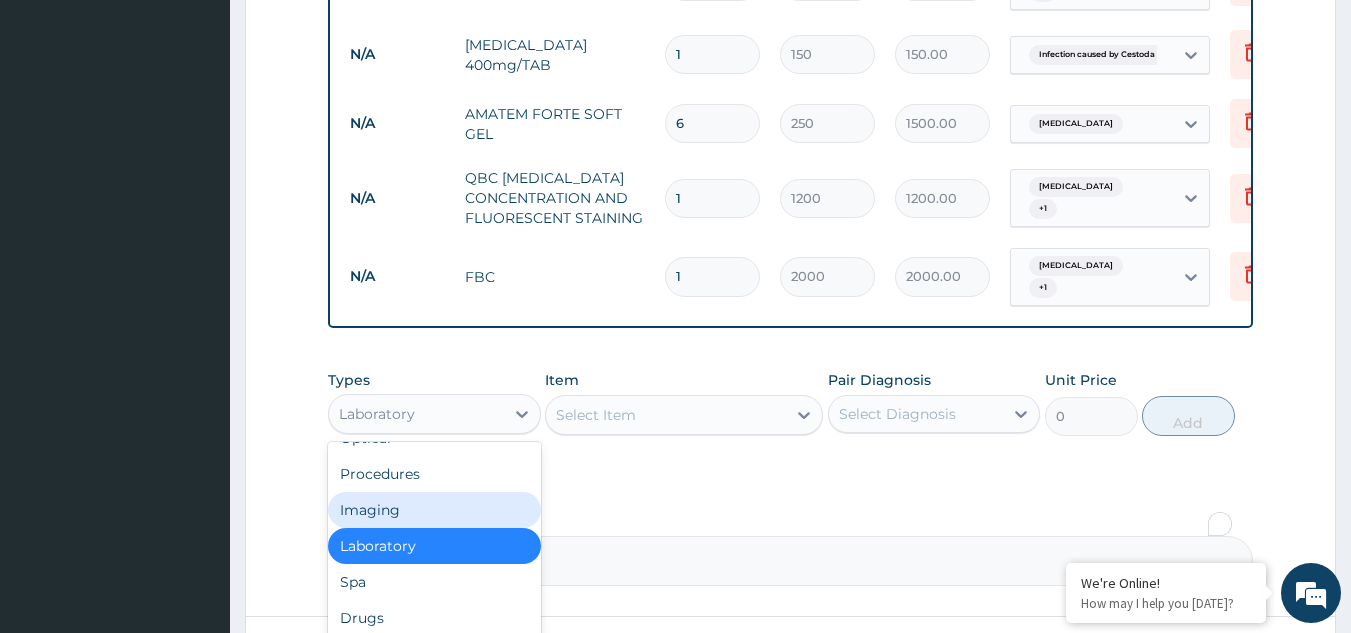 scroll, scrollTop: 68, scrollLeft: 0, axis: vertical 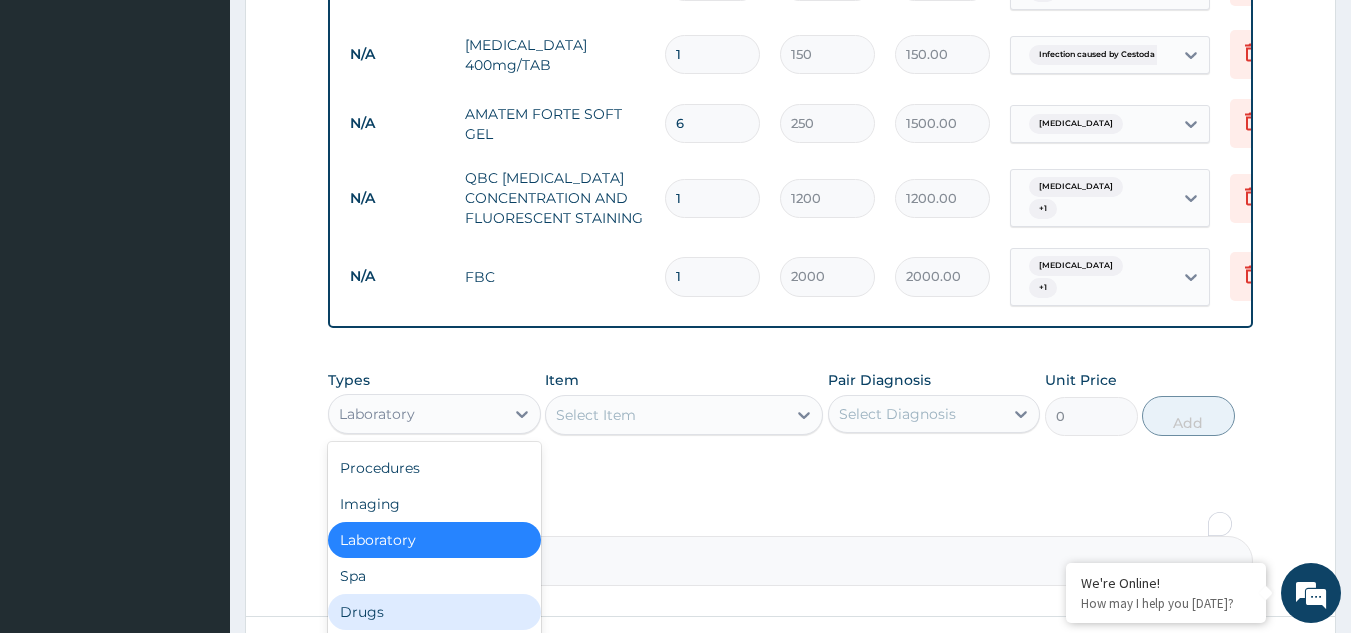click on "Drugs" at bounding box center (434, 612) 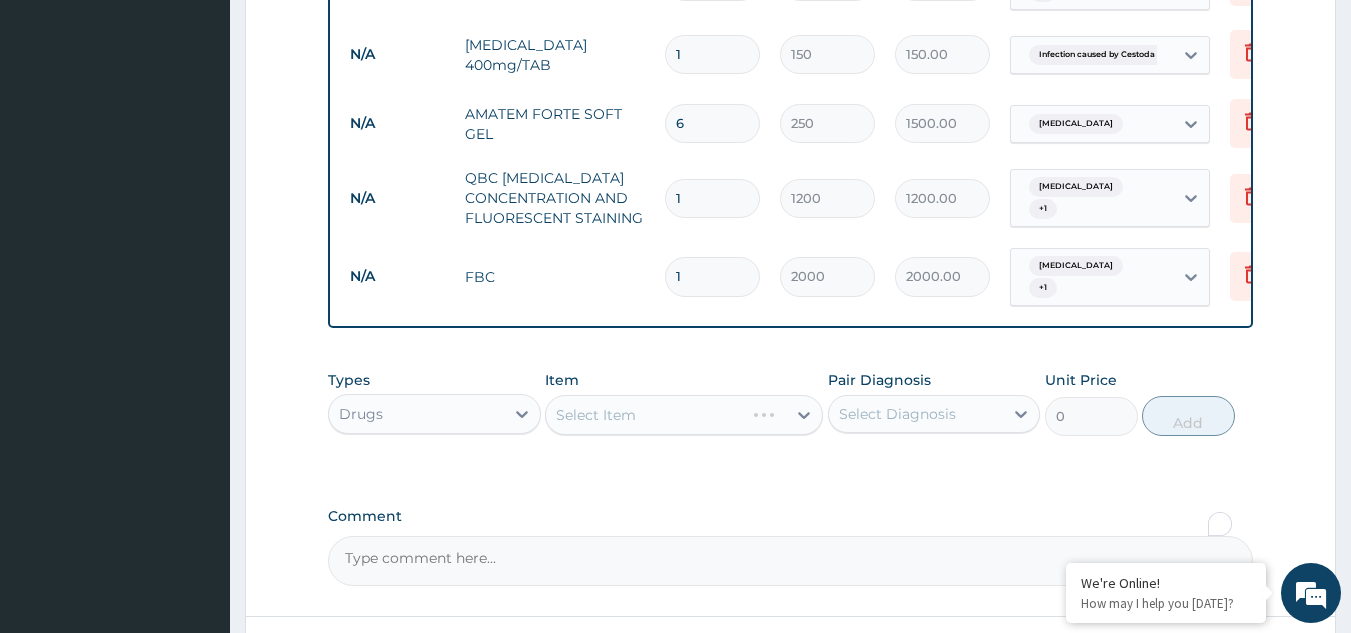 click on "Select Diagnosis" at bounding box center (897, 414) 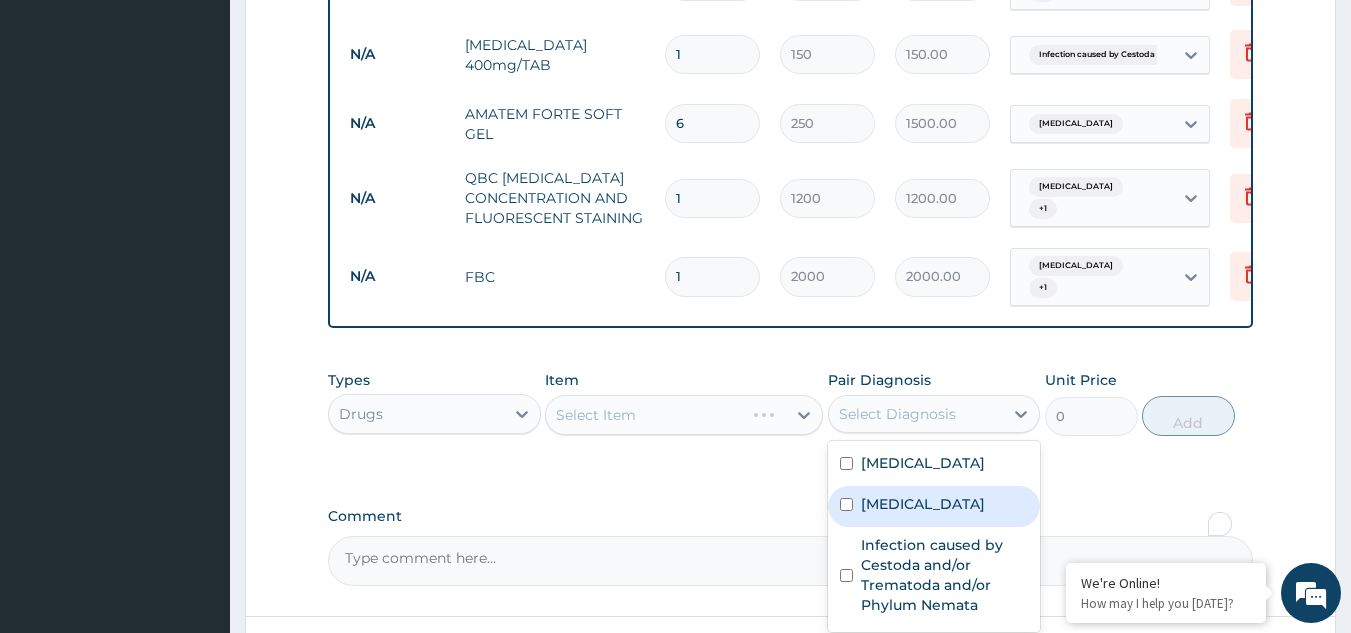 click on "Sepsis" at bounding box center (923, 504) 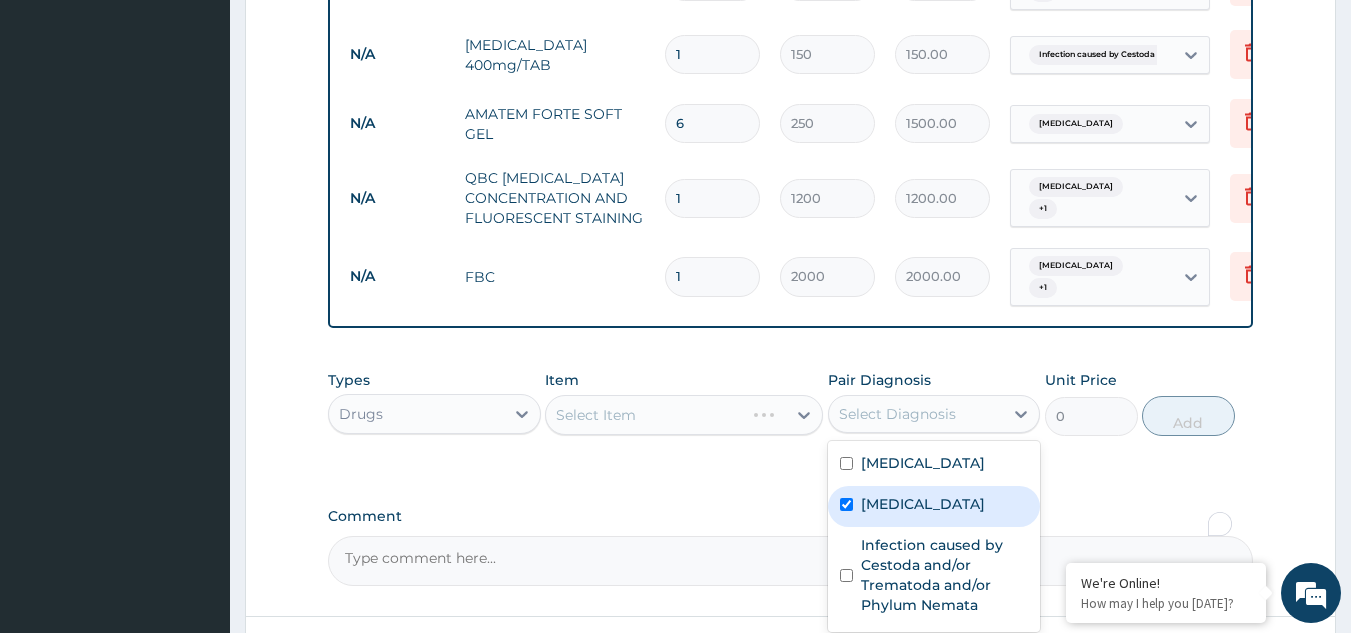 checkbox on "true" 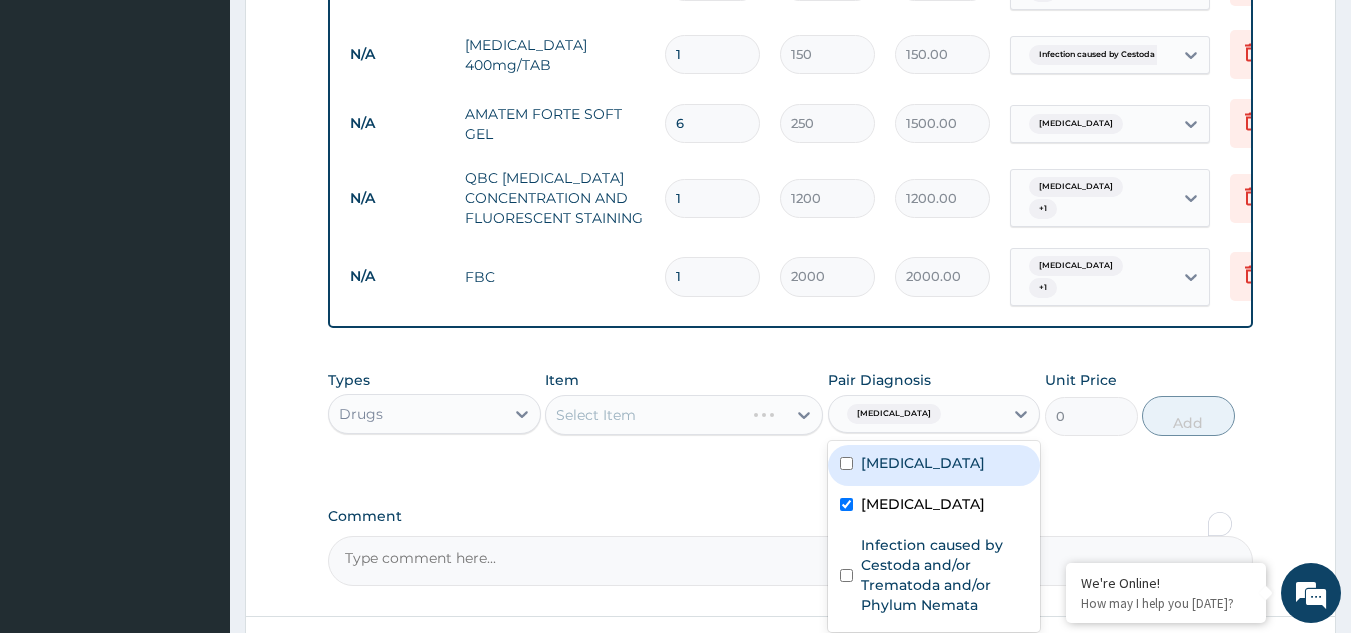 click on "Malaria" at bounding box center (934, 465) 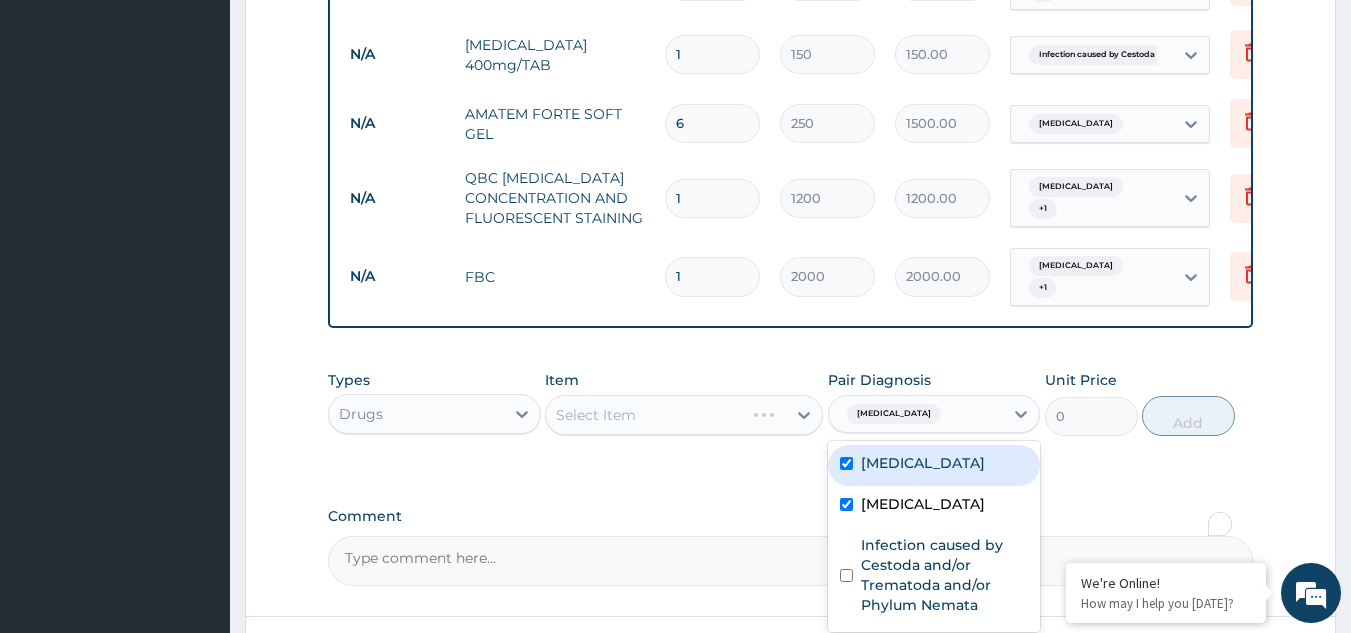 checkbox on "true" 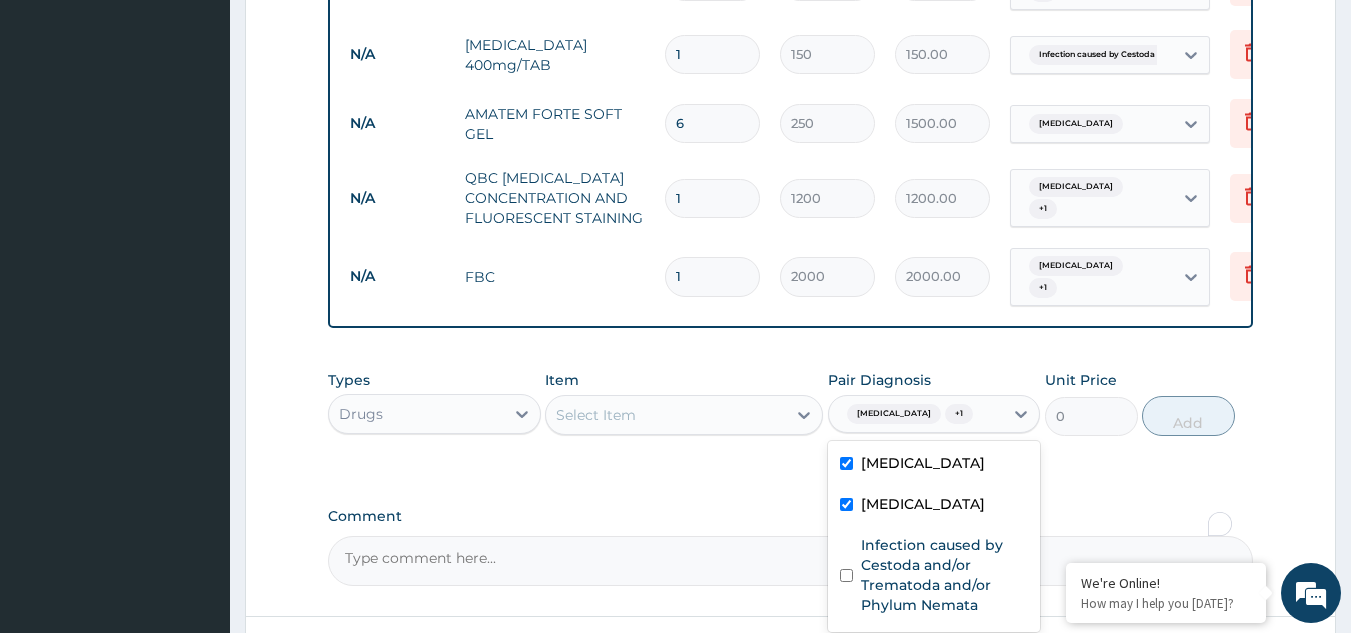 click on "Select Item" at bounding box center (666, 415) 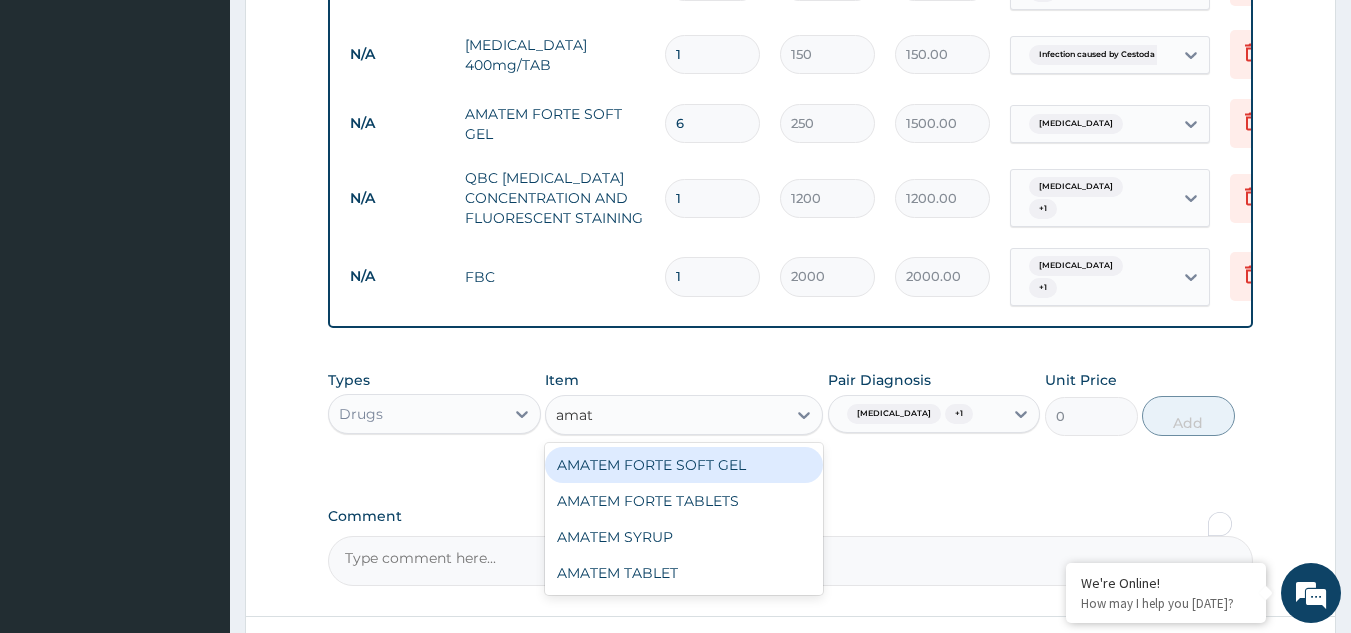 type on "amate" 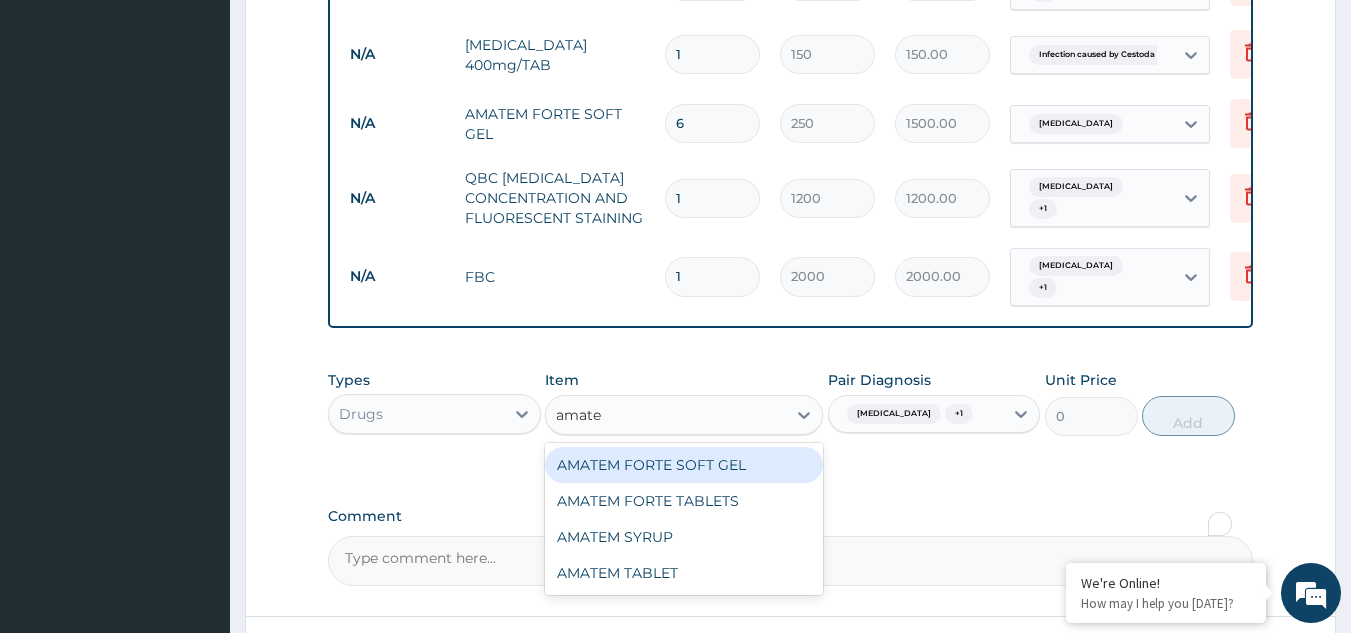 click on "AMATEM FORTE SOFT GEL" at bounding box center (684, 465) 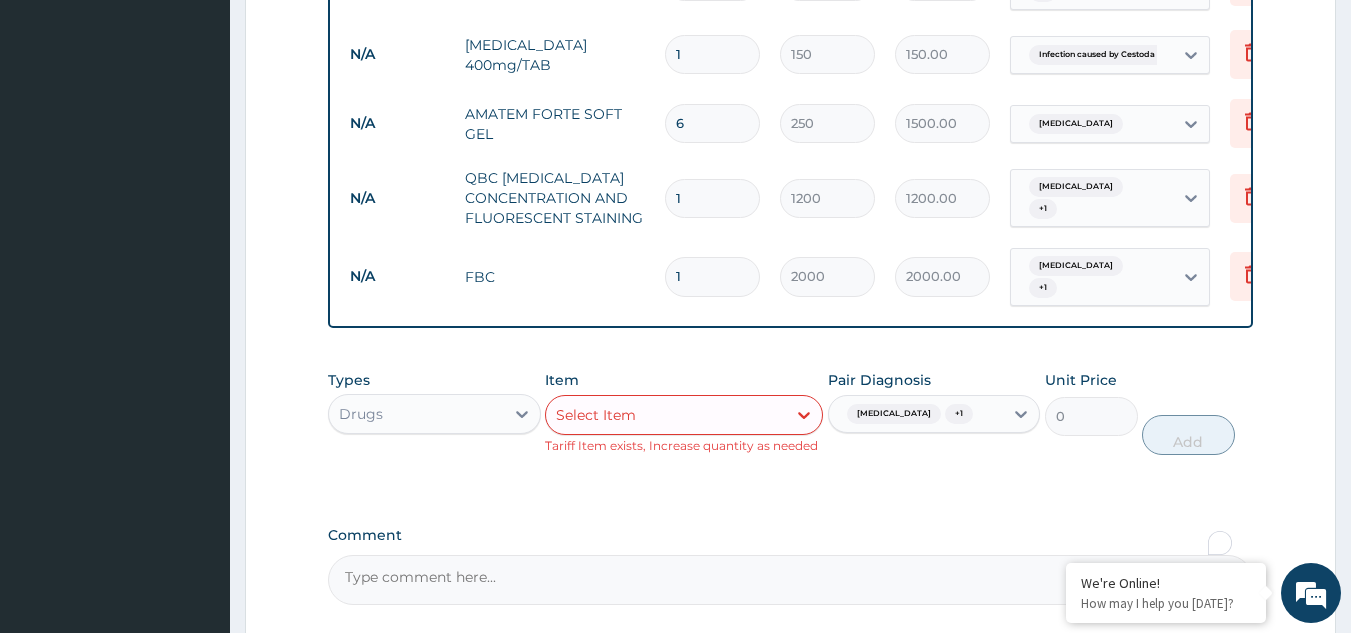 click on "Select Item" at bounding box center [666, 415] 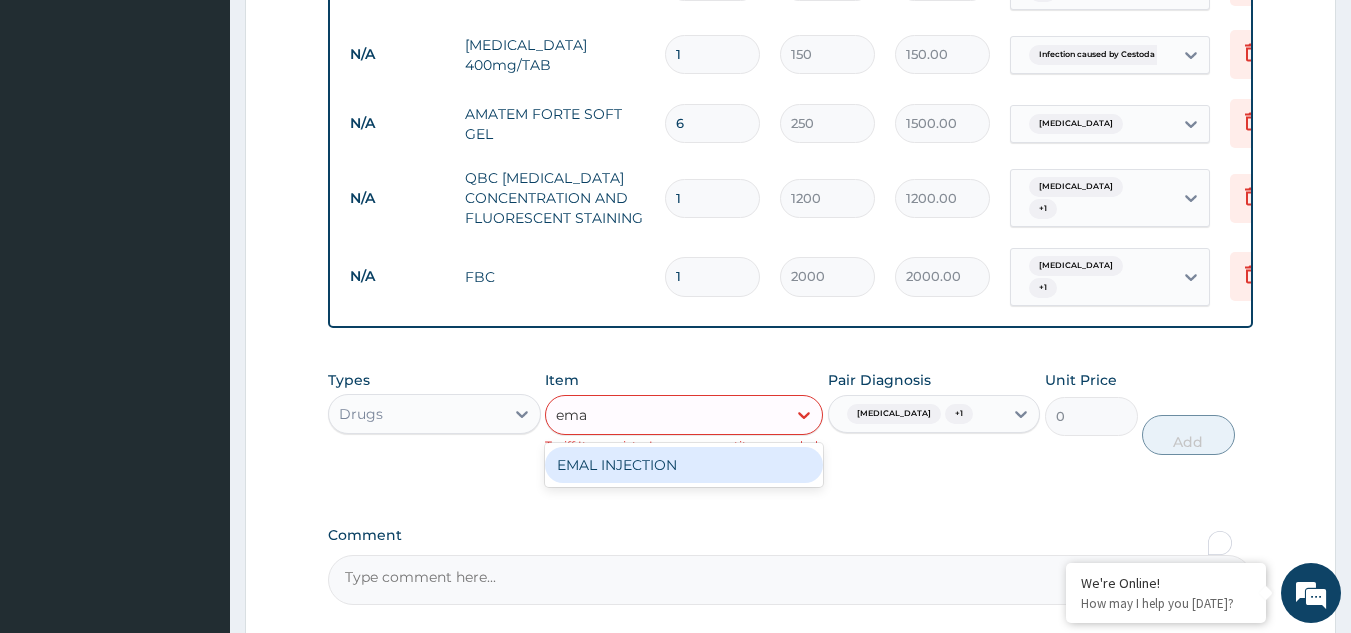 type on "emal" 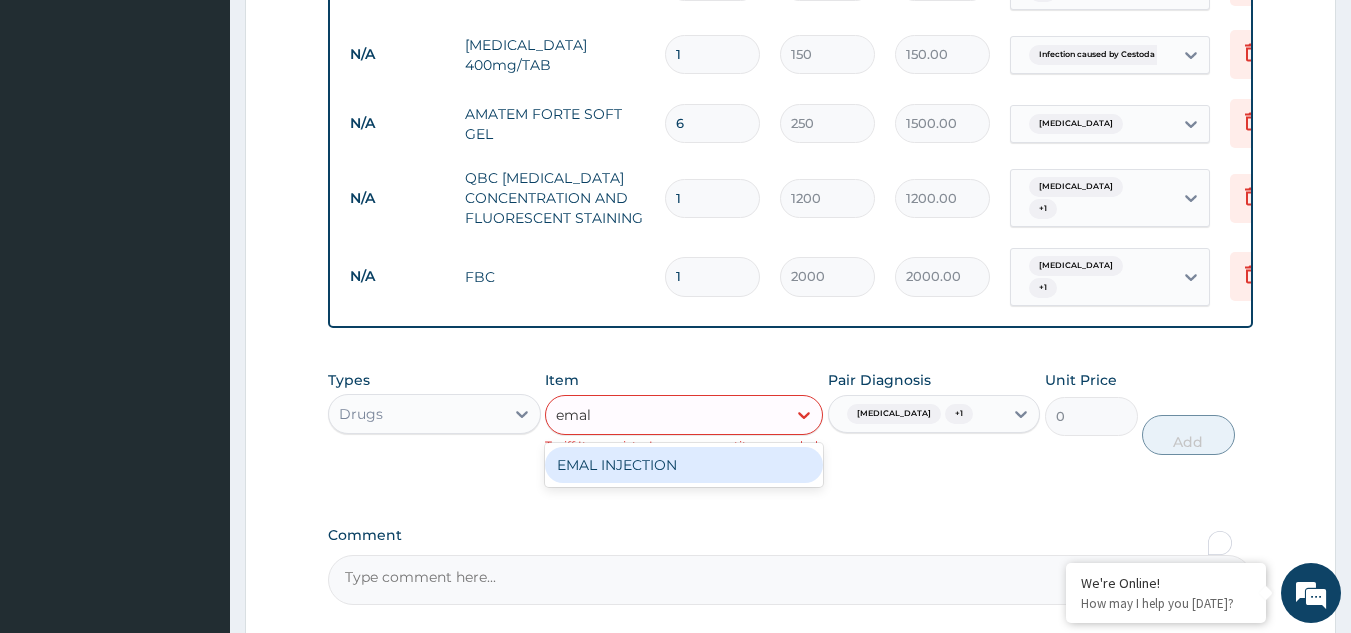 click on "EMAL INJECTION" at bounding box center (684, 465) 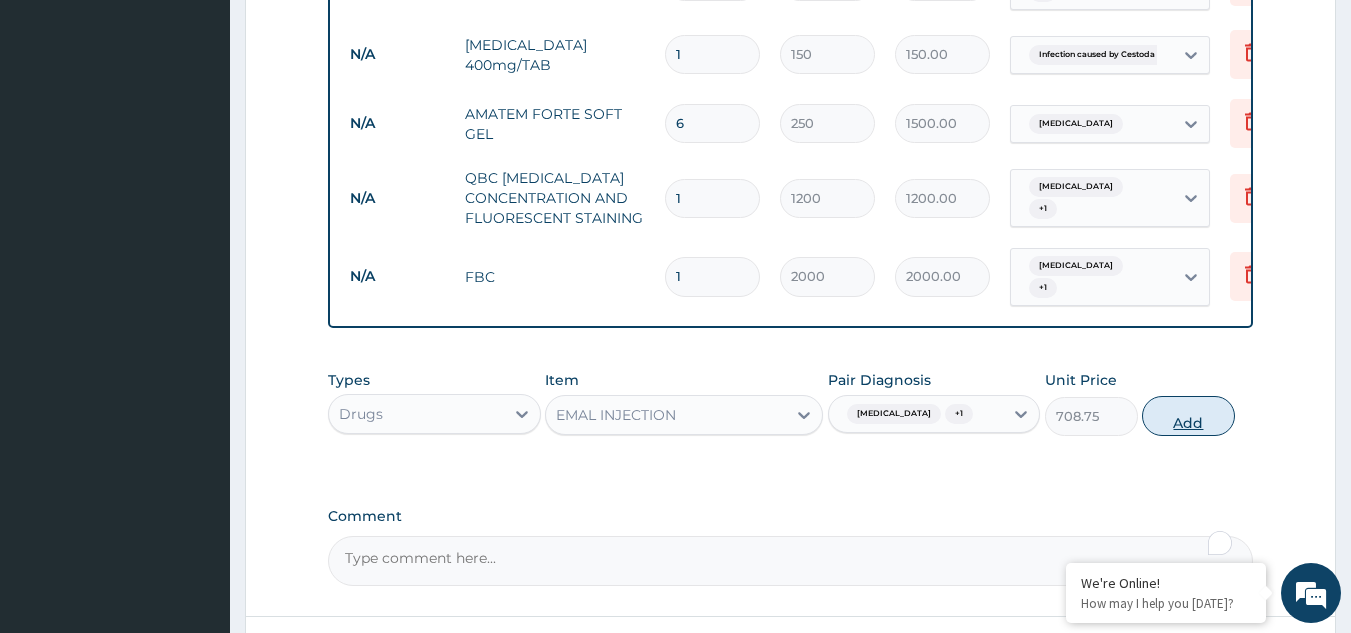 click on "Add" at bounding box center (1188, 416) 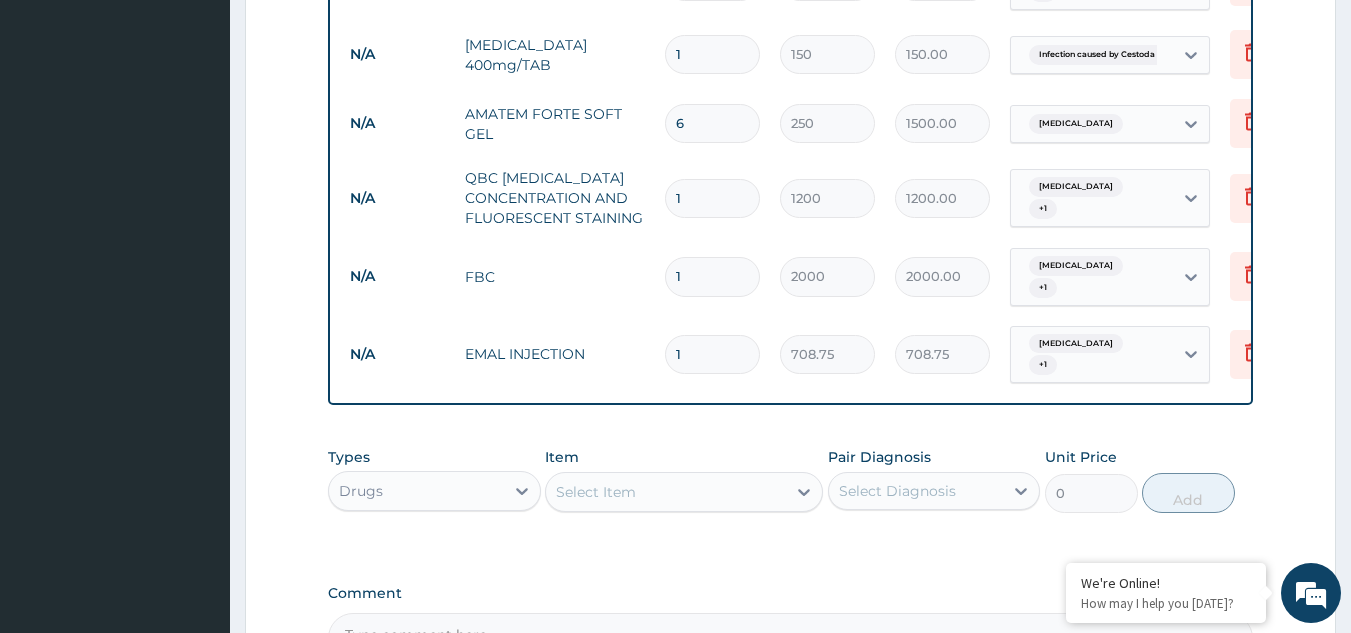 drag, startPoint x: 713, startPoint y: 317, endPoint x: 643, endPoint y: 330, distance: 71.19691 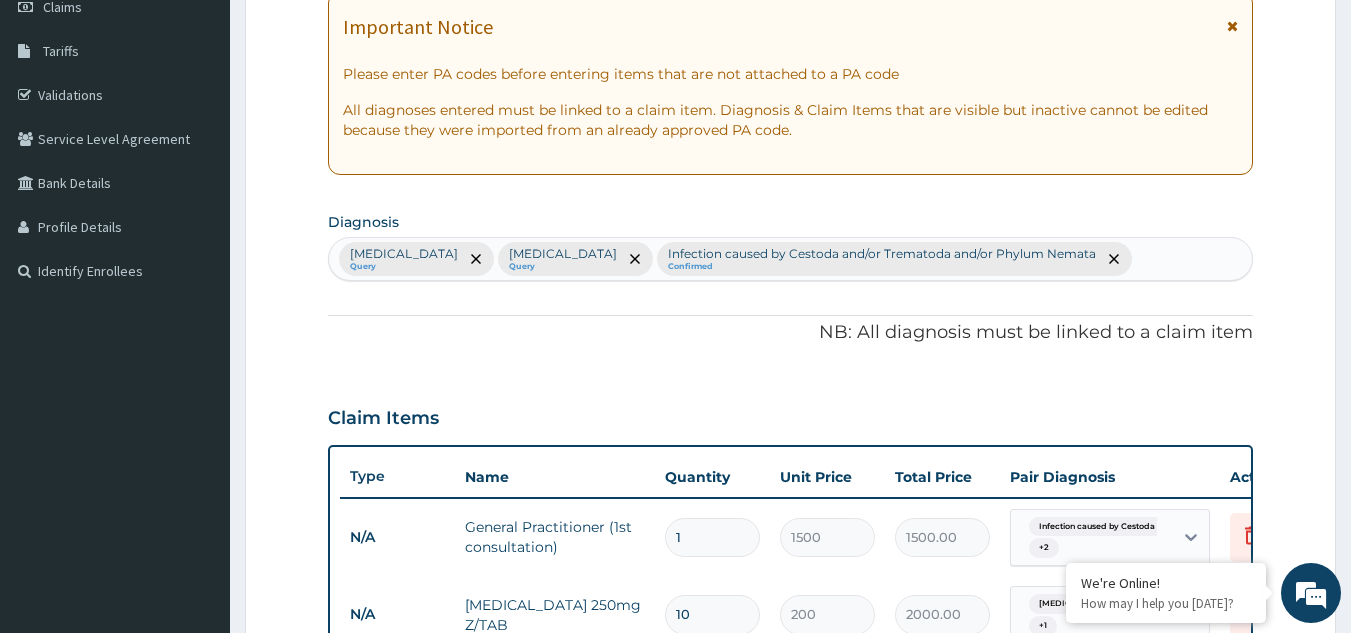 scroll, scrollTop: 289, scrollLeft: 0, axis: vertical 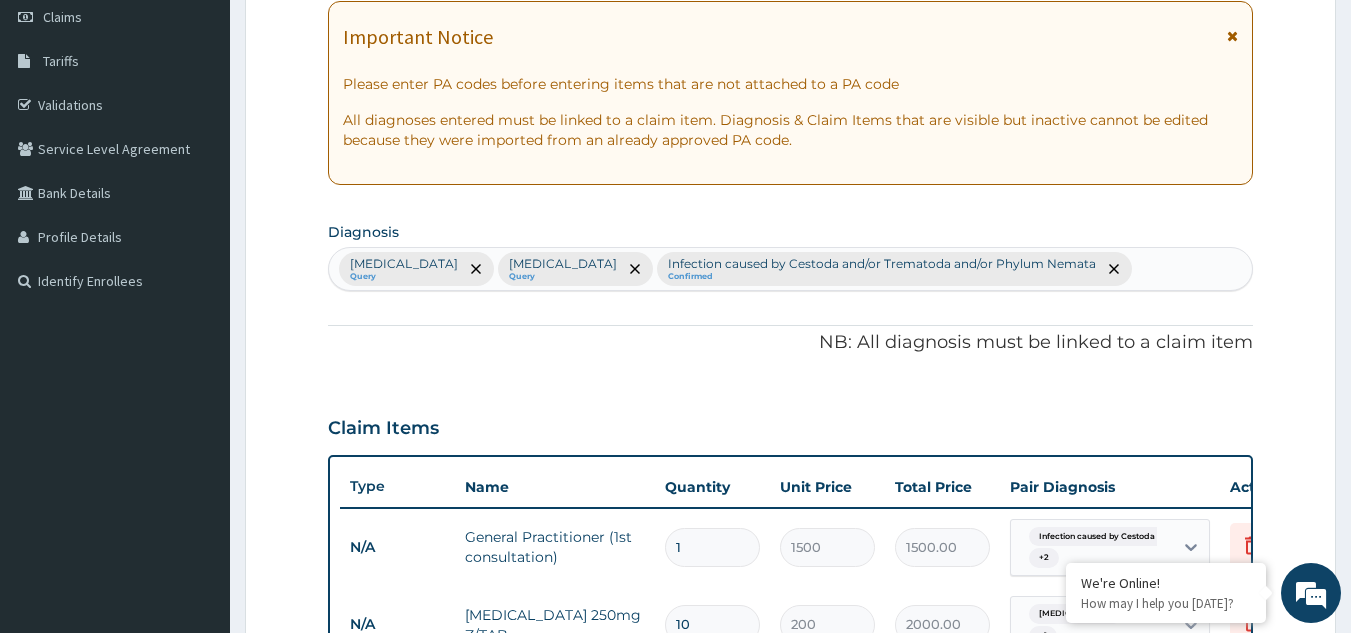type on "3" 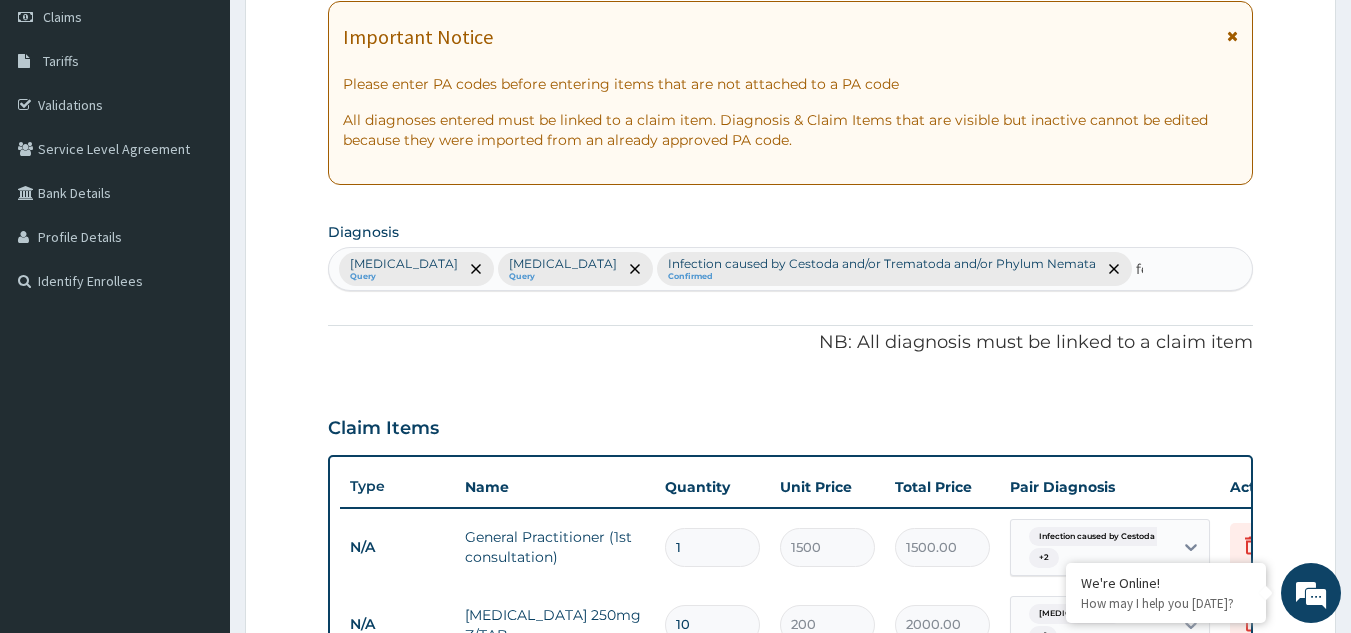 type on "f" 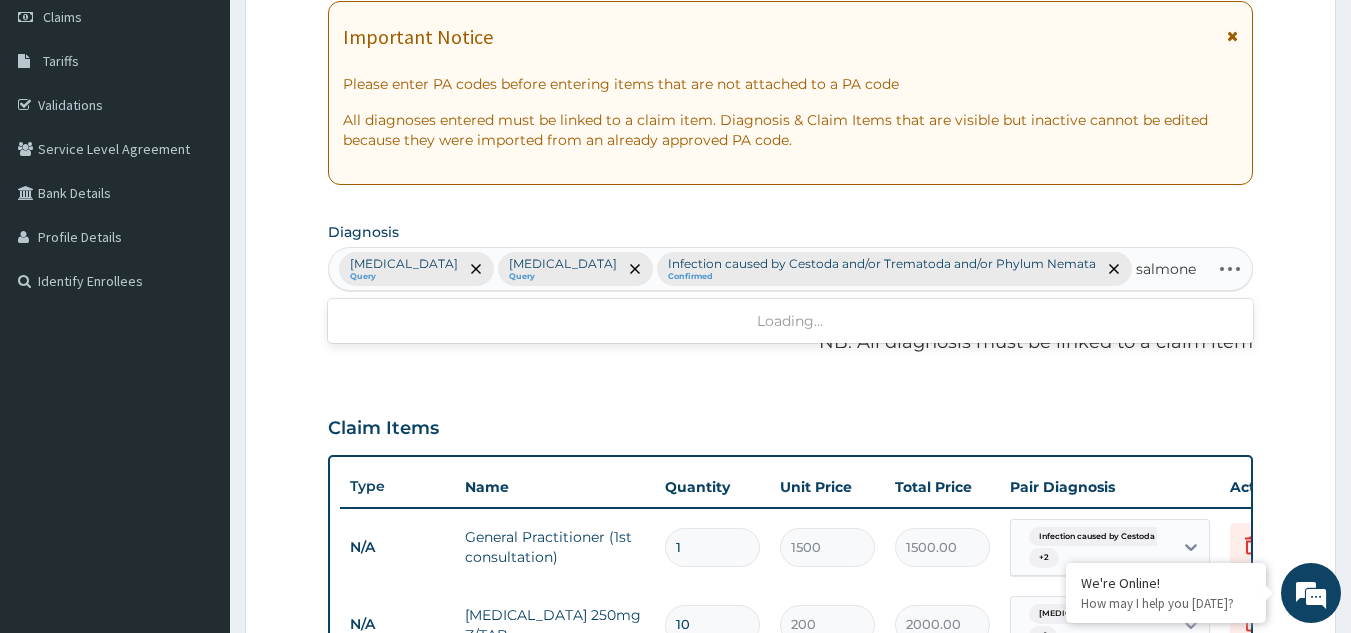 type on "salmonel" 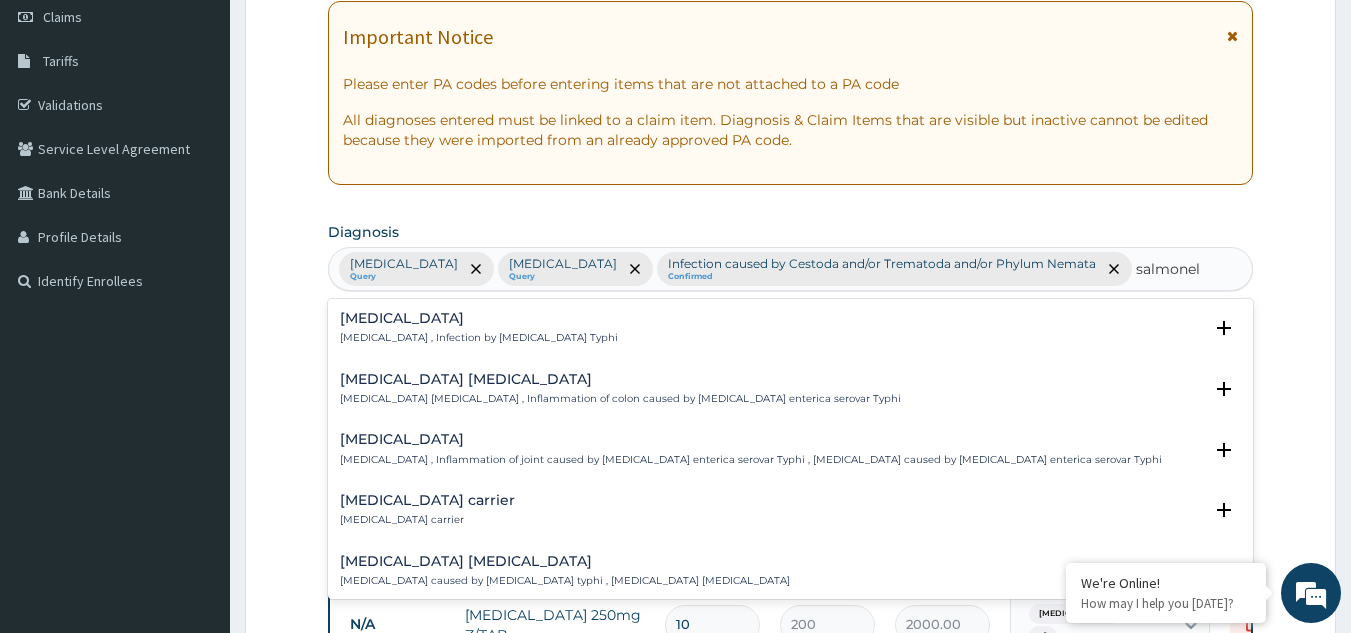 click on "Typhoid fever , Infection by Salmonella Typhi" at bounding box center [479, 338] 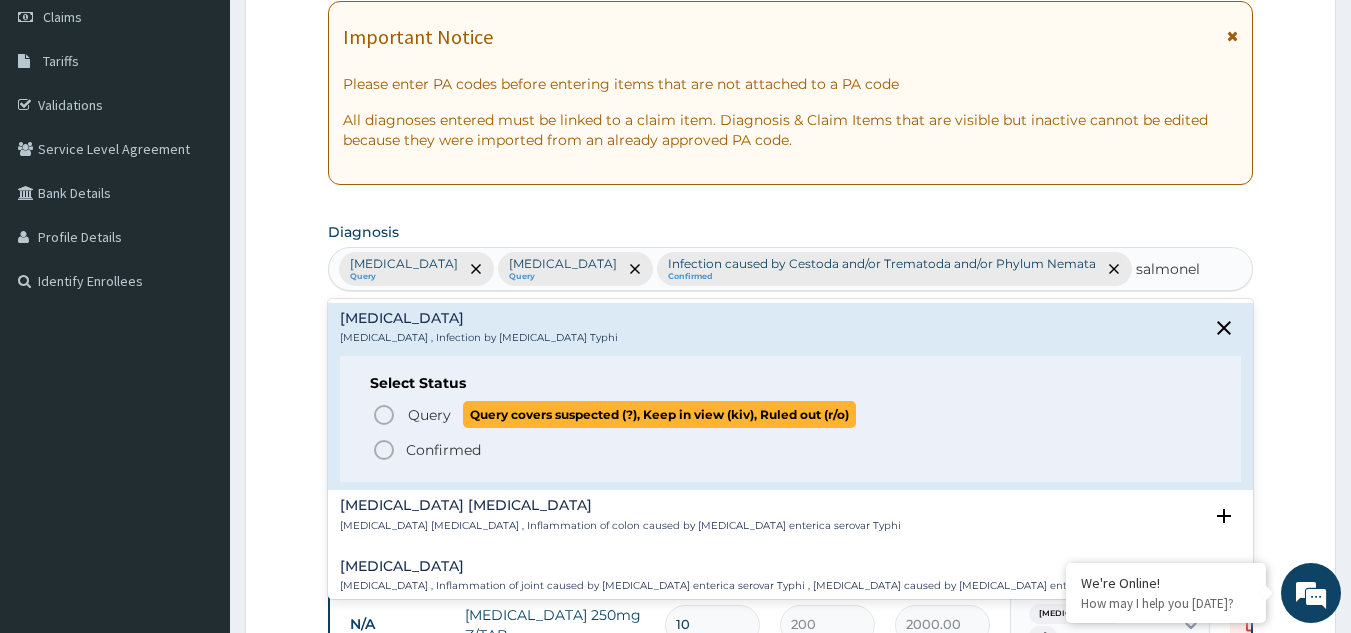 click on "Query" at bounding box center [429, 415] 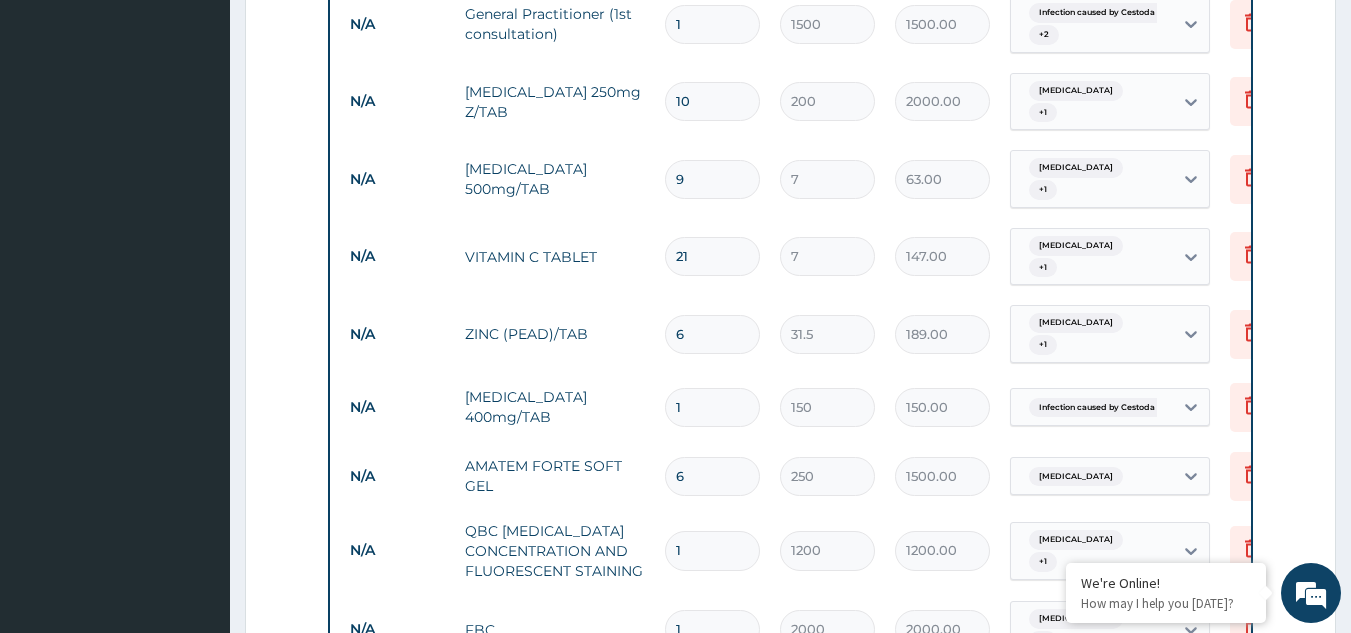 scroll, scrollTop: 1369, scrollLeft: 0, axis: vertical 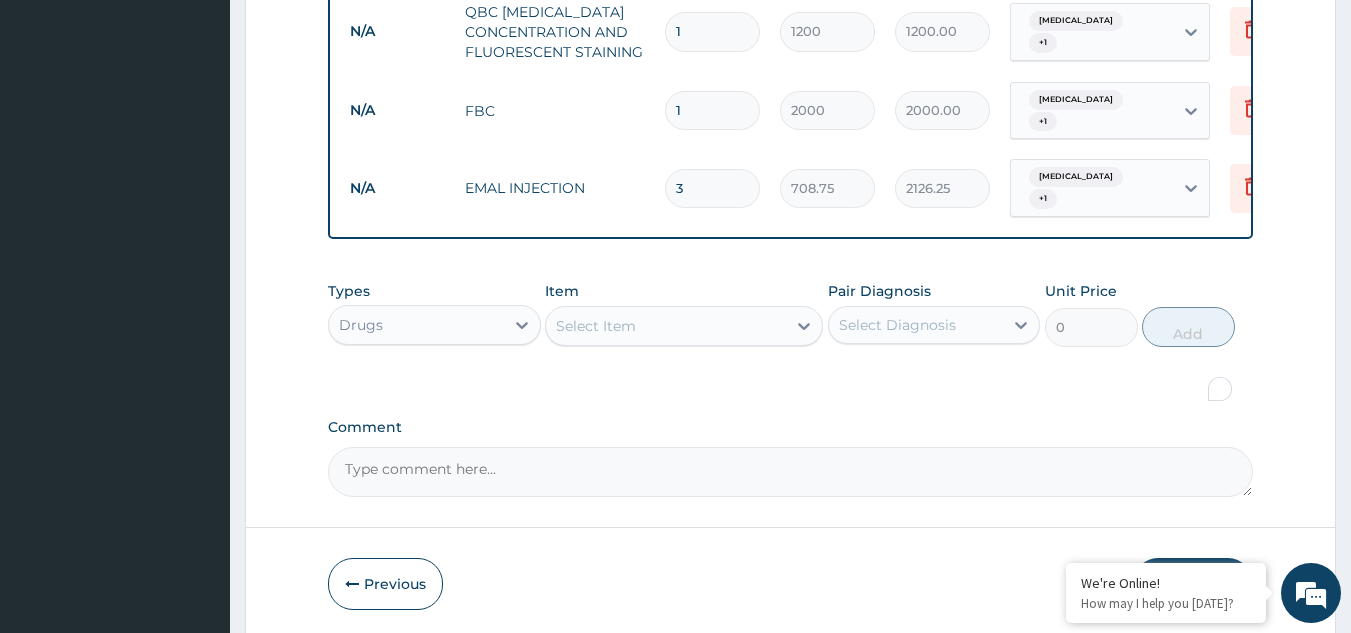 click on "Submit" at bounding box center (1193, 584) 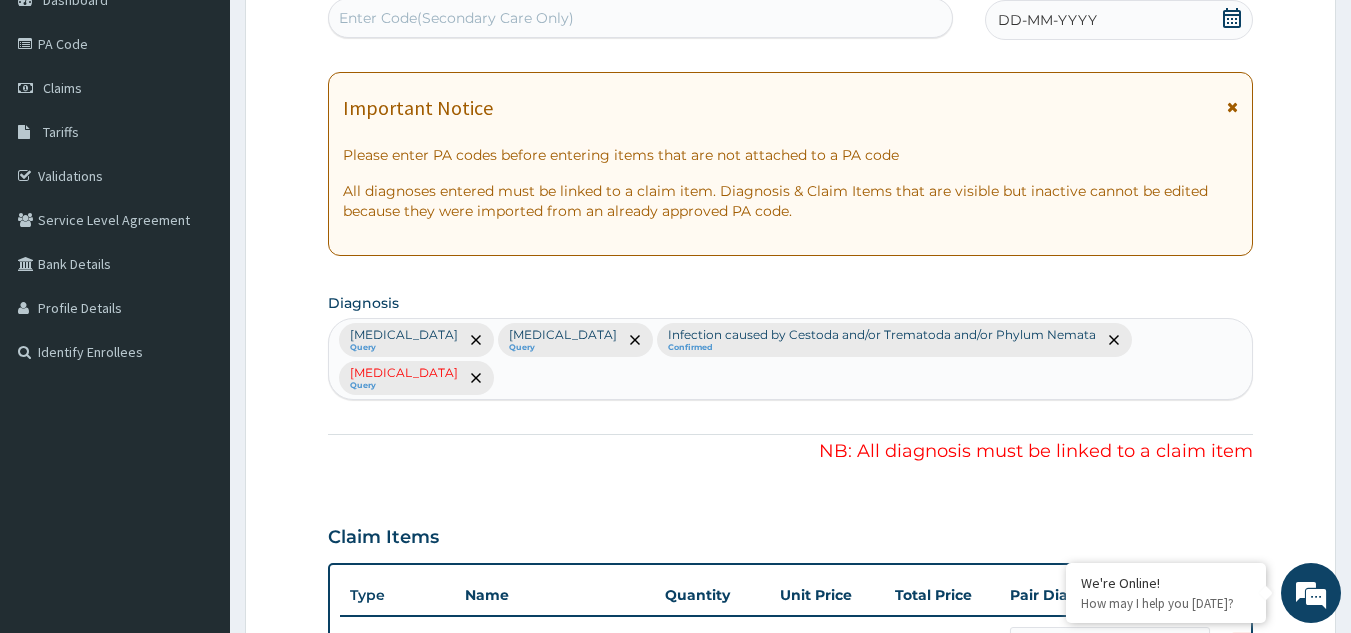 scroll, scrollTop: 54, scrollLeft: 0, axis: vertical 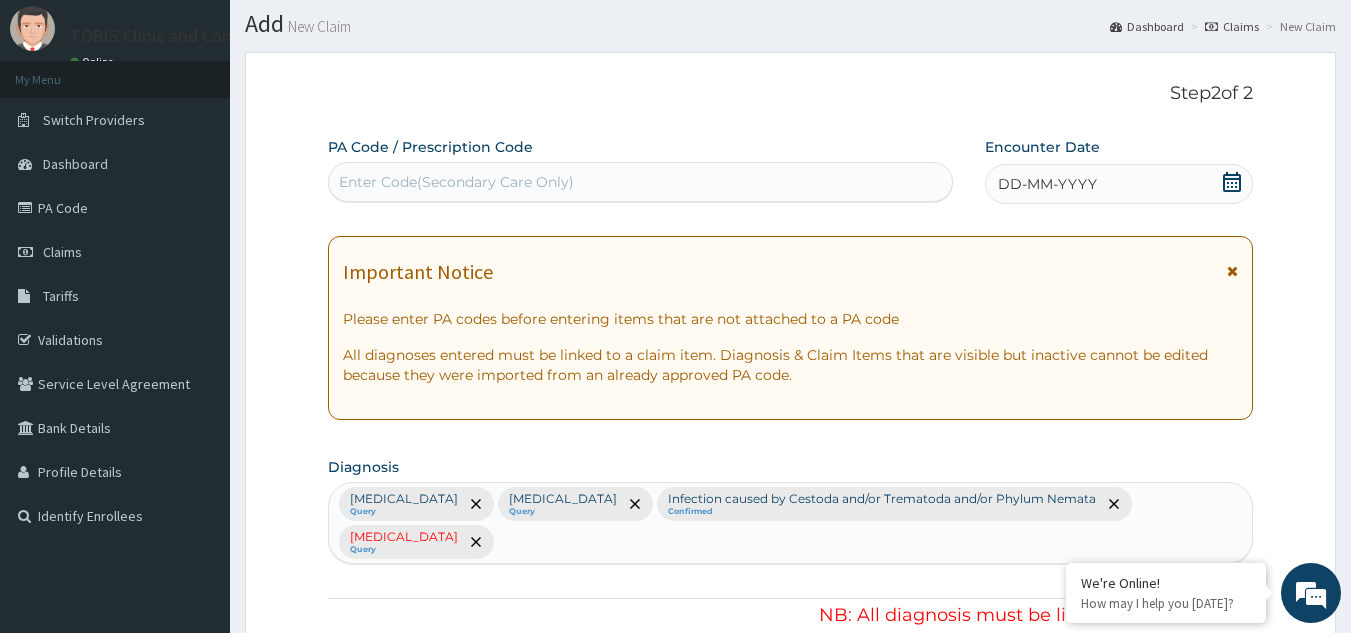click on "DD-MM-YYYY" at bounding box center [1119, 184] 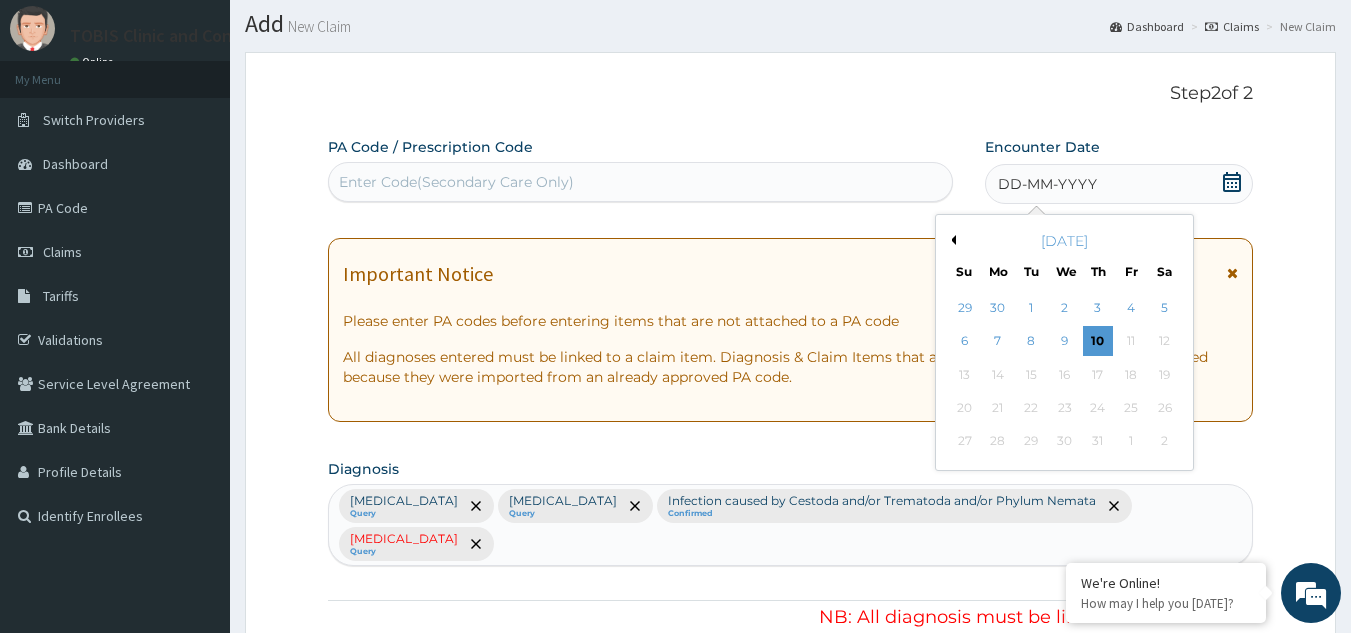 click on "Previous Month" at bounding box center [951, 240] 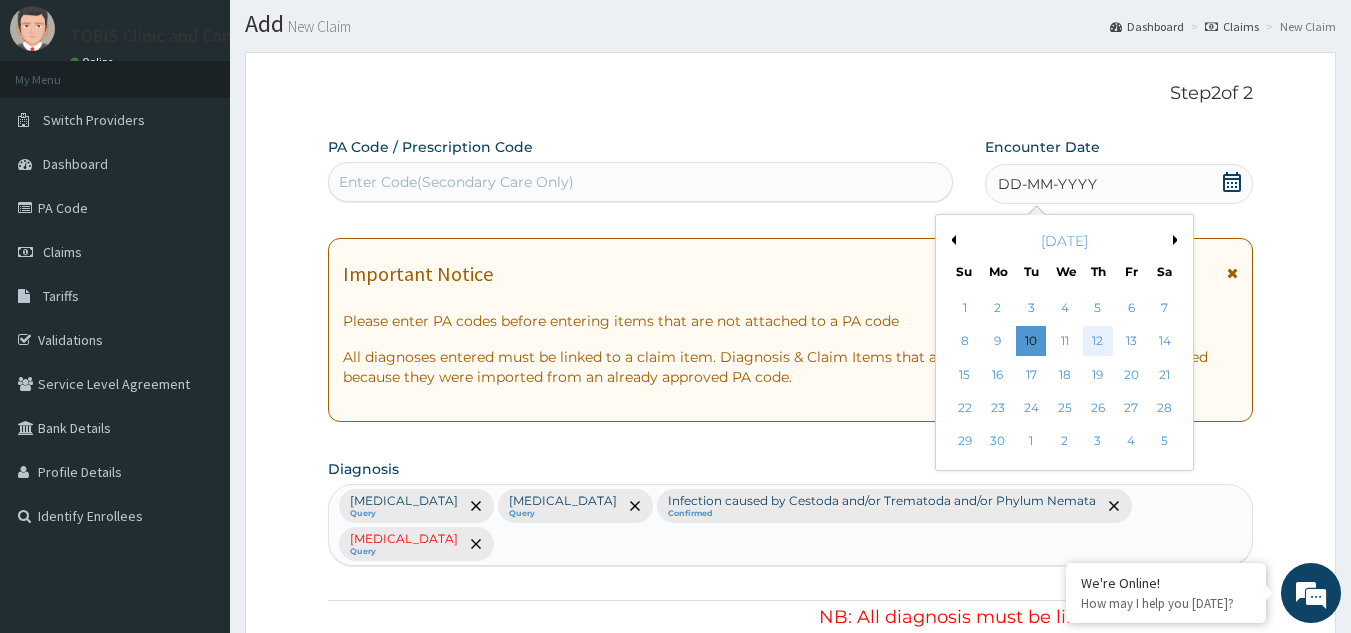 click on "12" at bounding box center (1098, 342) 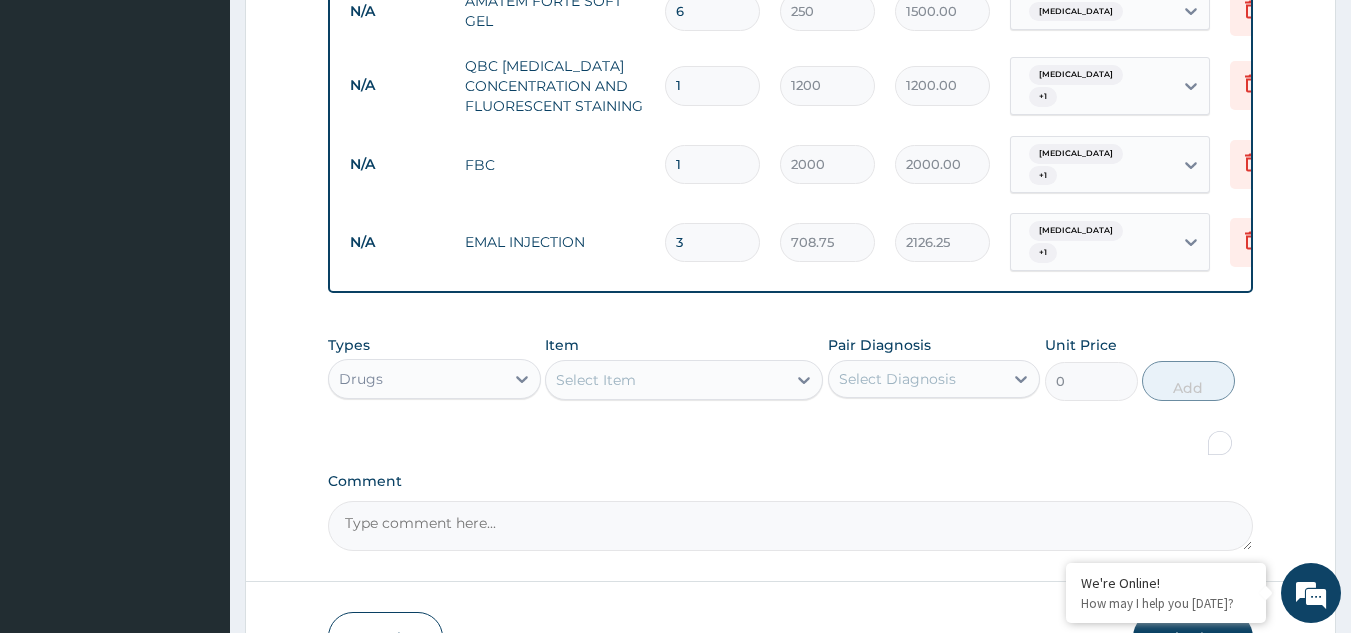scroll, scrollTop: 1346, scrollLeft: 0, axis: vertical 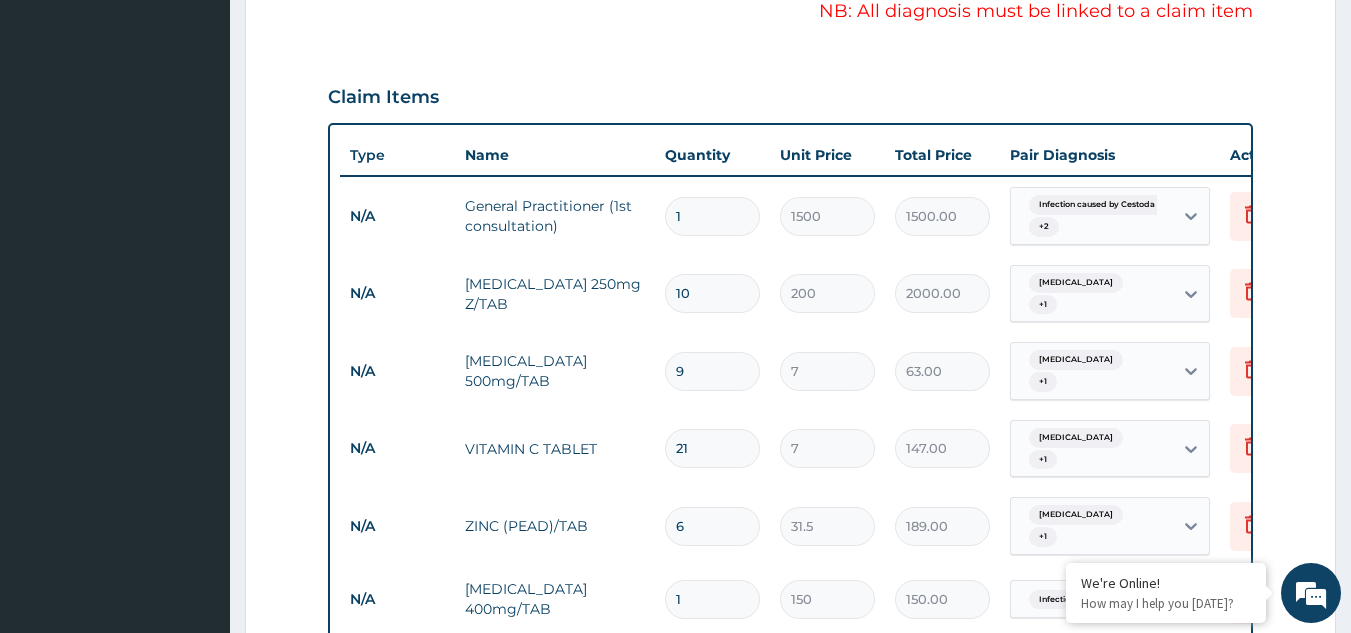 click on "Sepsis  + 1" at bounding box center (1092, 294) 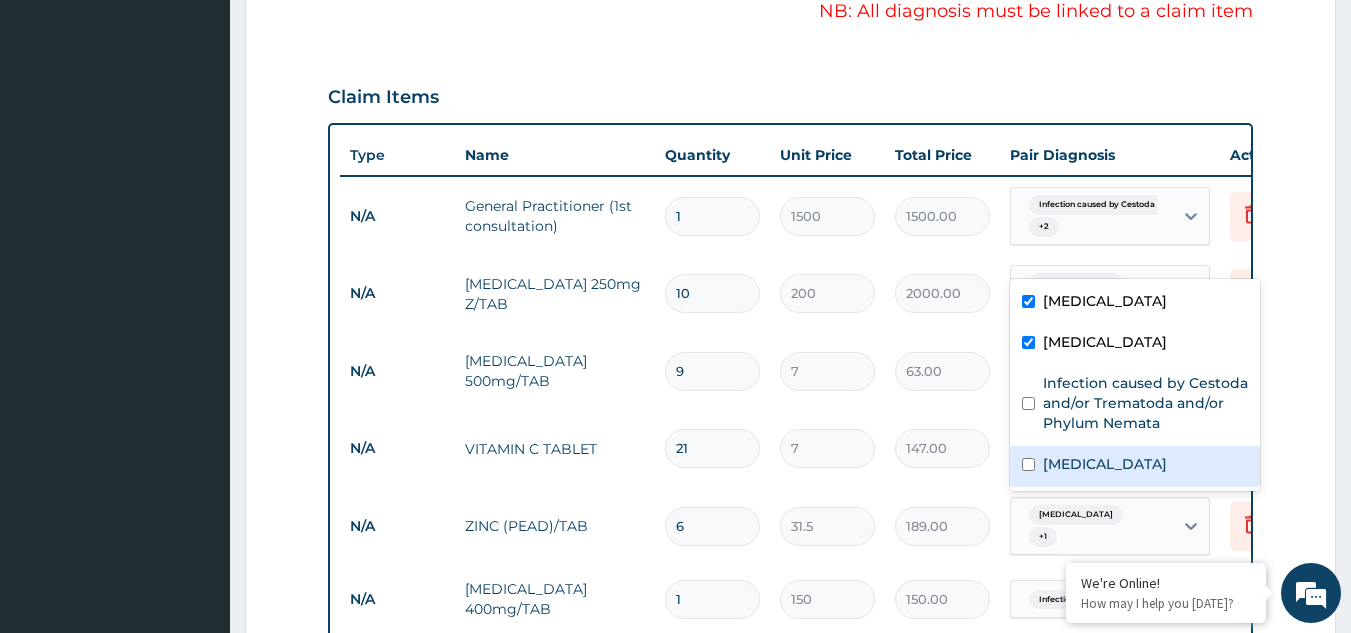 click on "Typhoid fever" at bounding box center (1105, 464) 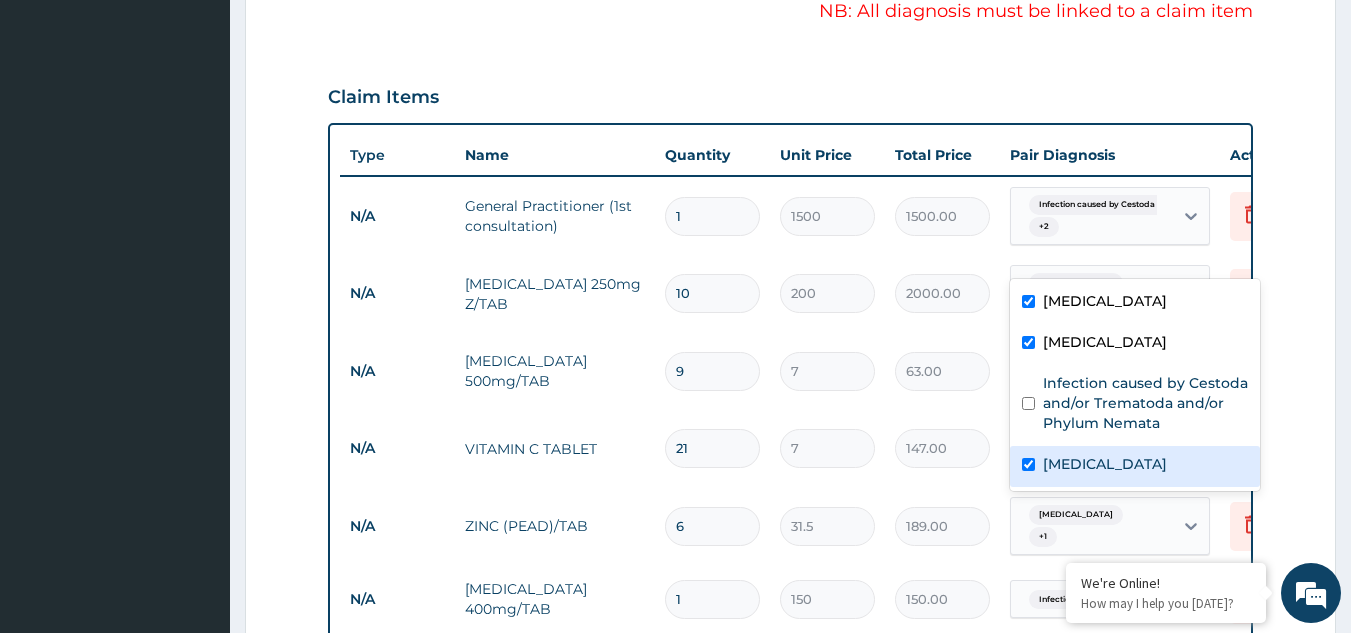 checkbox on "true" 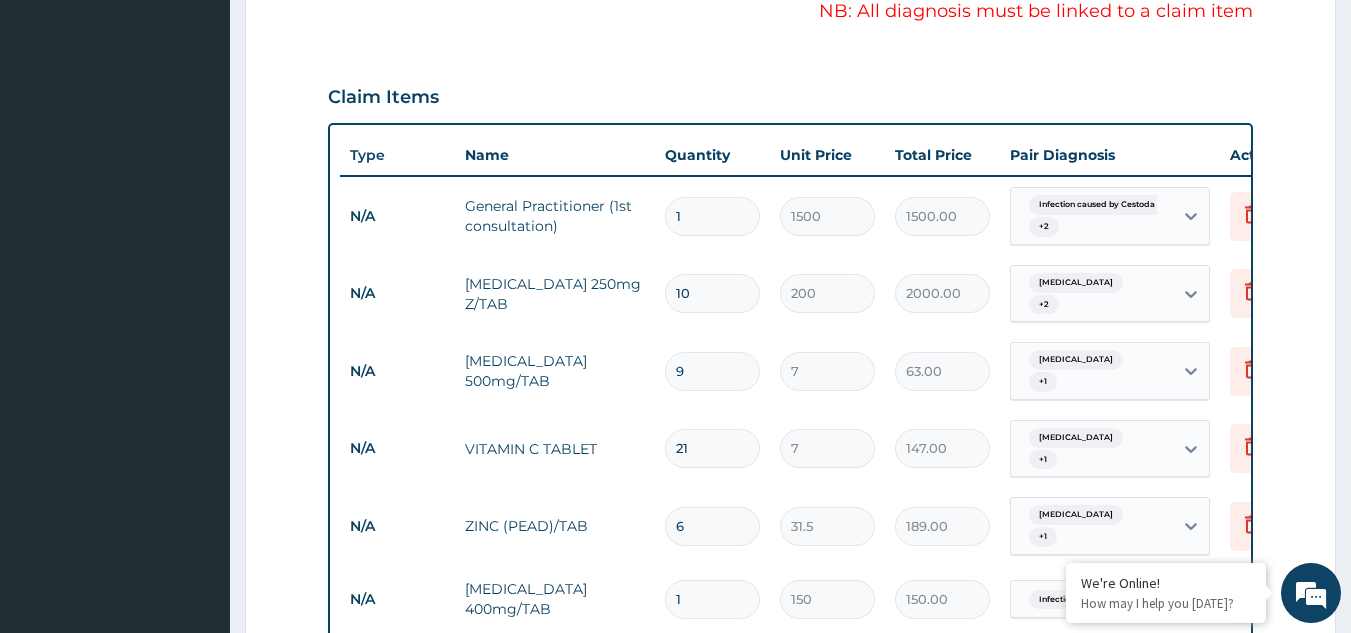 click on "7" at bounding box center [827, 448] 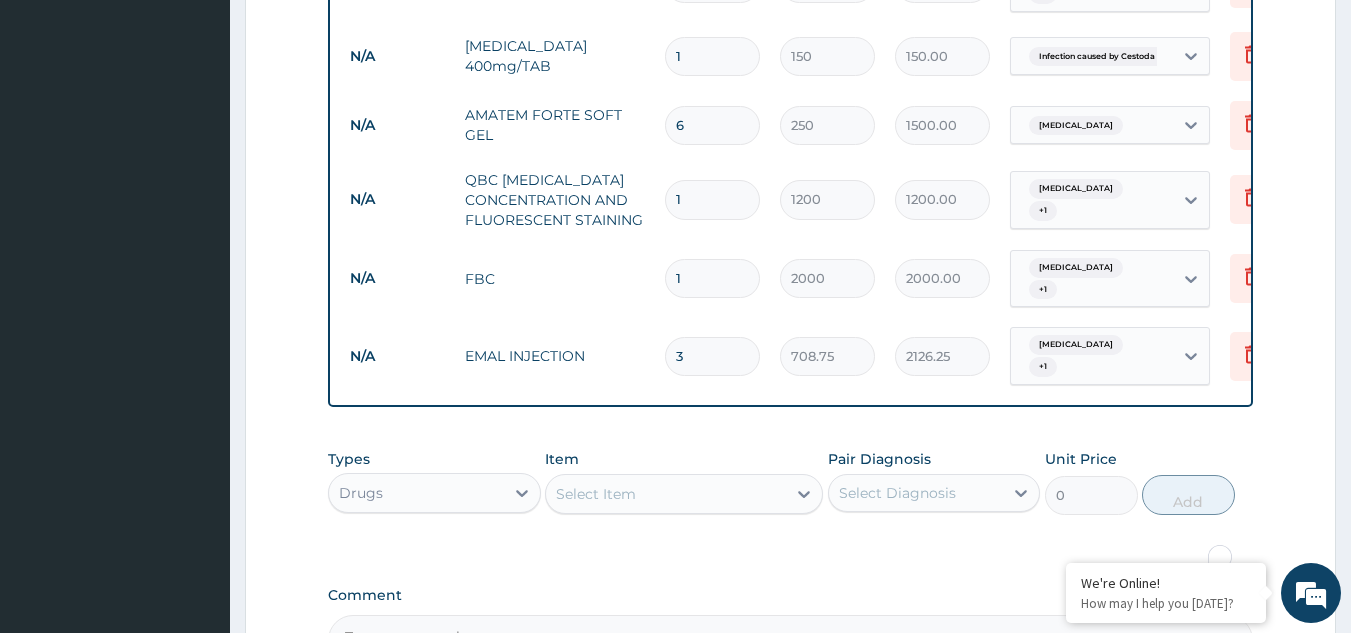 scroll, scrollTop: 1369, scrollLeft: 0, axis: vertical 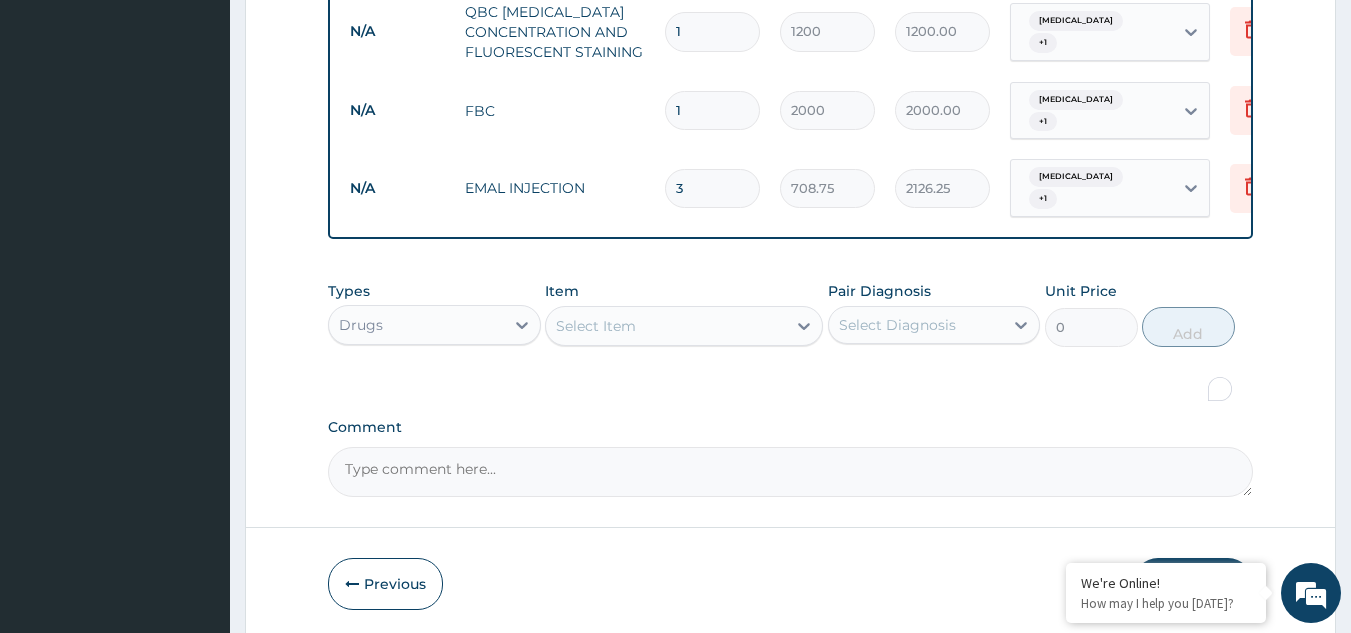 click on "Submit" at bounding box center [1193, 584] 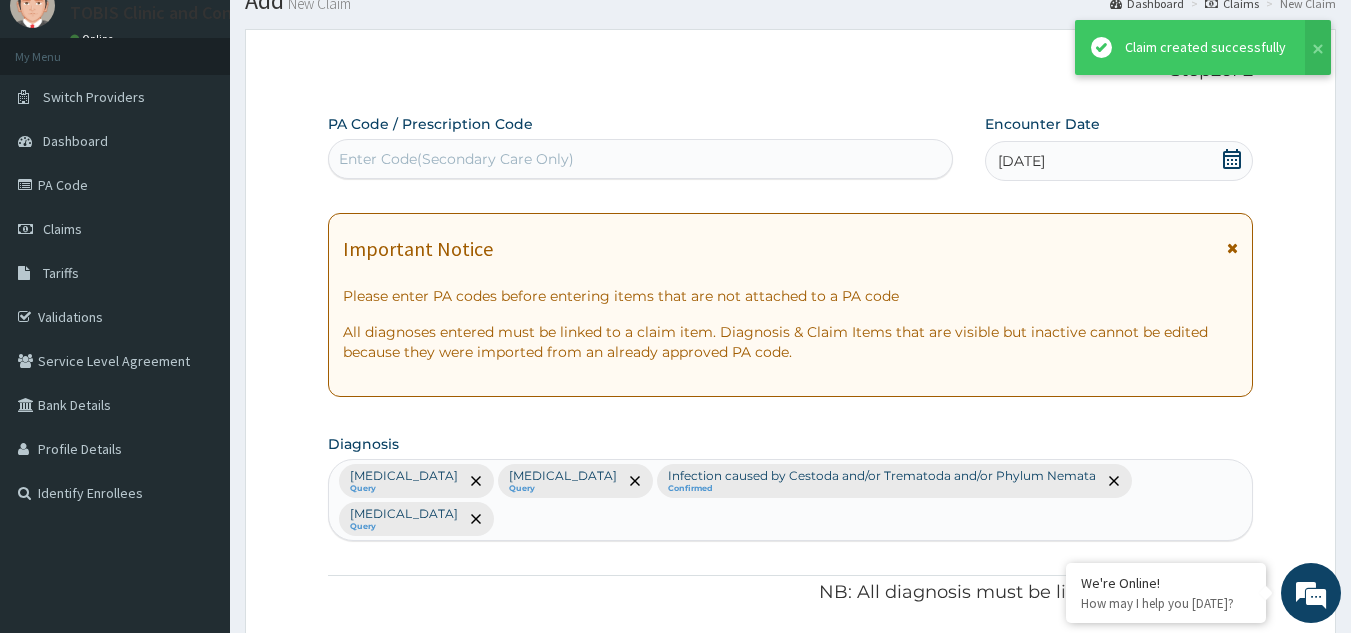 scroll, scrollTop: 1369, scrollLeft: 0, axis: vertical 